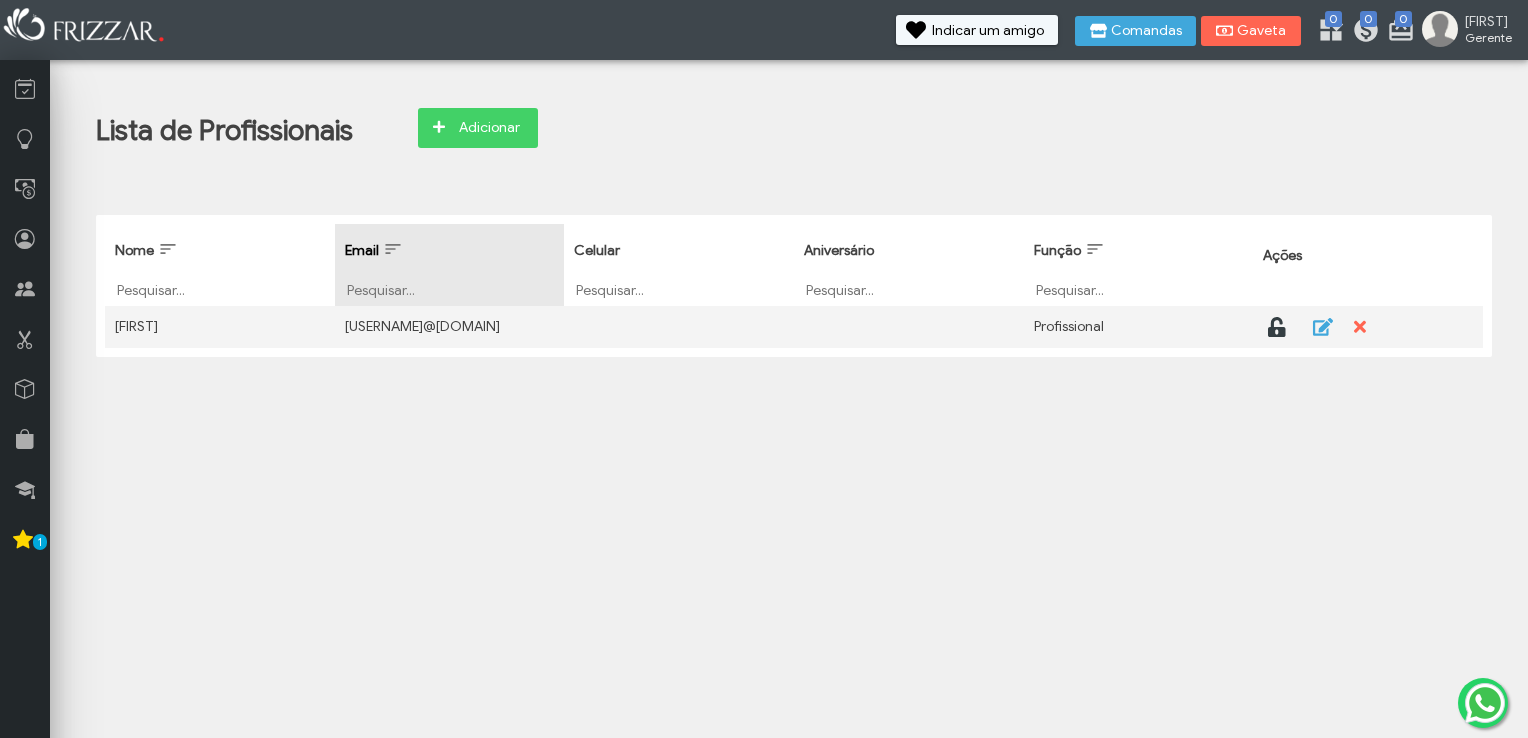 scroll, scrollTop: 0, scrollLeft: 0, axis: both 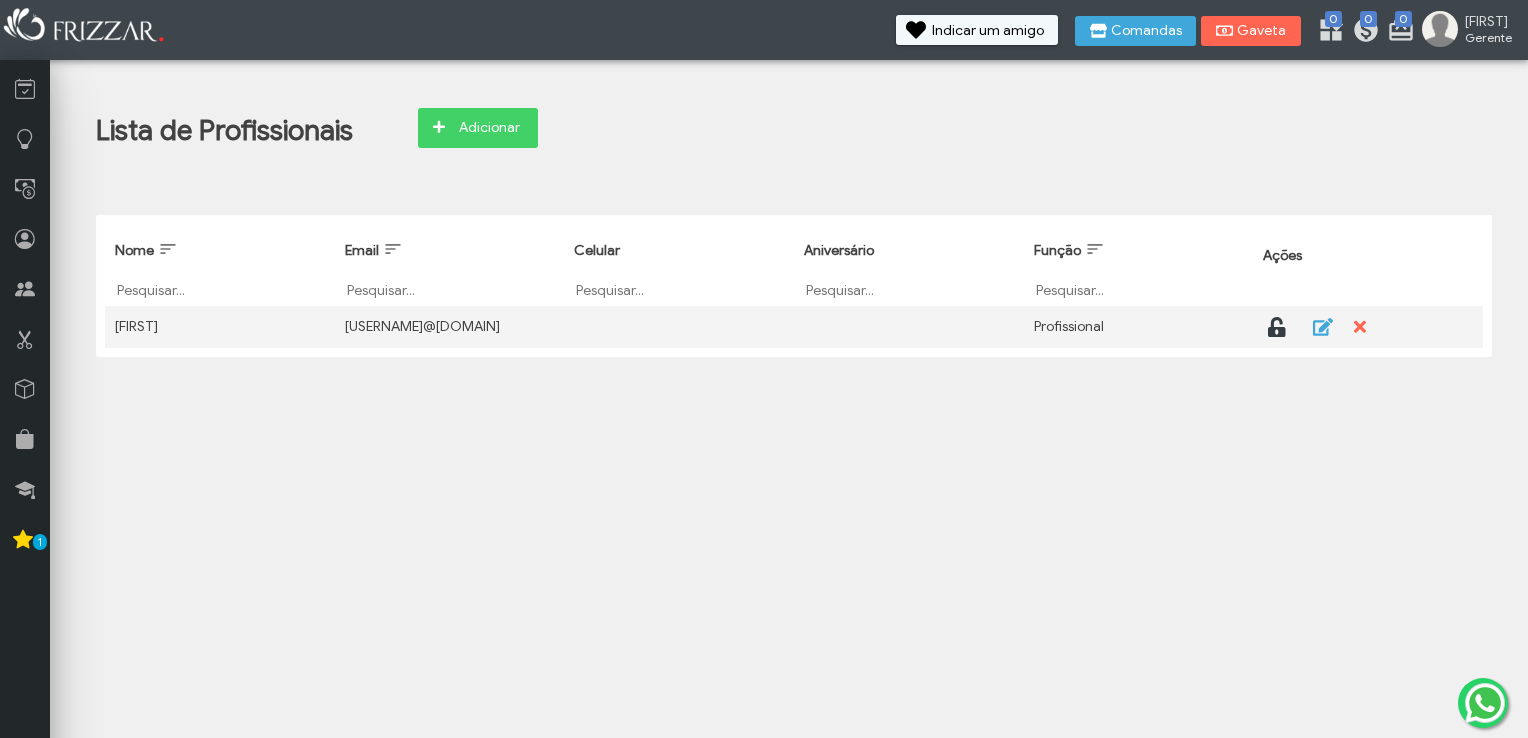 click on "Filtrar por Celular" at bounding box center (679, 289) 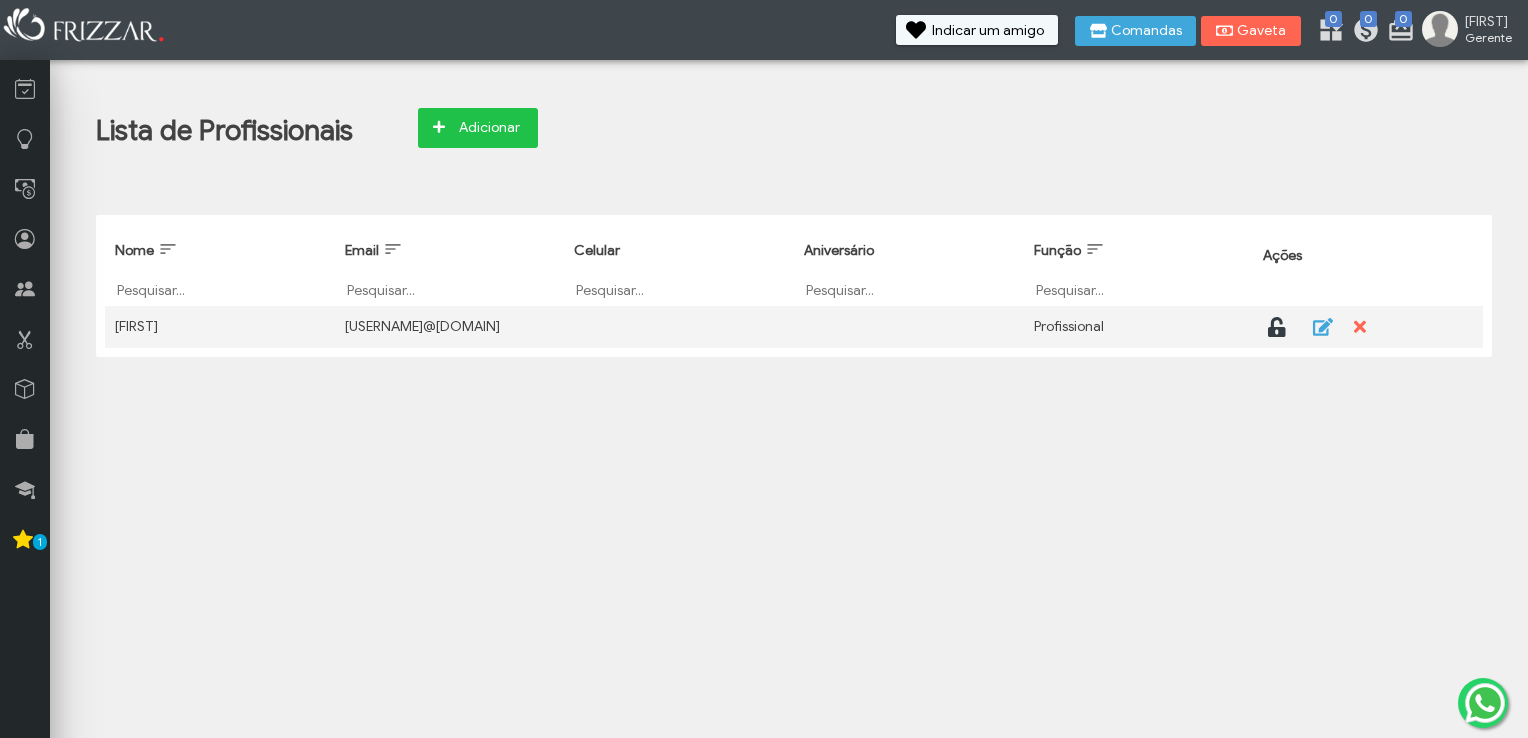 click on "Adicionar" at bounding box center (489, 128) 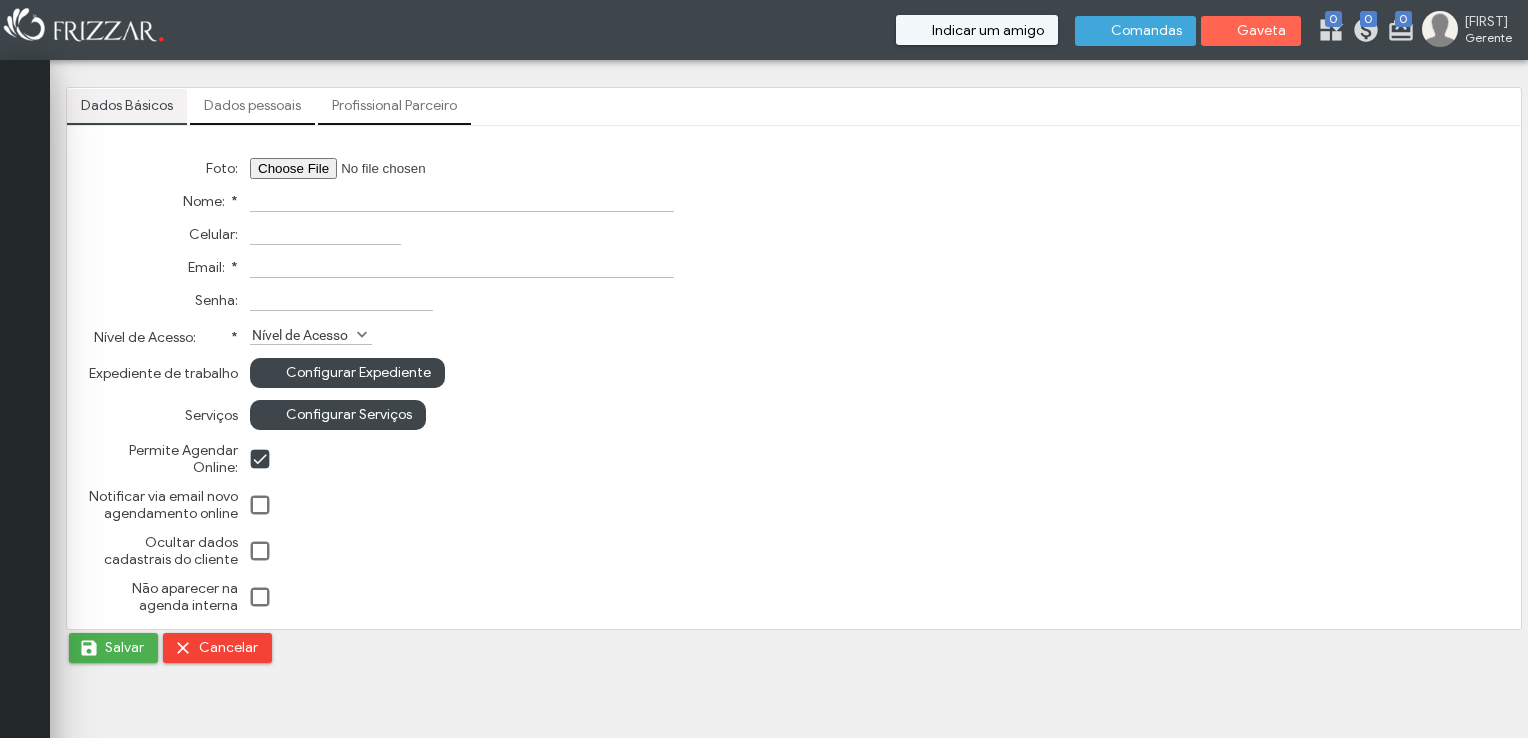 scroll, scrollTop: 0, scrollLeft: 0, axis: both 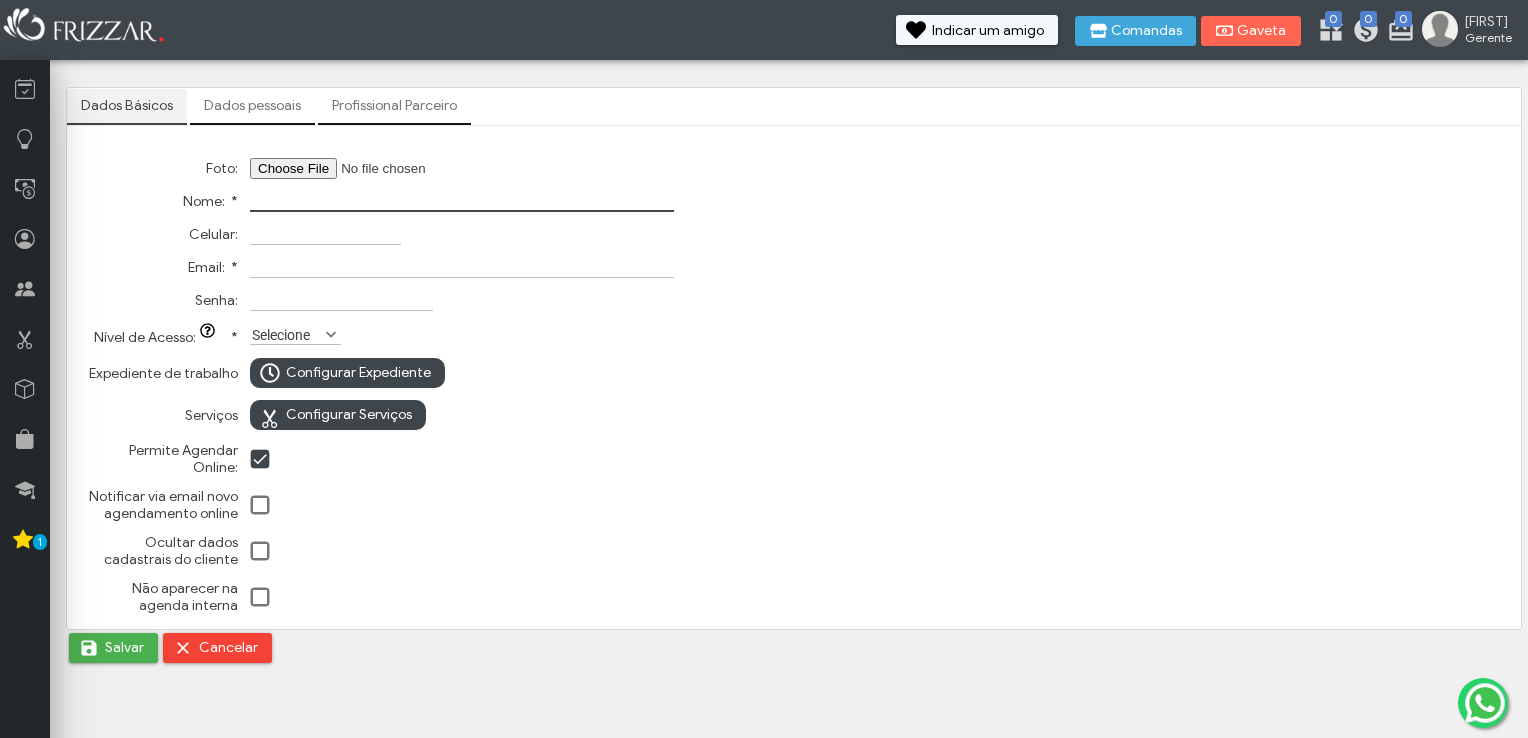 click on "Nome: *" at bounding box center (462, 201) 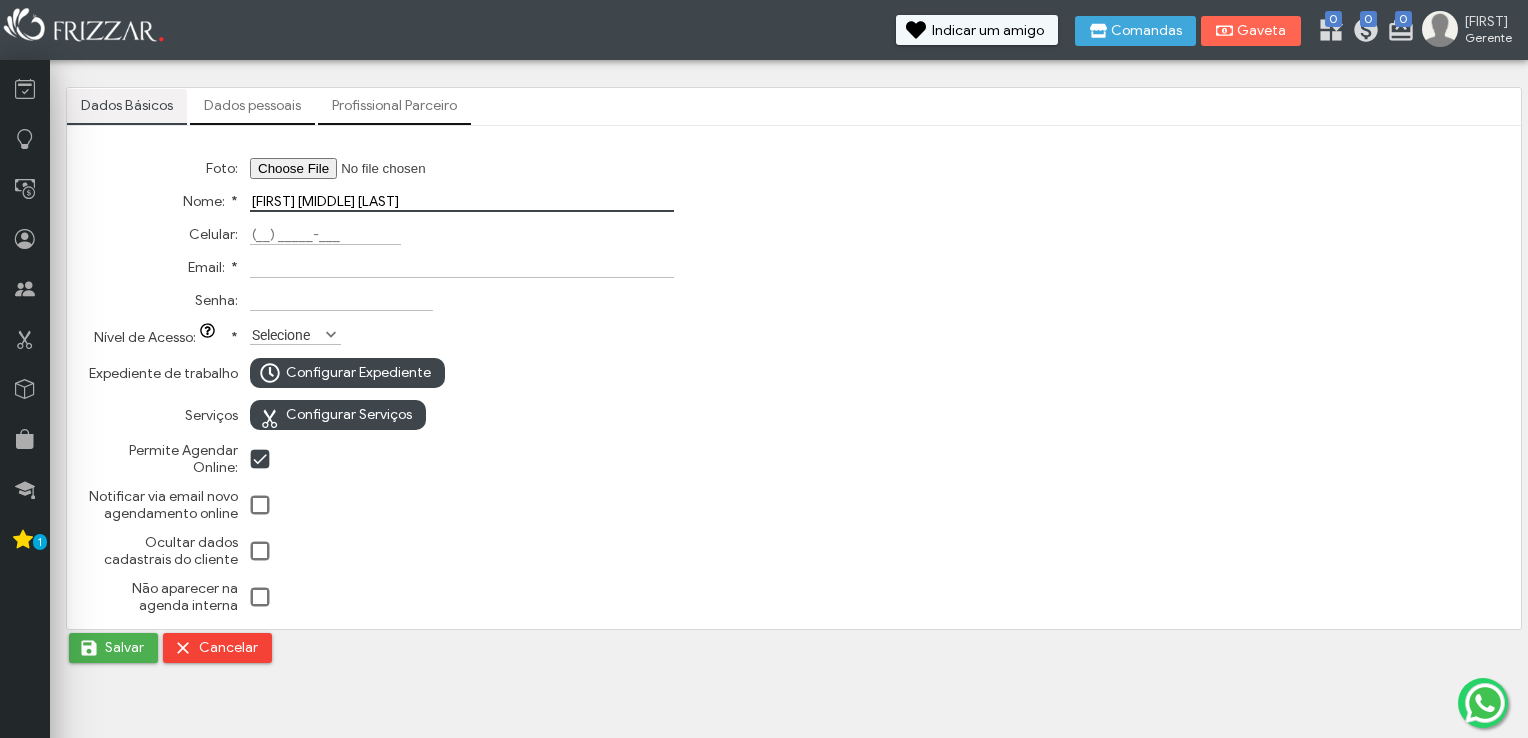 type on "[FIRST] [MIDDLE] [LAST]" 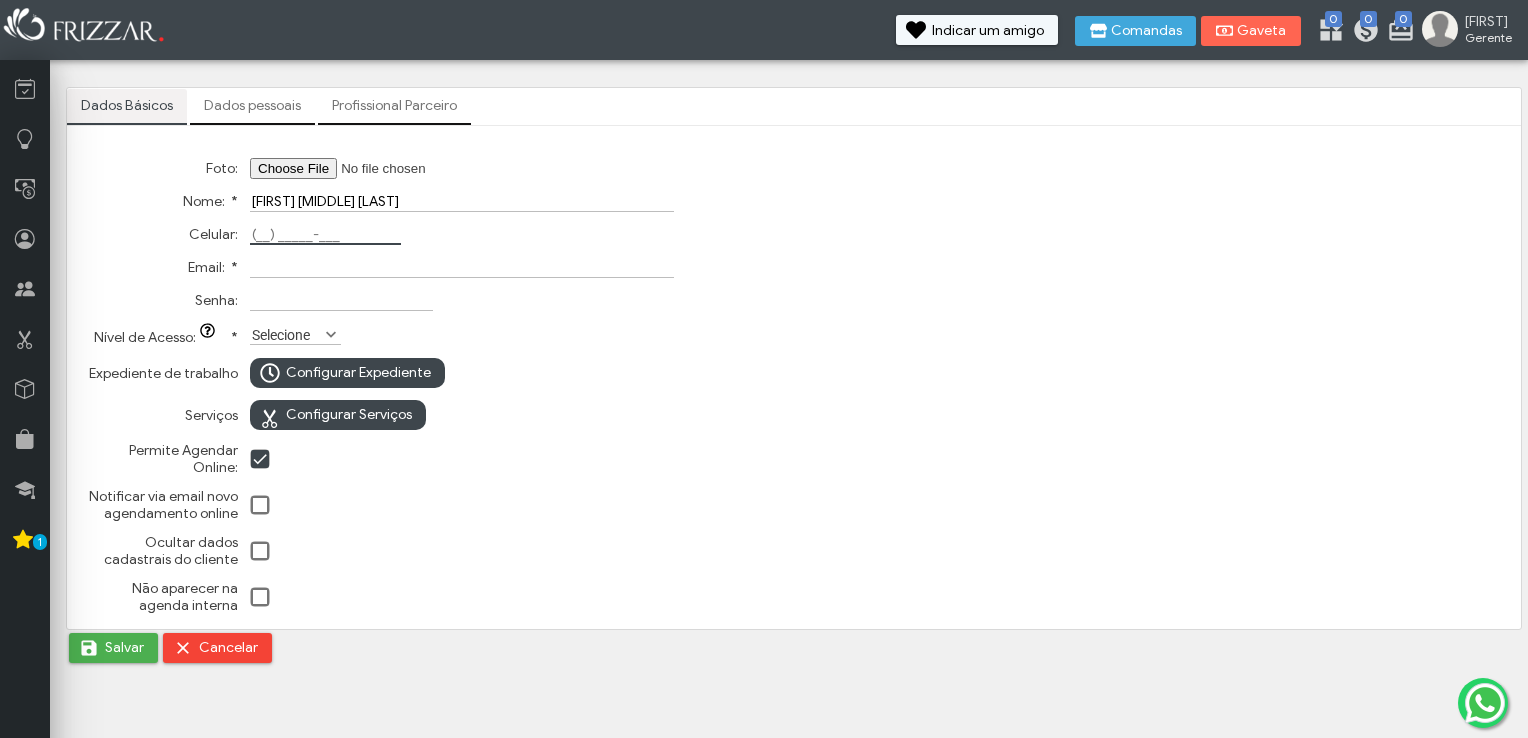 click on "Celular:" at bounding box center [325, 234] 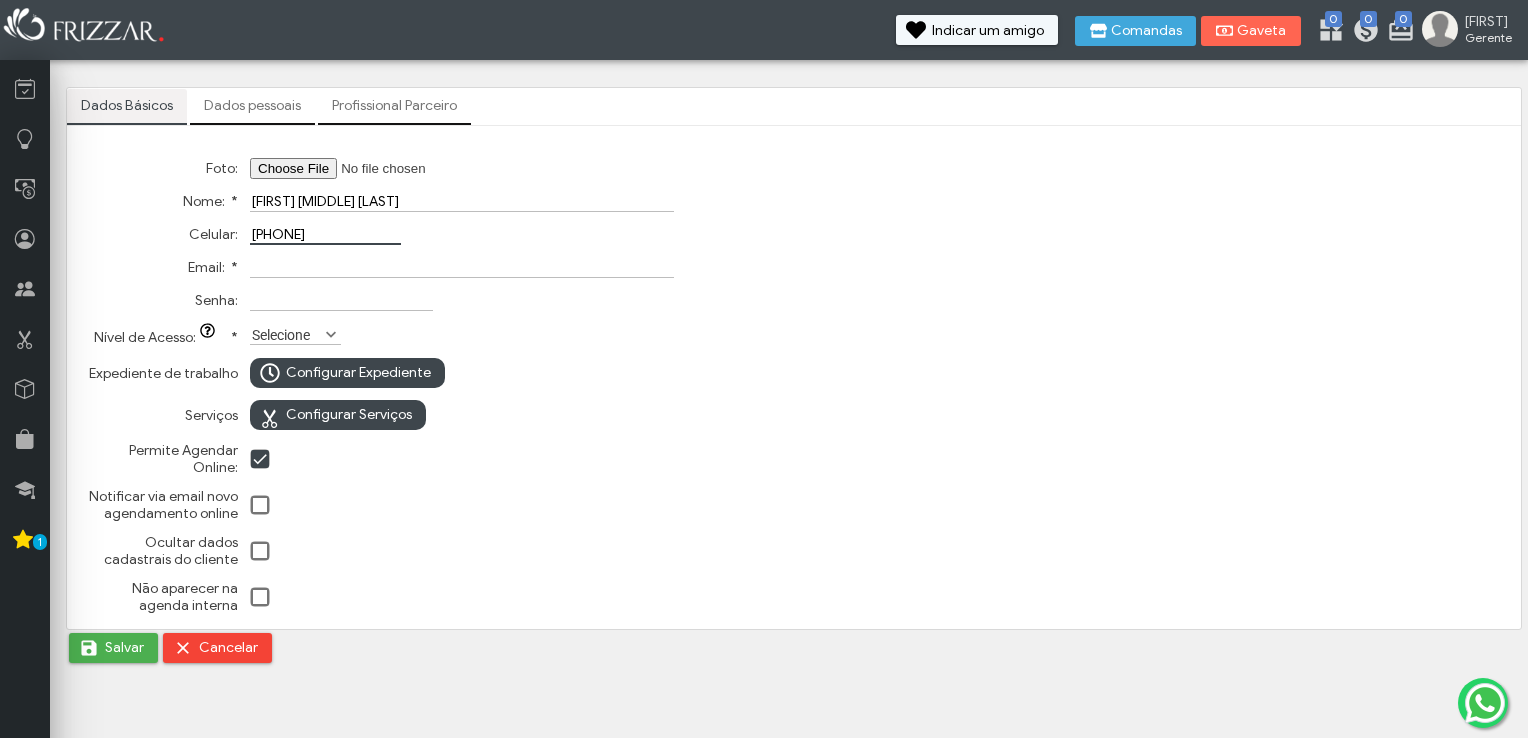 click on "Email: *" at bounding box center [462, 267] 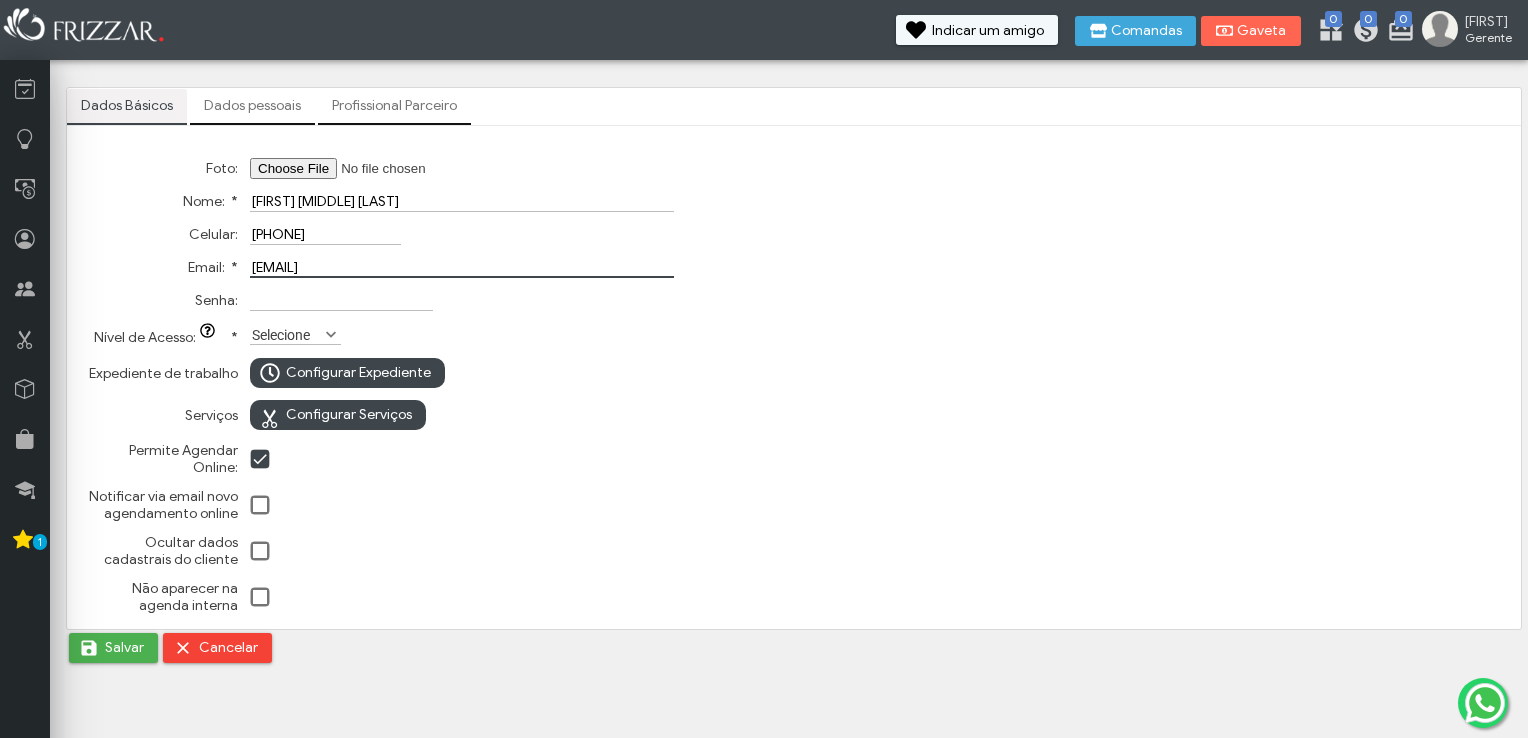 type on "[EMAIL]" 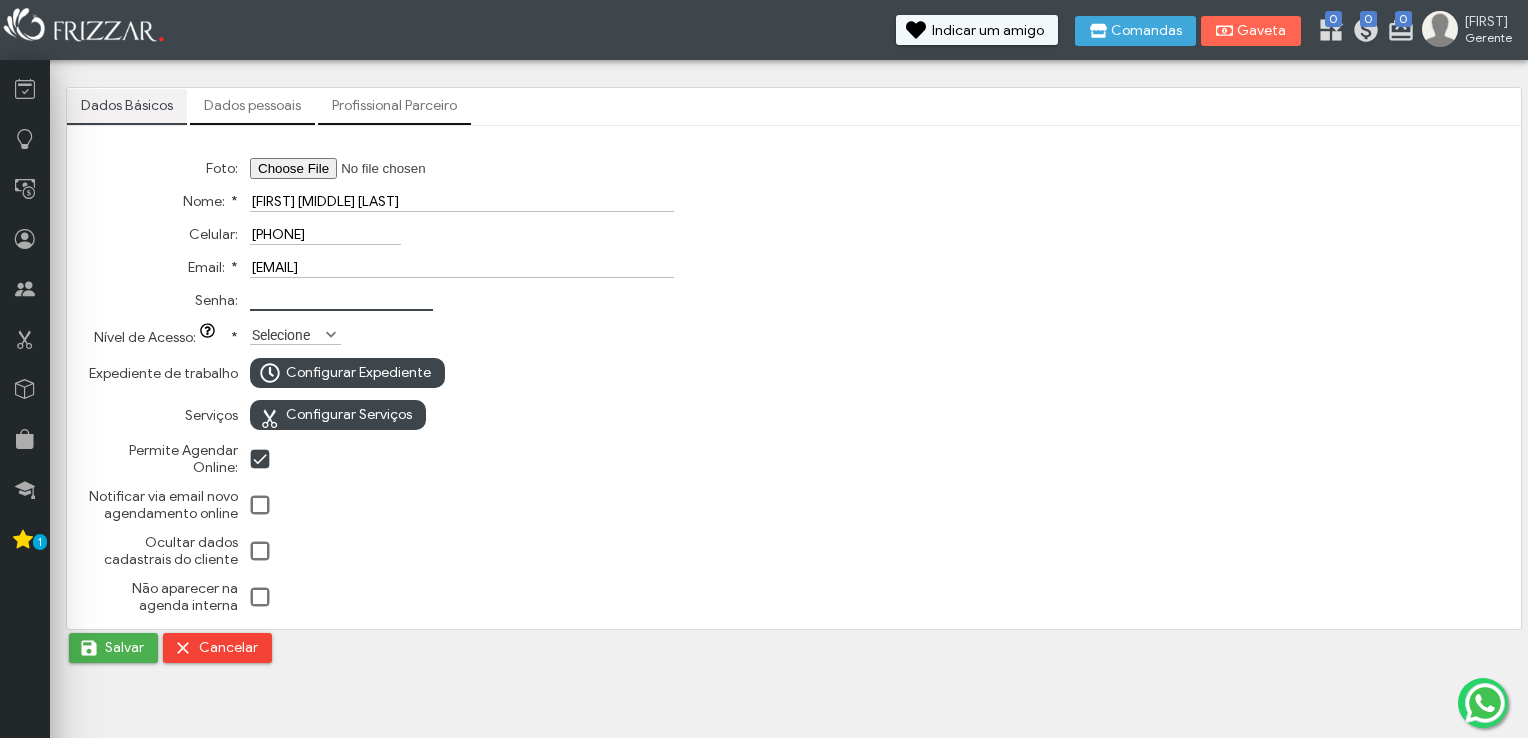 click on "Senha:" at bounding box center [341, 300] 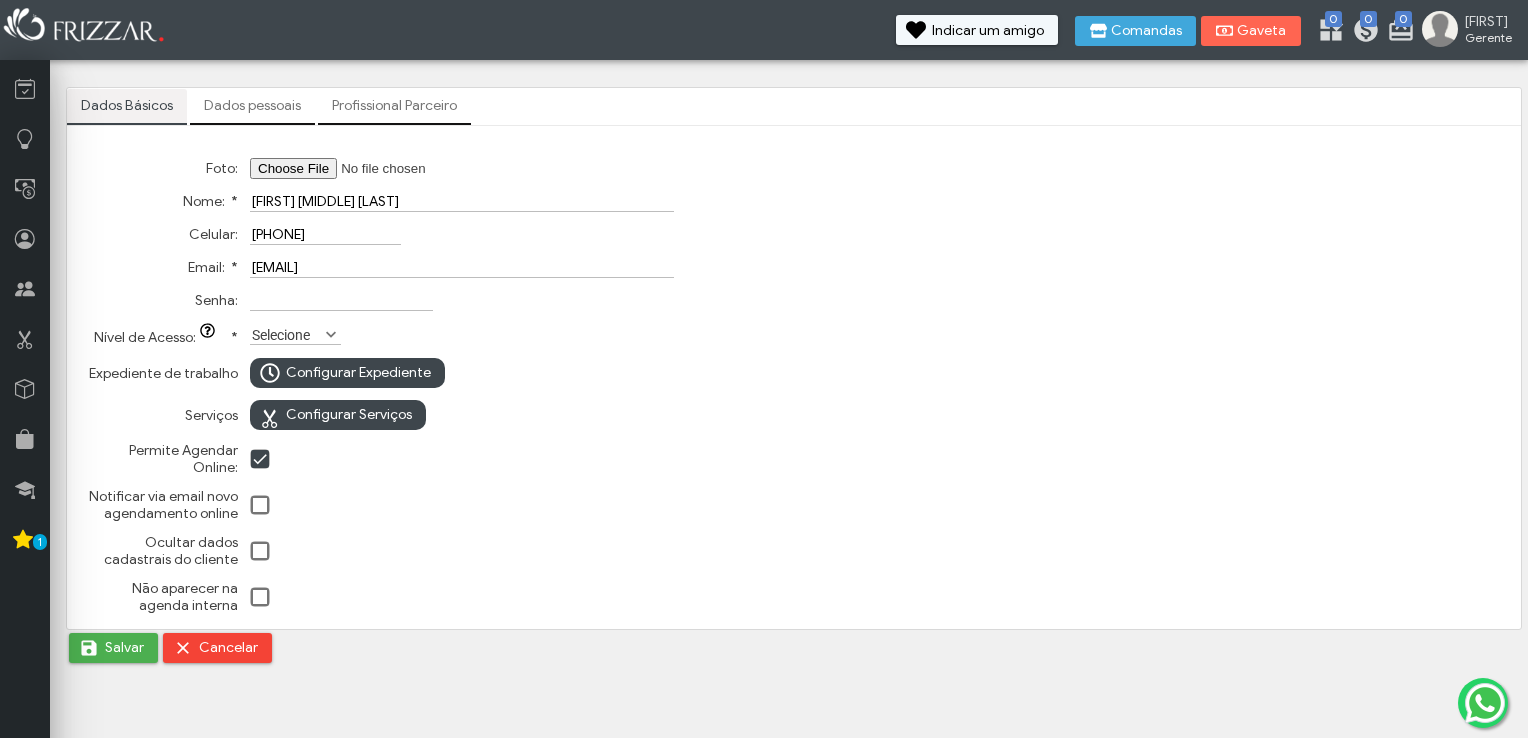 click at bounding box center [331, 335] 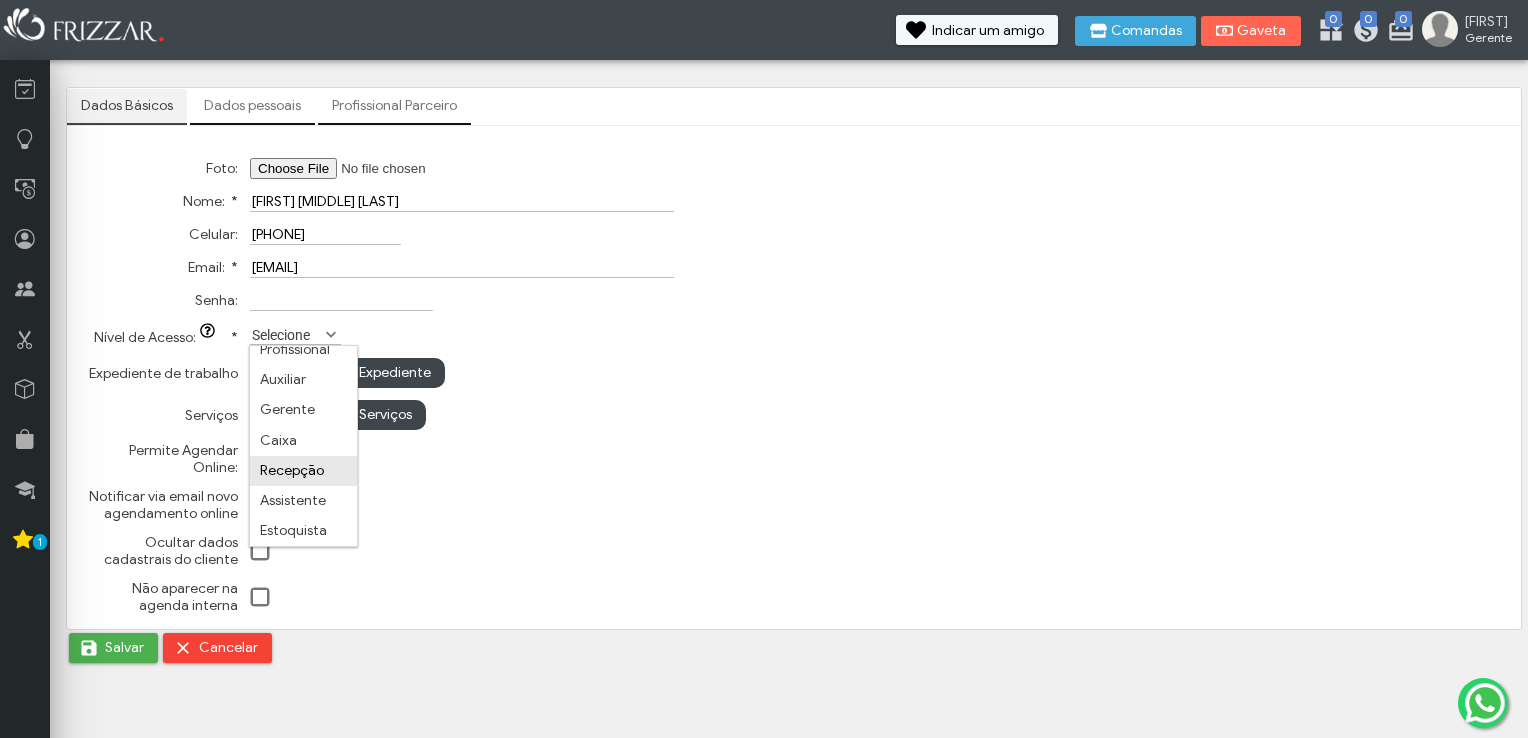 scroll, scrollTop: 0, scrollLeft: 0, axis: both 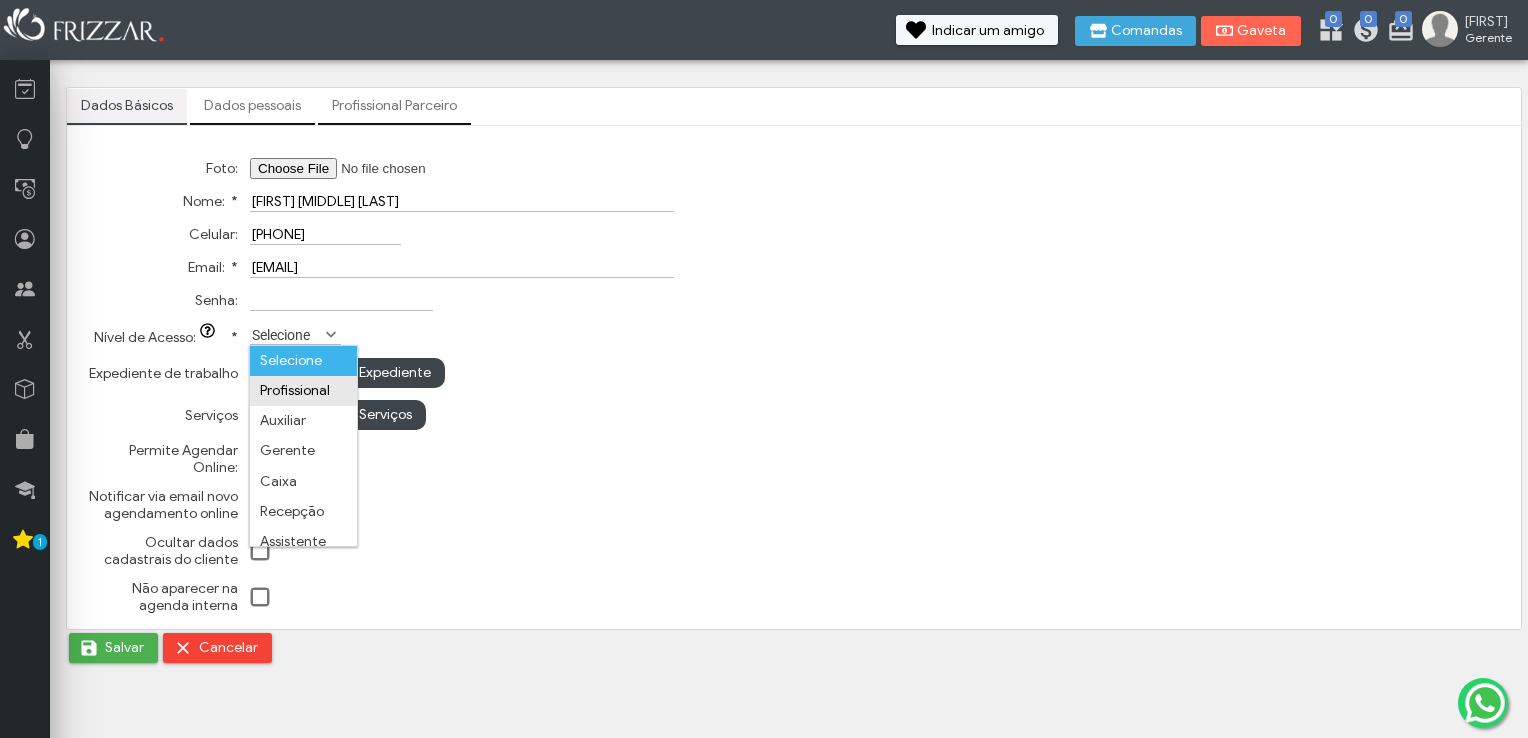 click on "Profissional" at bounding box center [303, 391] 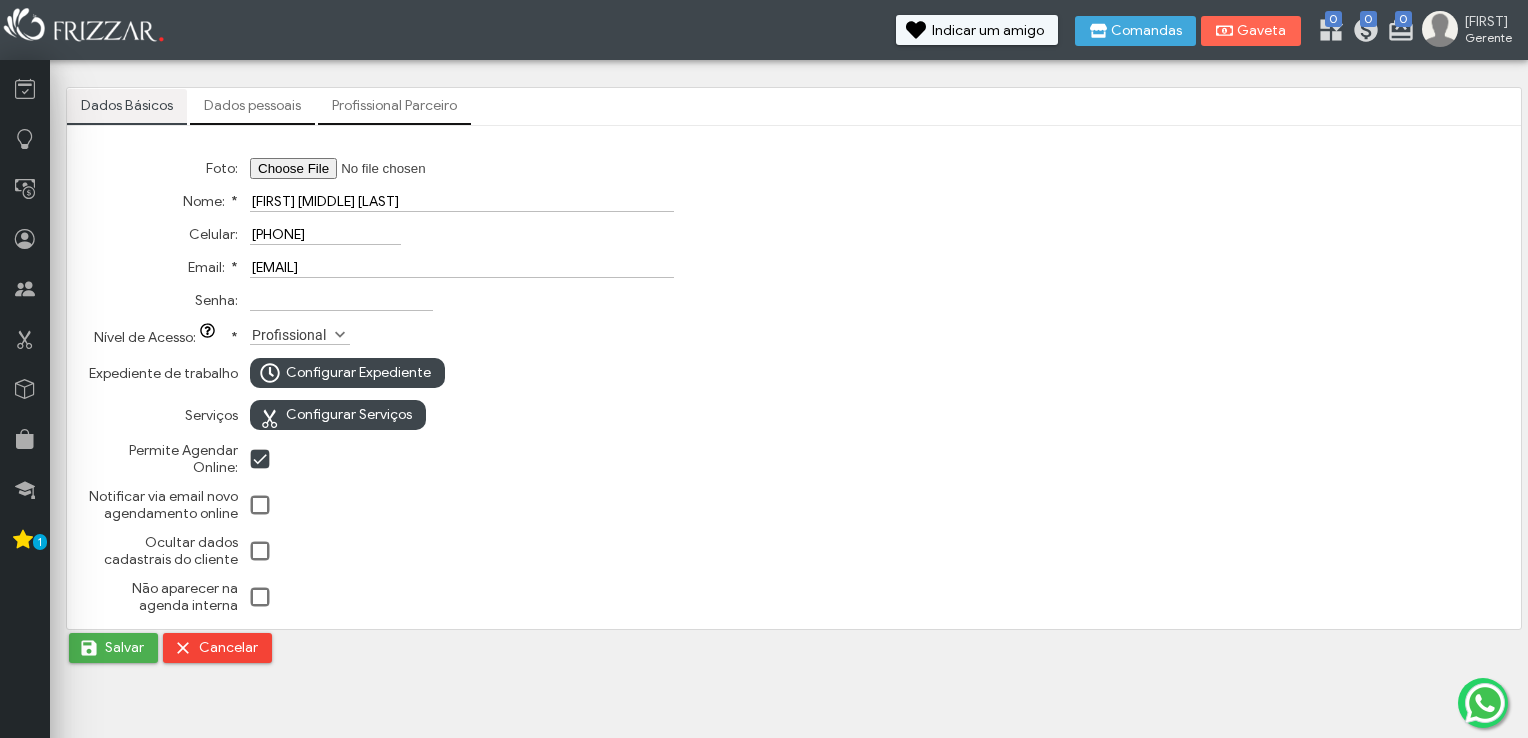 click on "Profissional" at bounding box center [291, 334] 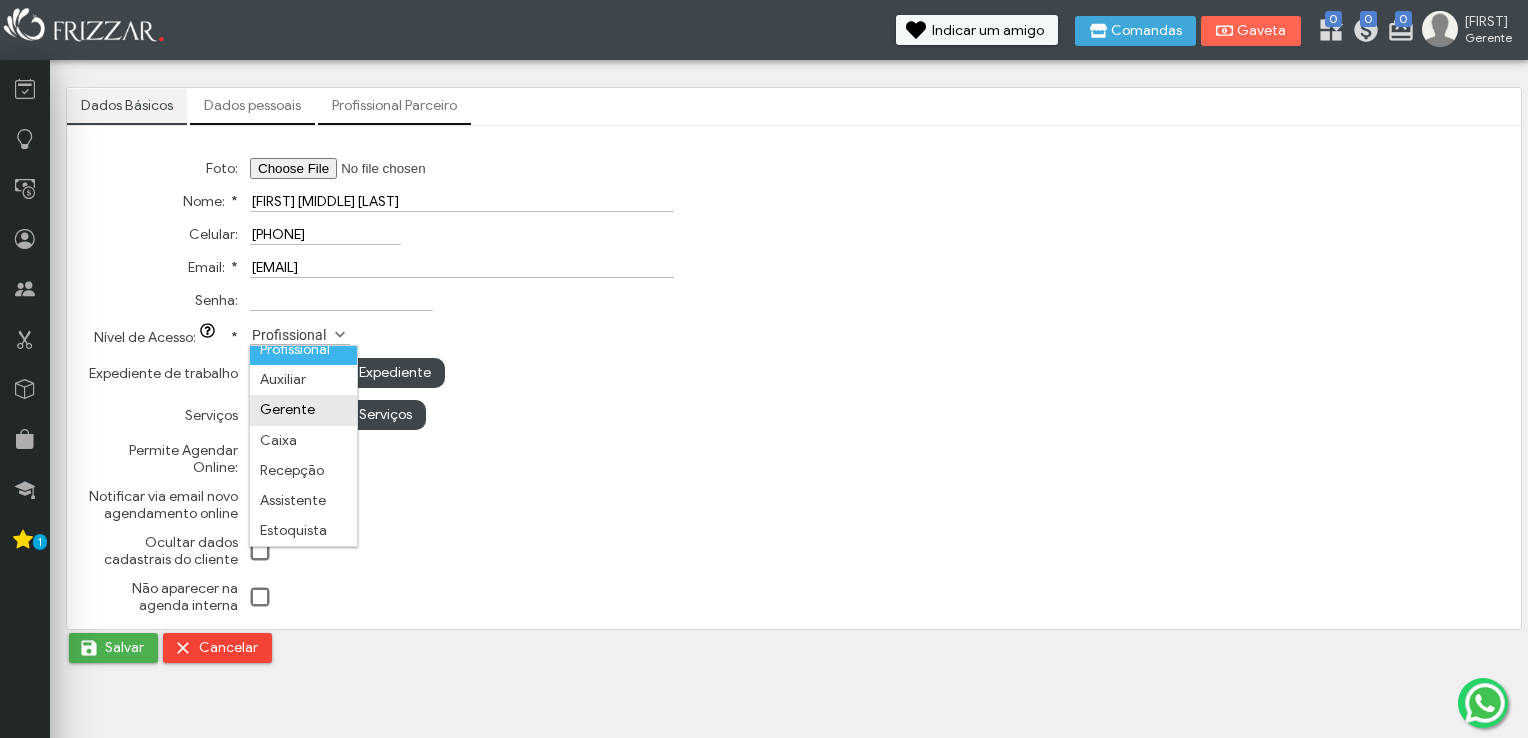 scroll, scrollTop: 0, scrollLeft: 0, axis: both 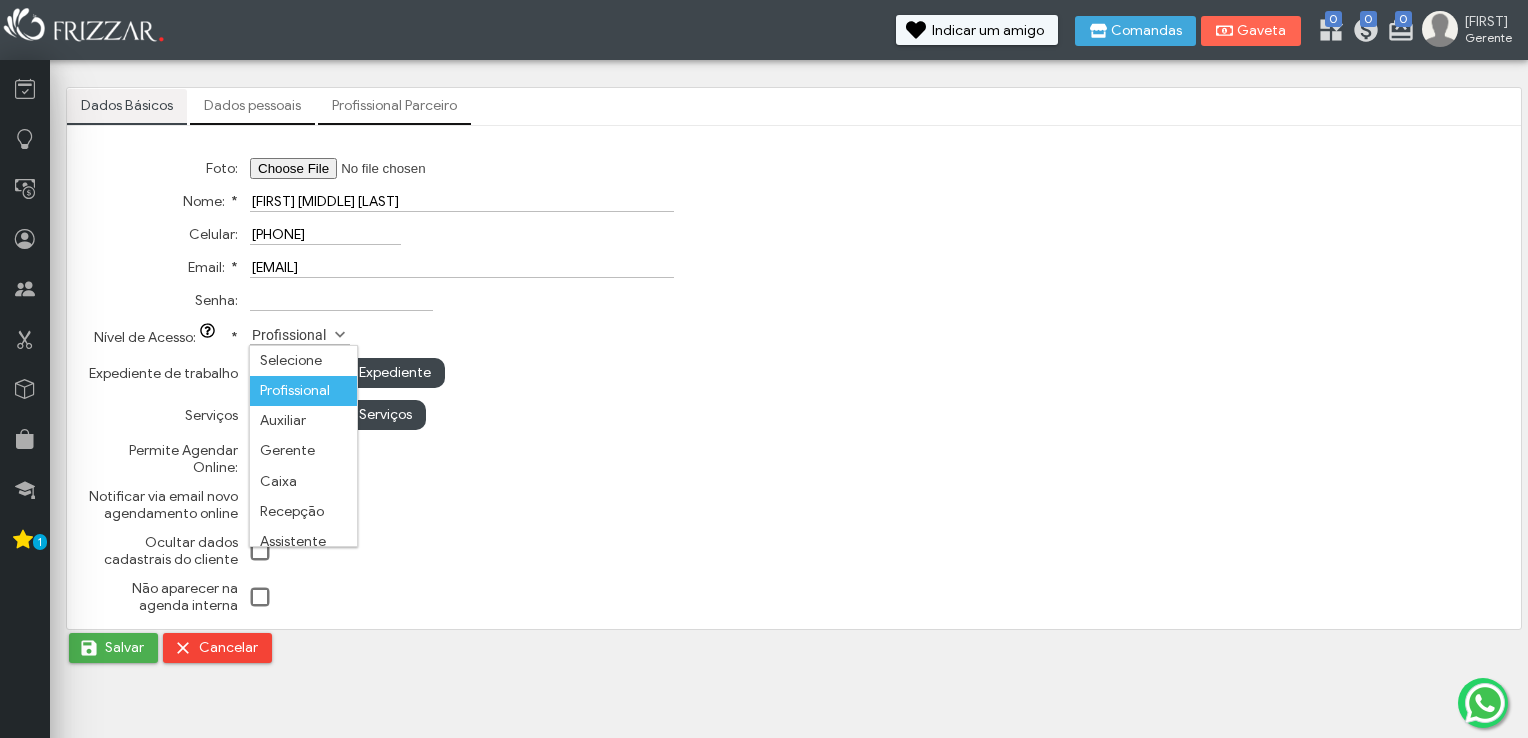 click on "Profissional" at bounding box center [303, 391] 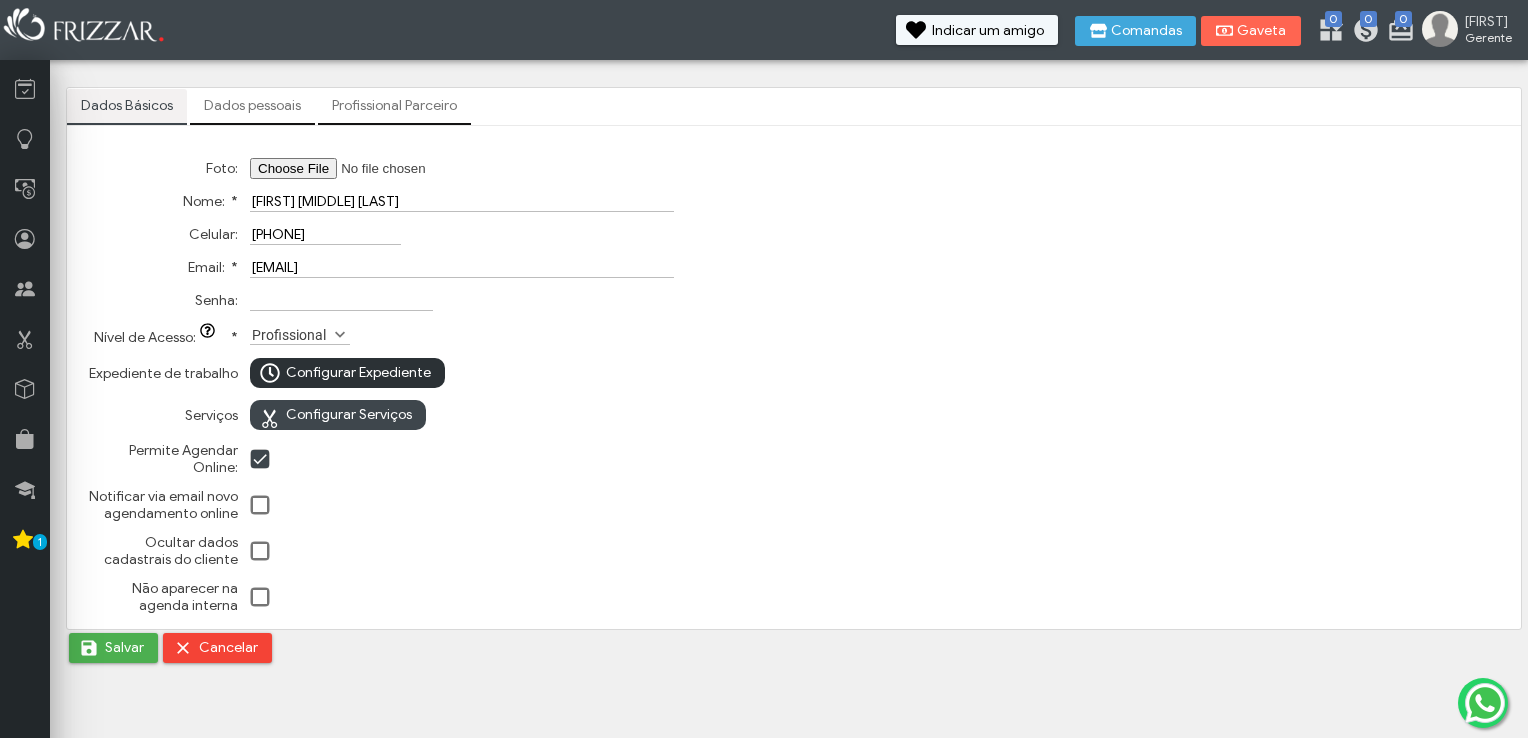 click on "Configurar Expediente" at bounding box center [358, 373] 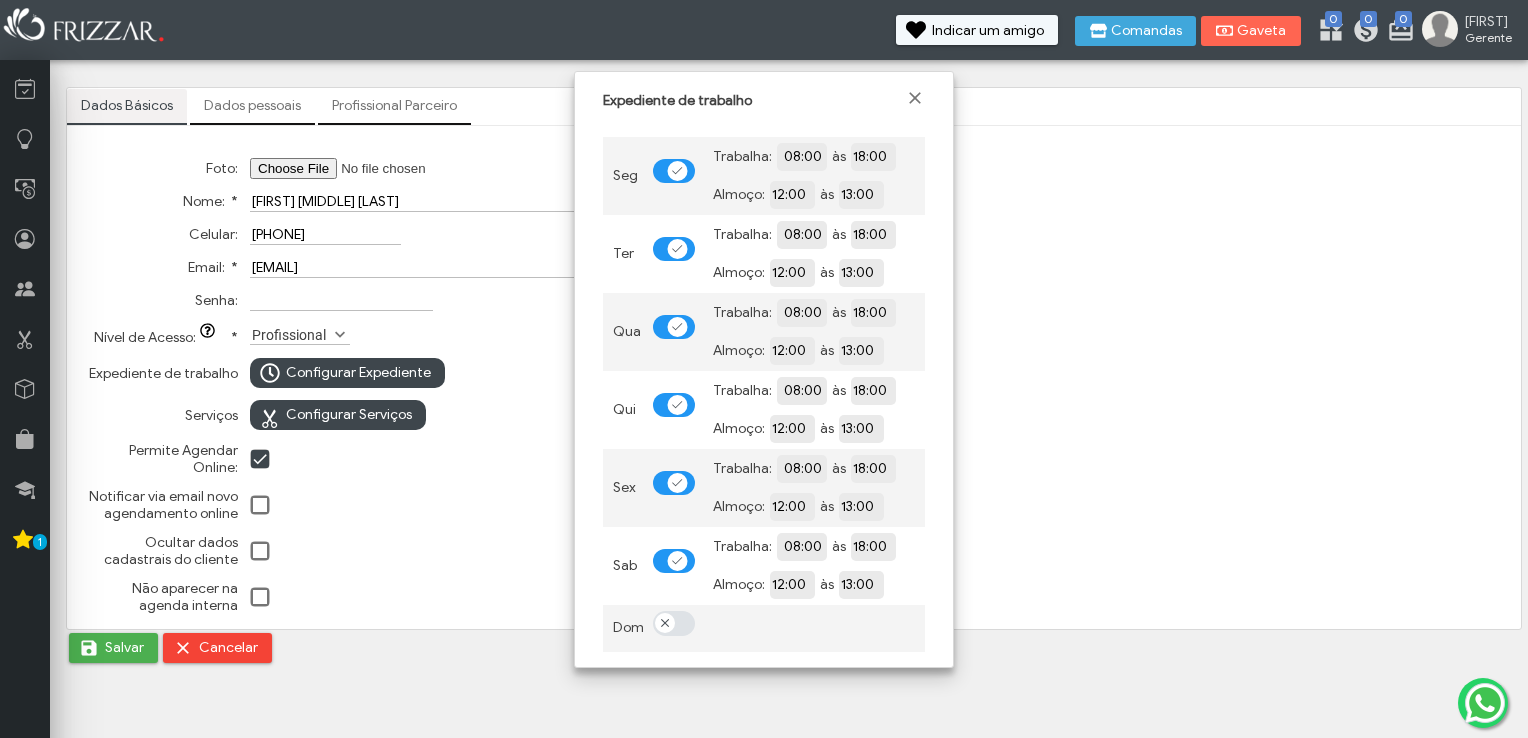 scroll, scrollTop: 12, scrollLeft: 10, axis: both 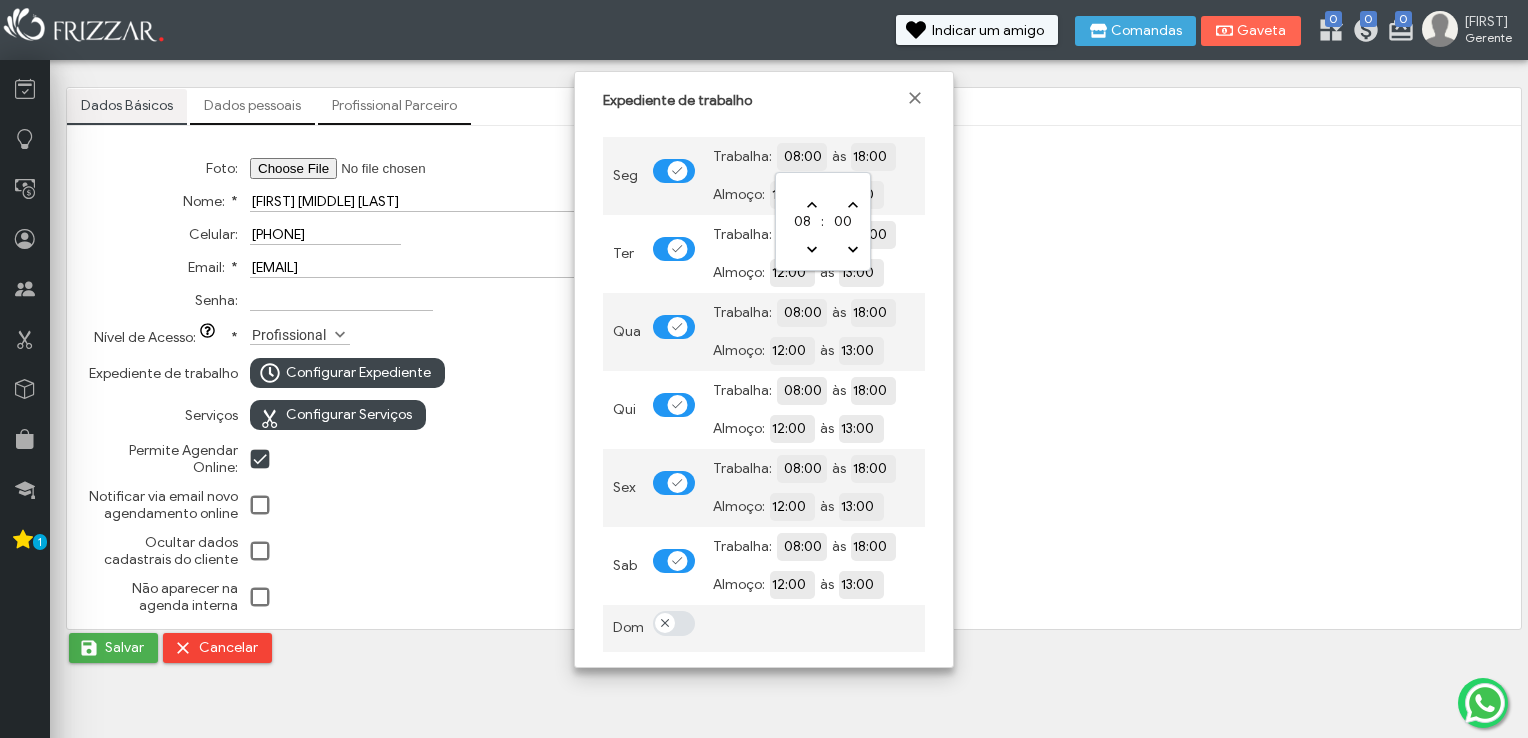 click on "08:00" at bounding box center (873, 155) 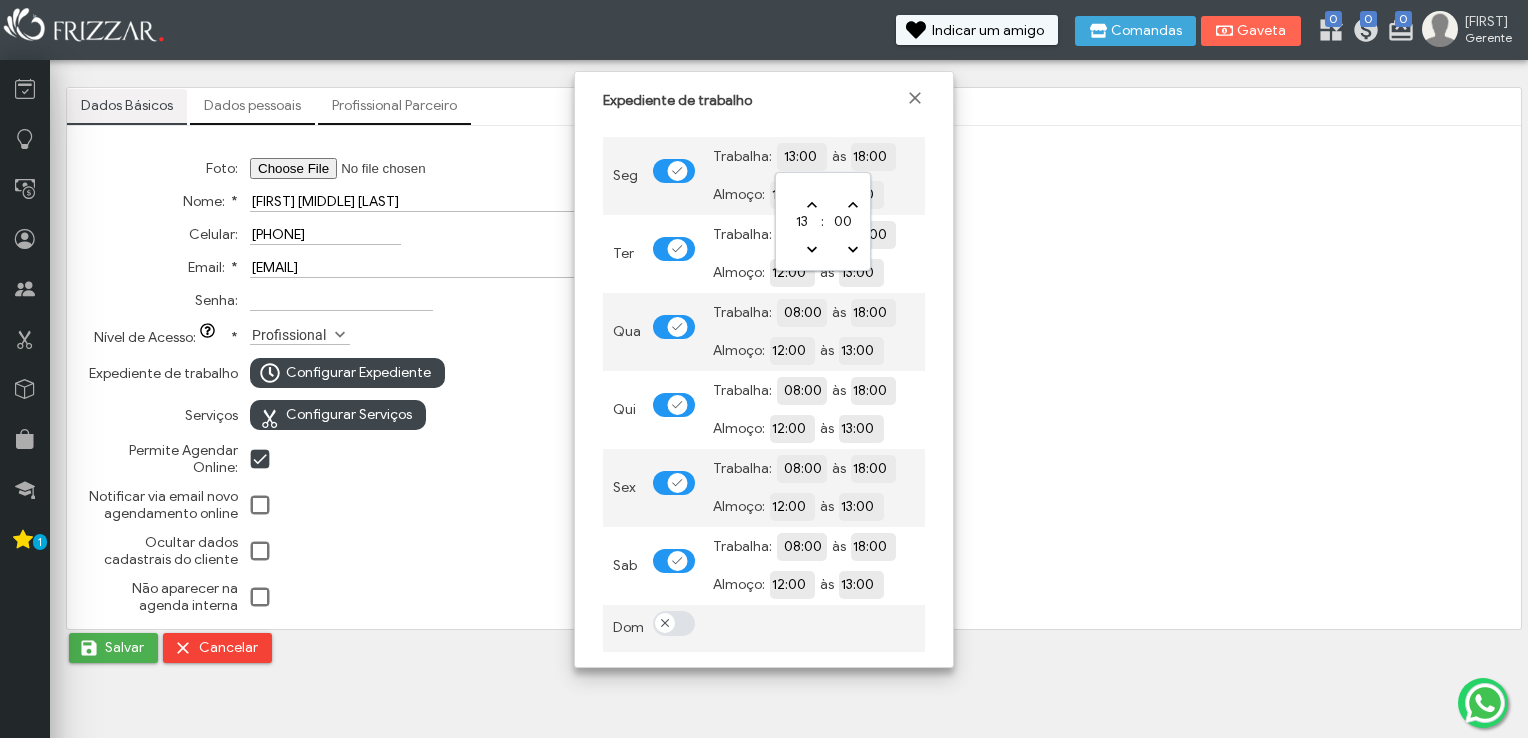 click on "18:00" at bounding box center (942, 156) 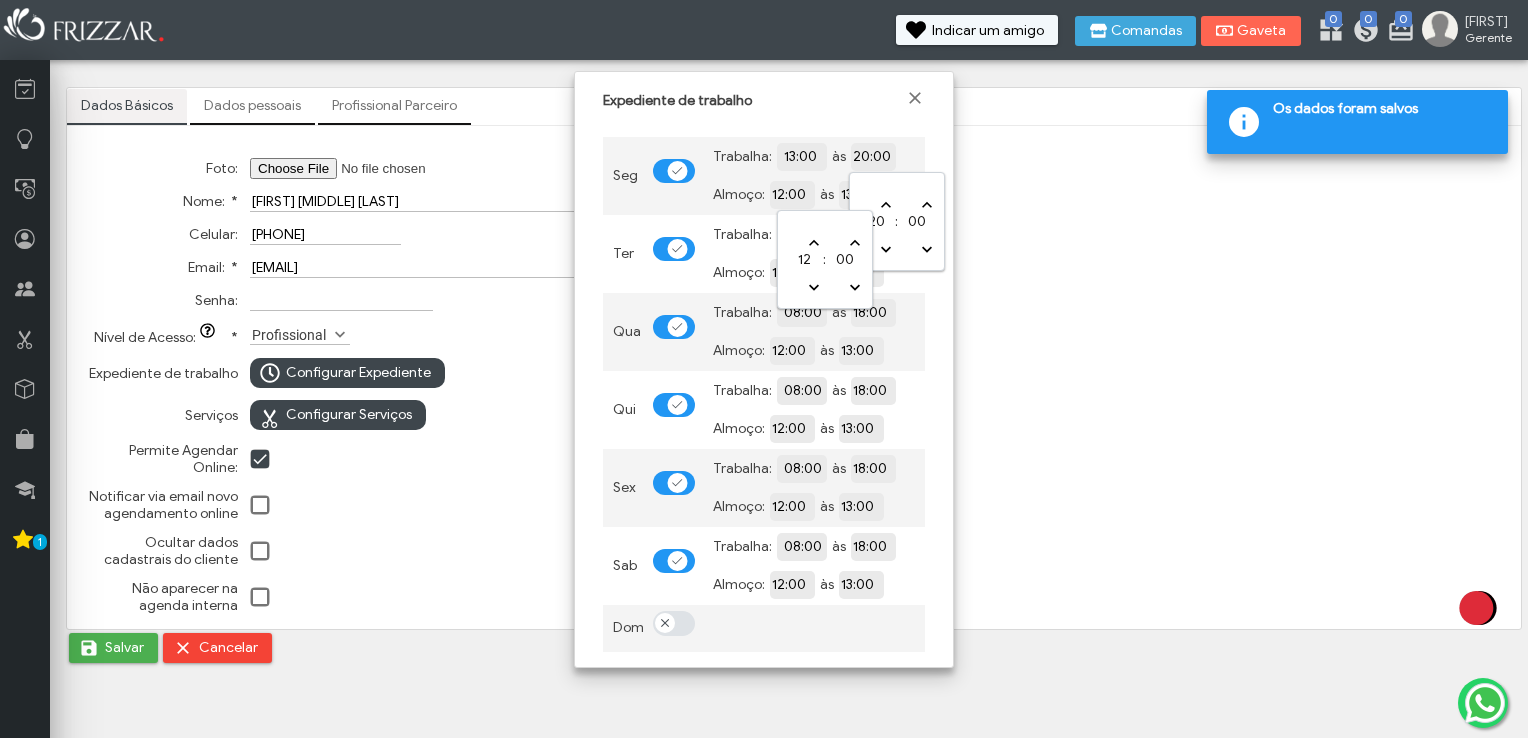 click on "12:00" at bounding box center [861, 193] 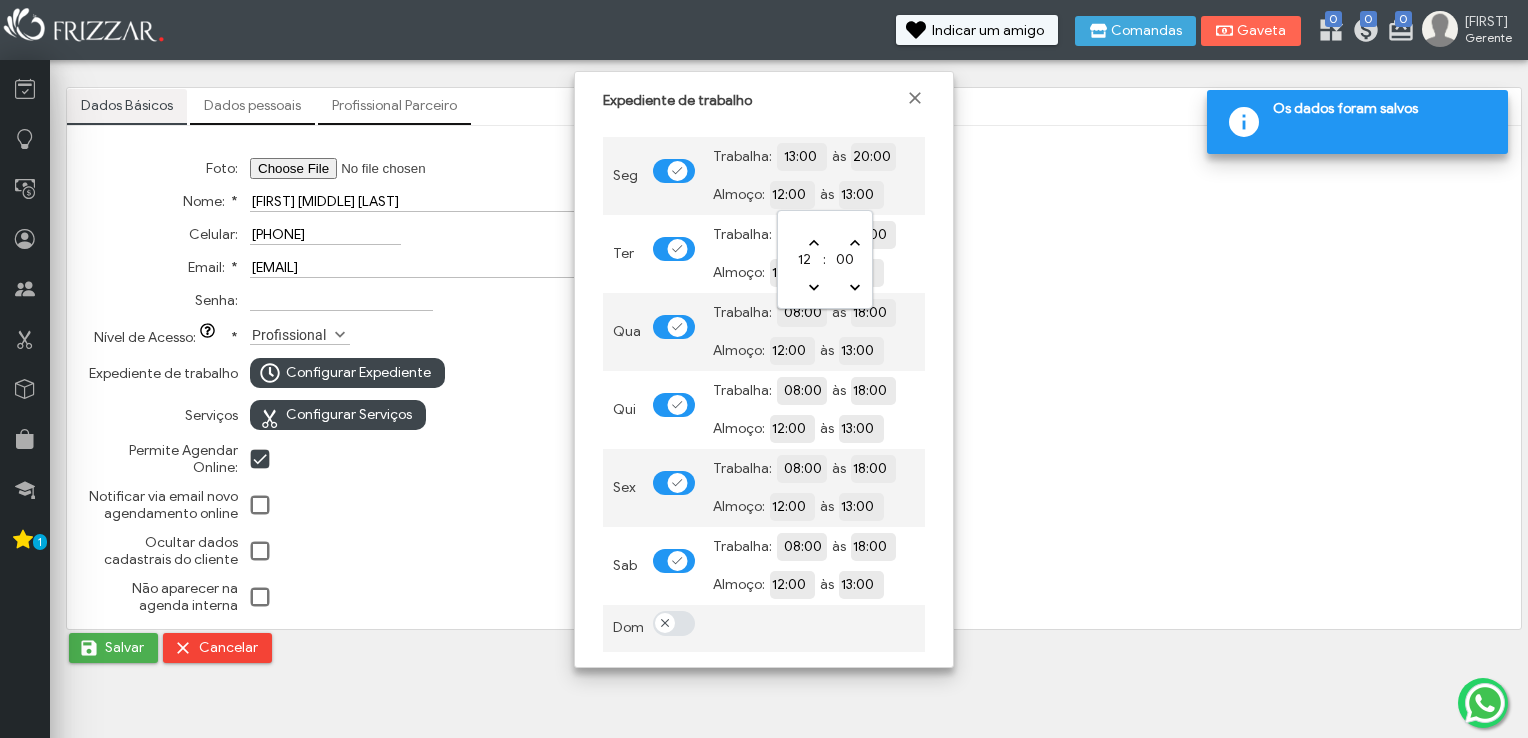 click at bounding box center (673, 254) 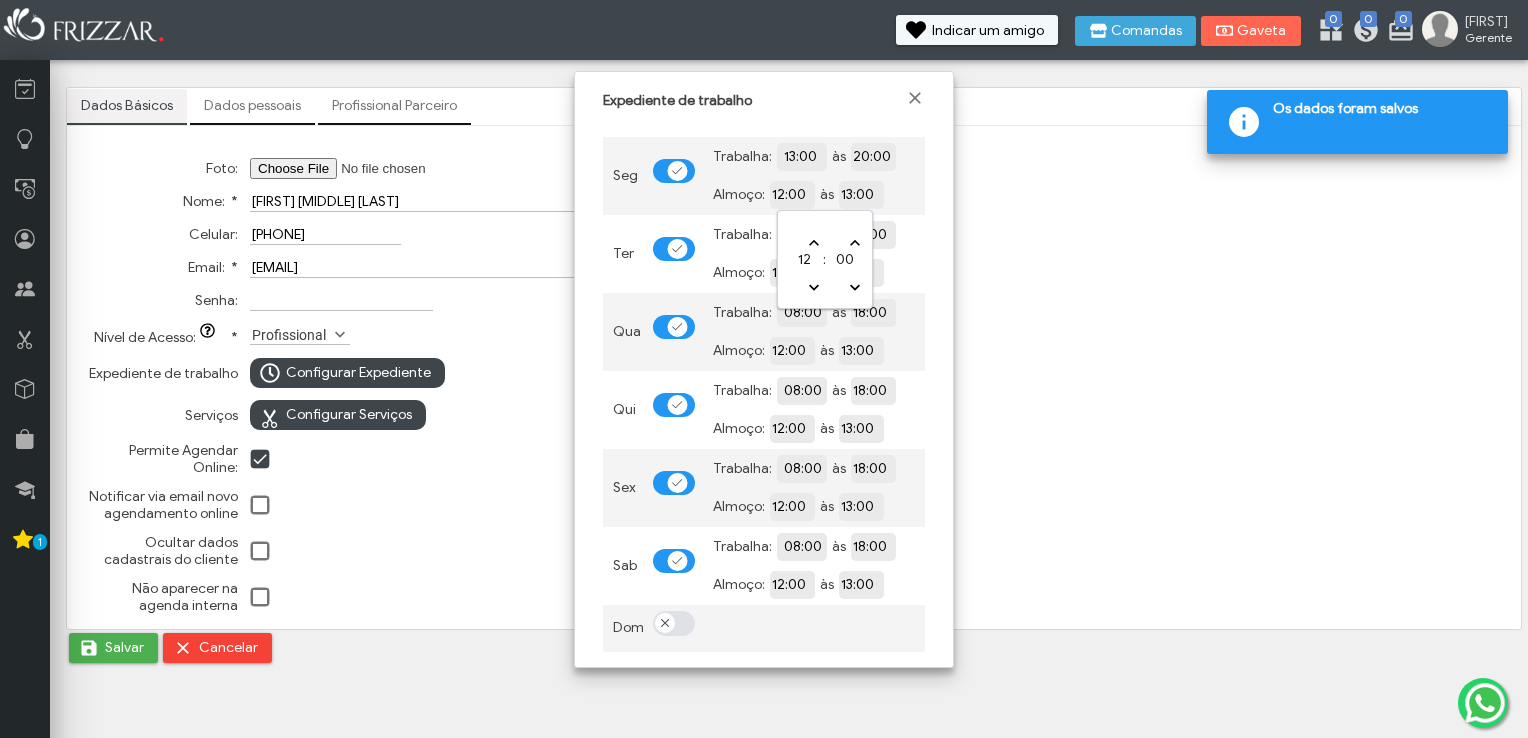 click on "12:00" at bounding box center (861, 193) 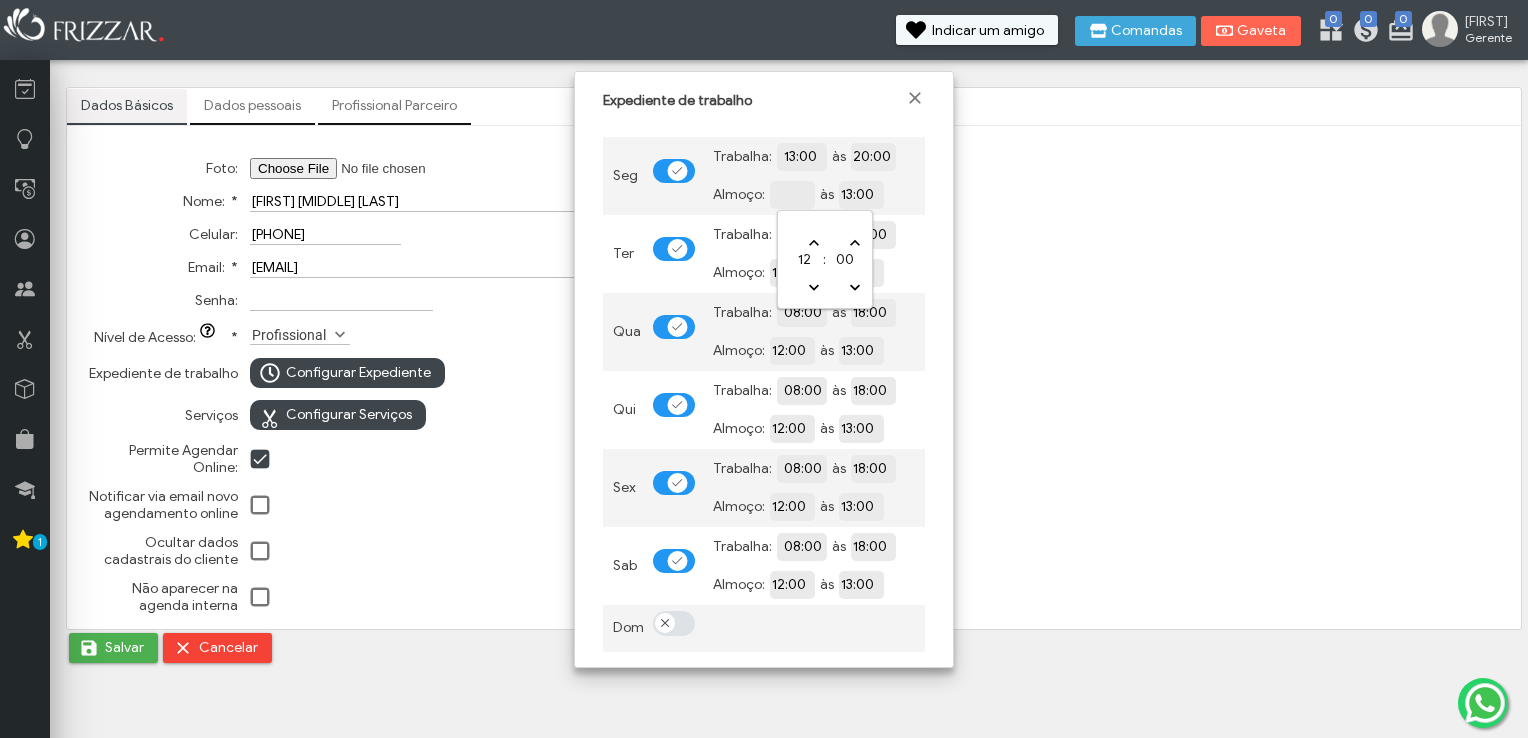 type 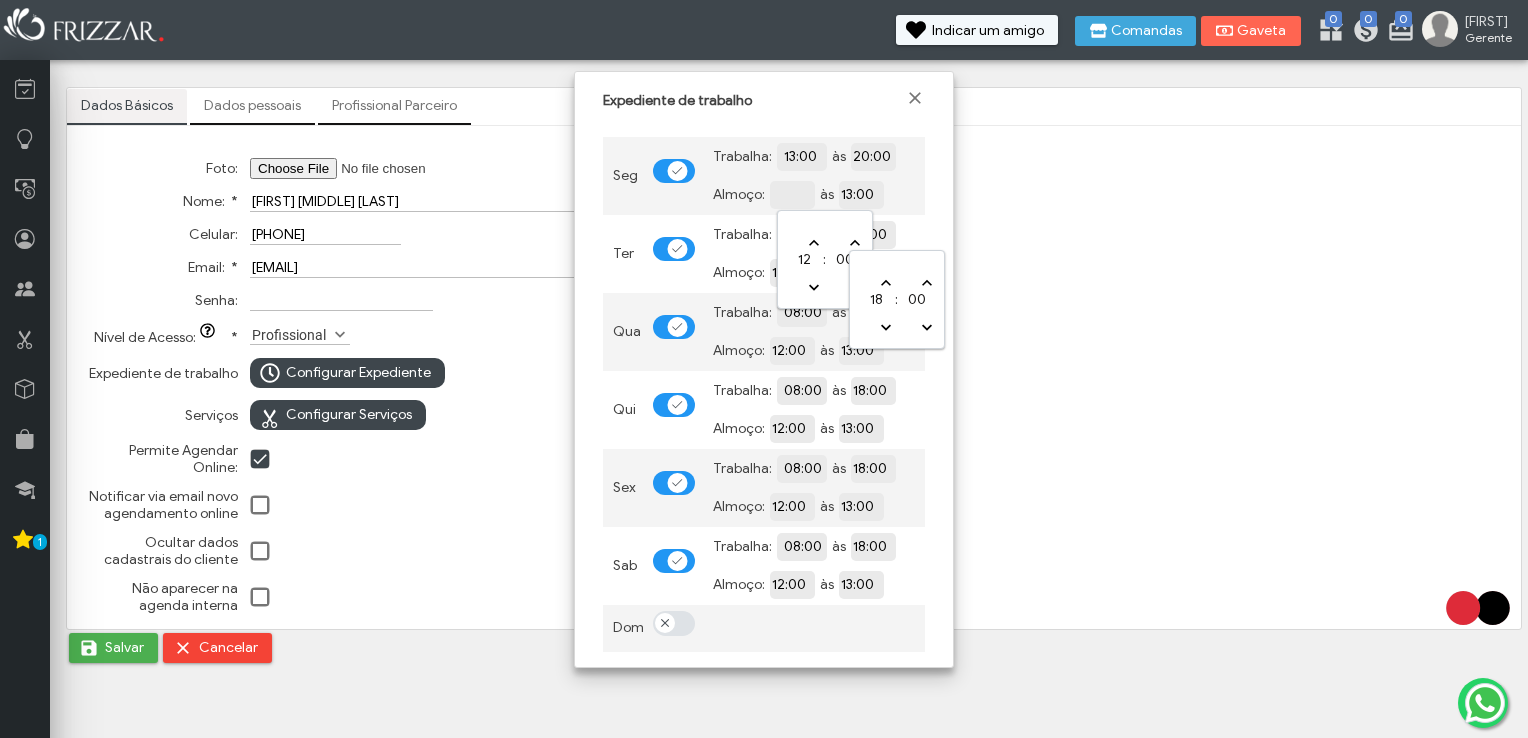 click on "18:00" at bounding box center [942, 233] 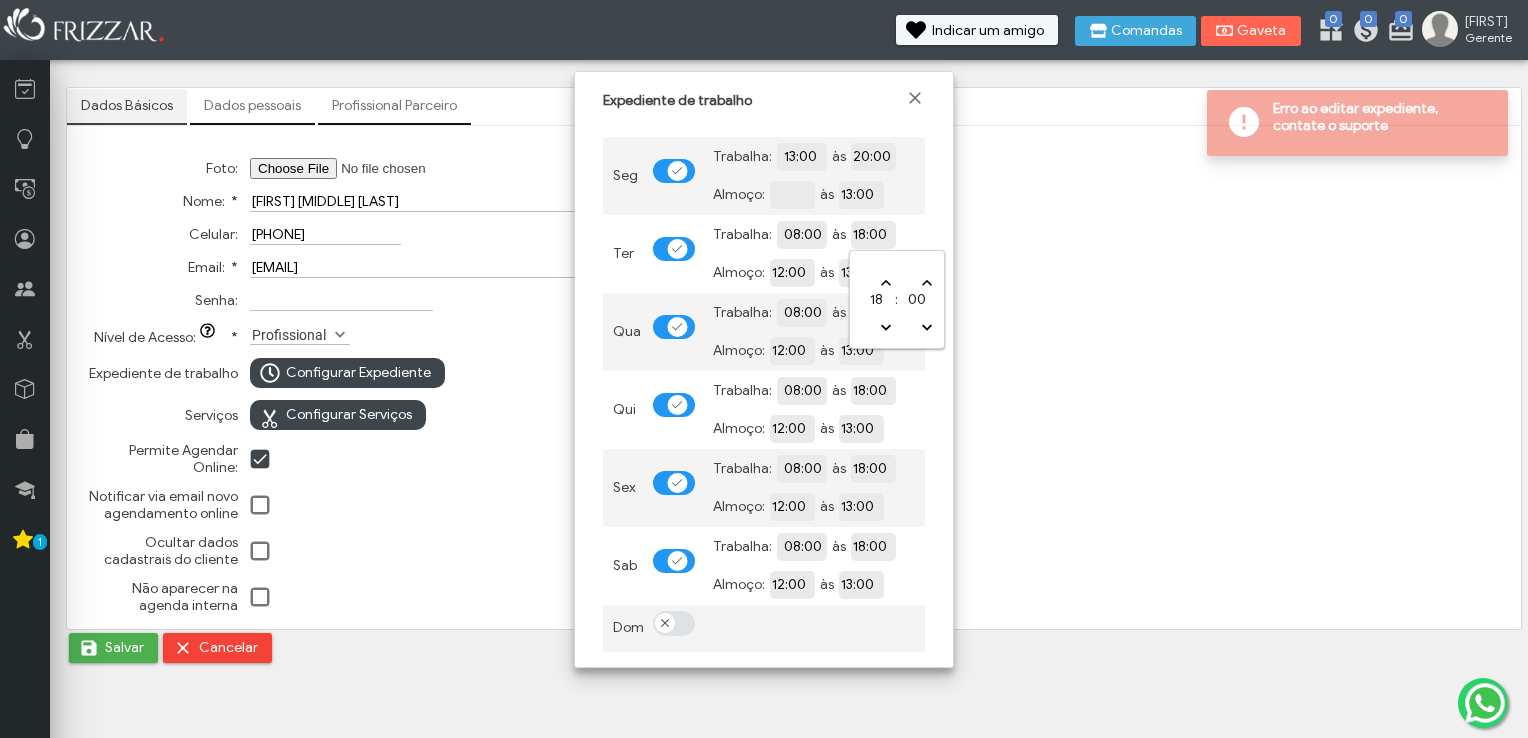 click on "13:00" at bounding box center [930, 194] 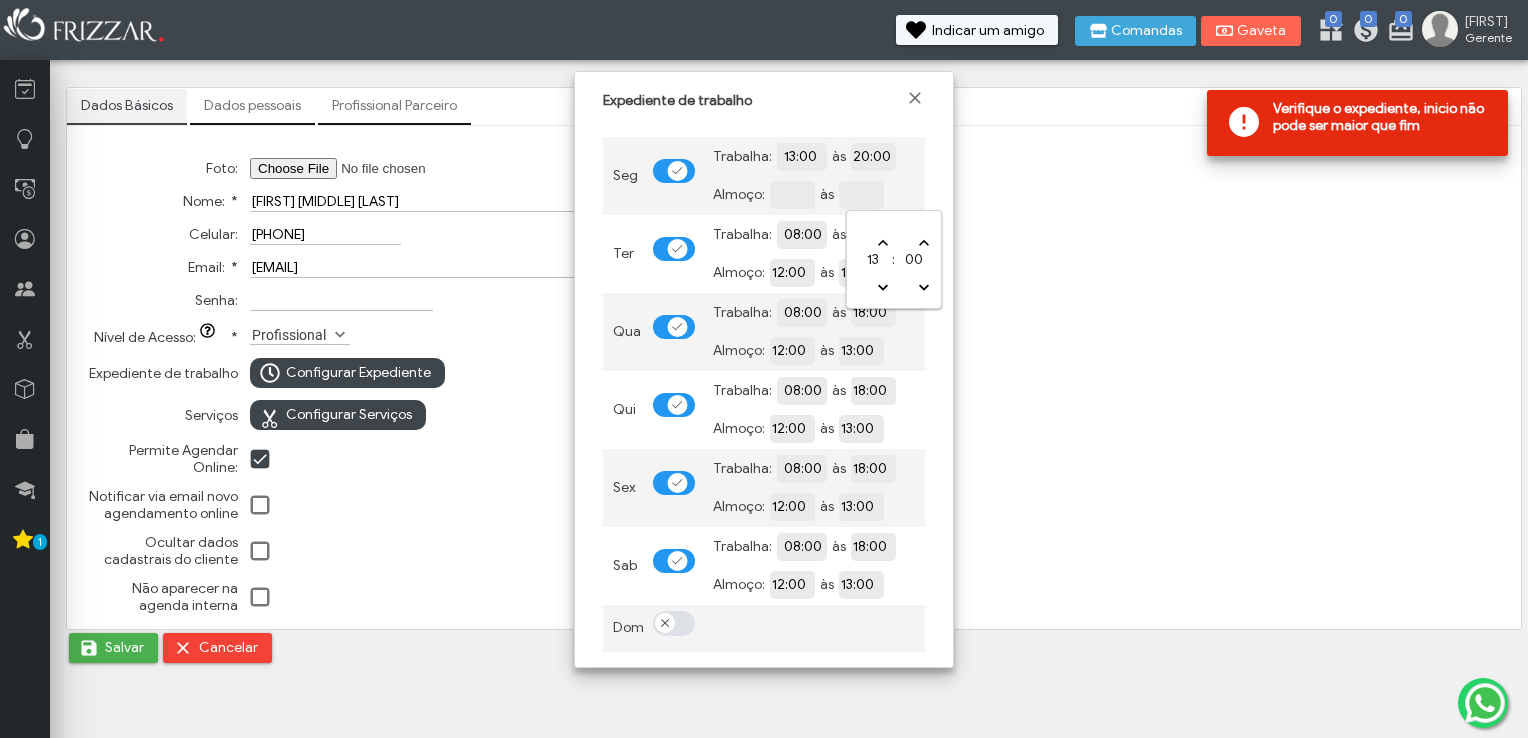 type 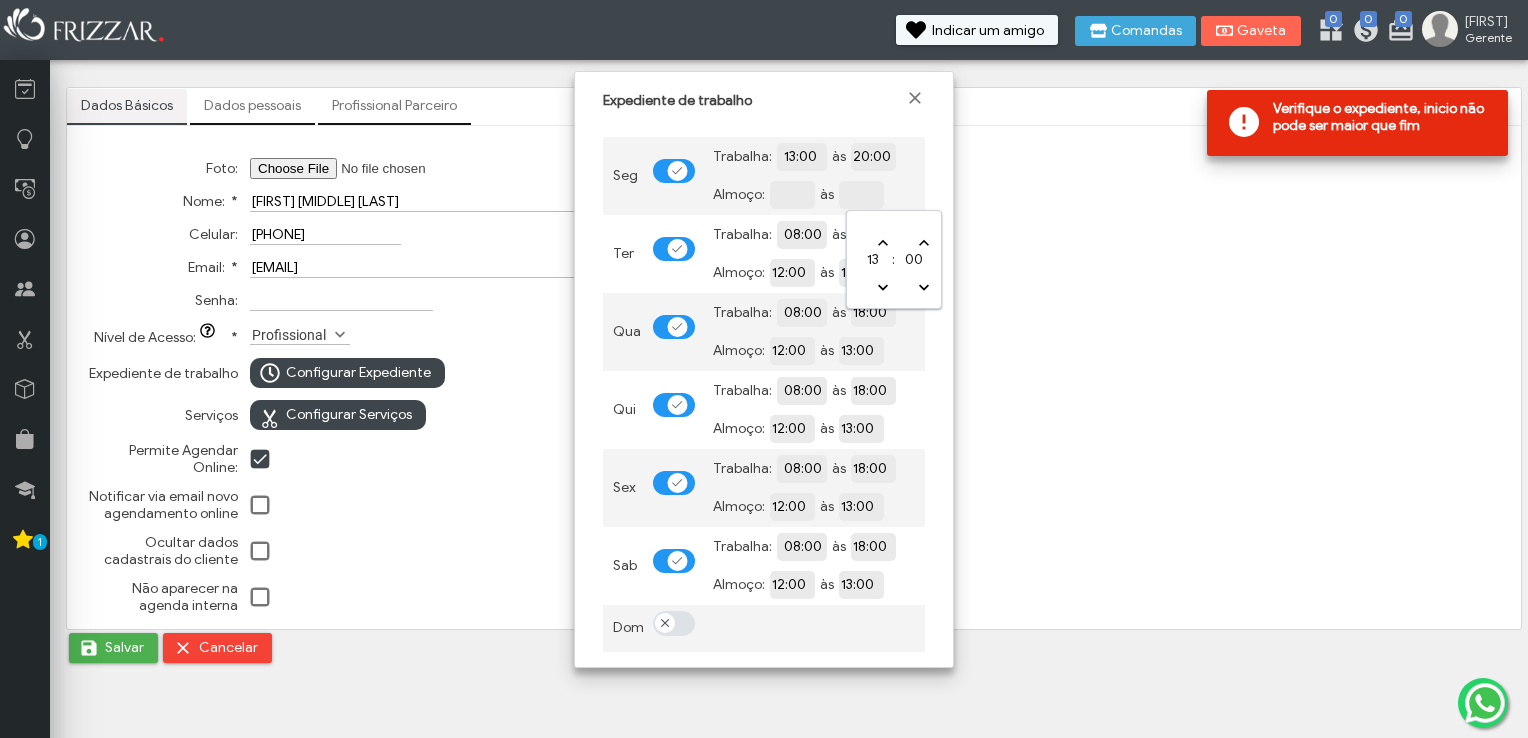 click on "Trabalha: [TIME] às [TIME]" at bounding box center [674, 249] 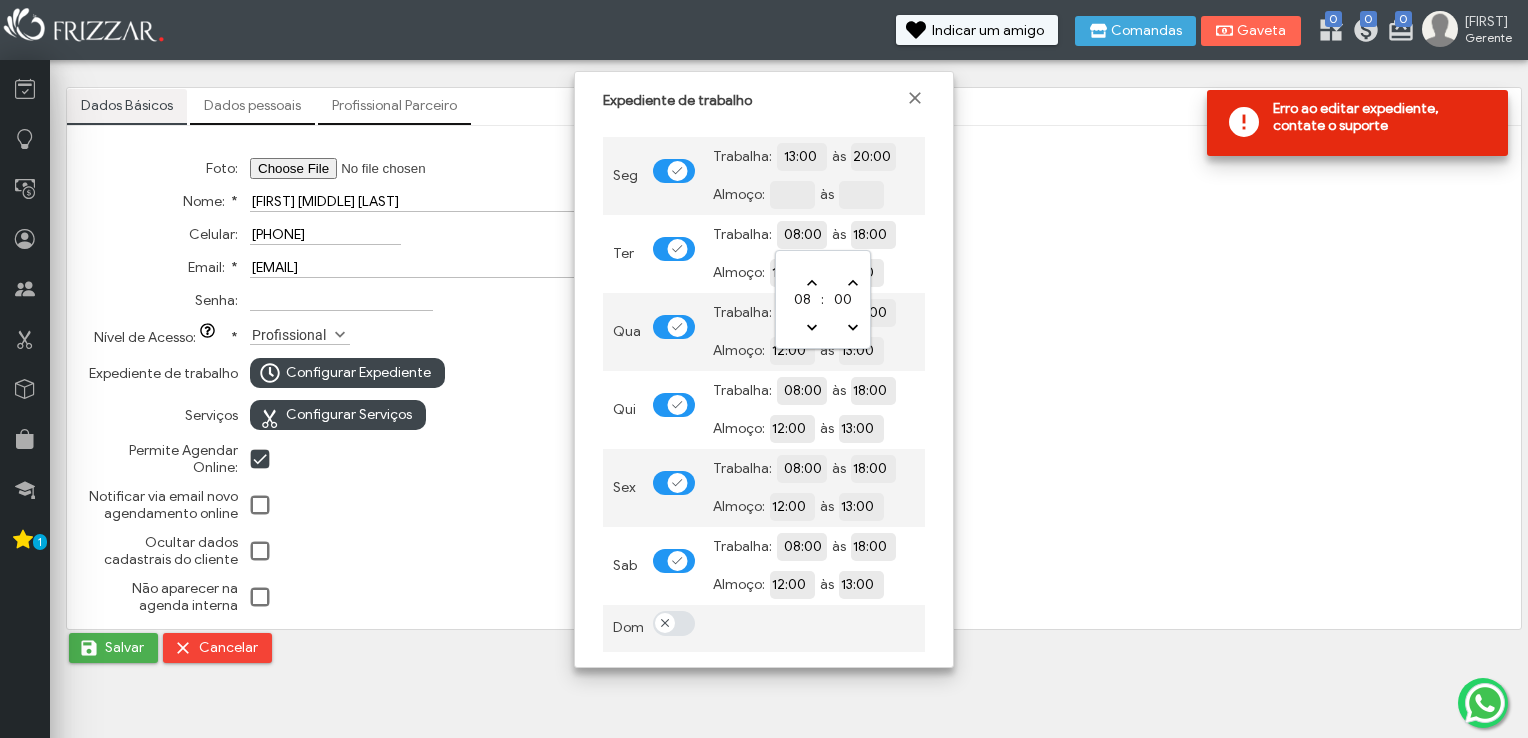 click on "08:00" at bounding box center [873, 233] 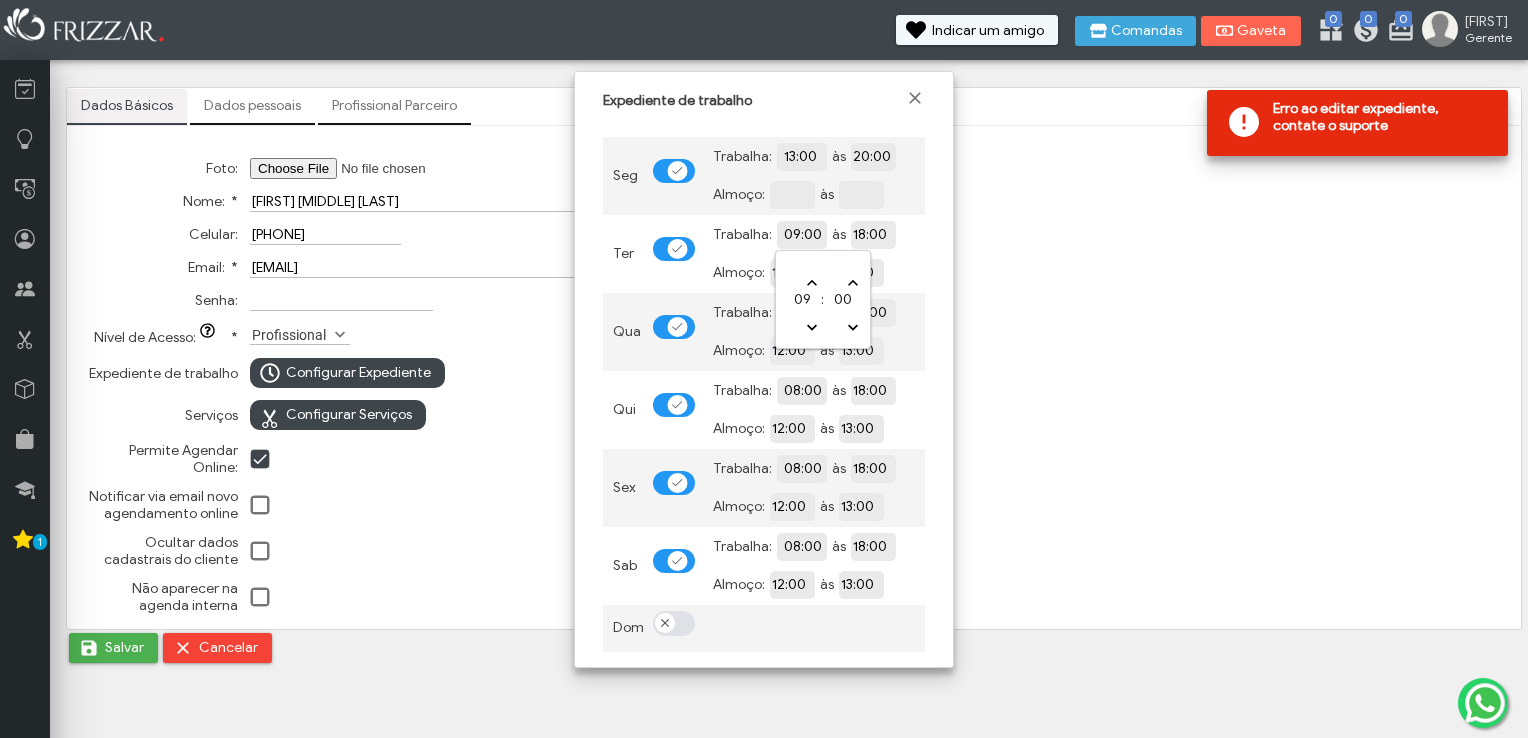 type on "09:00" 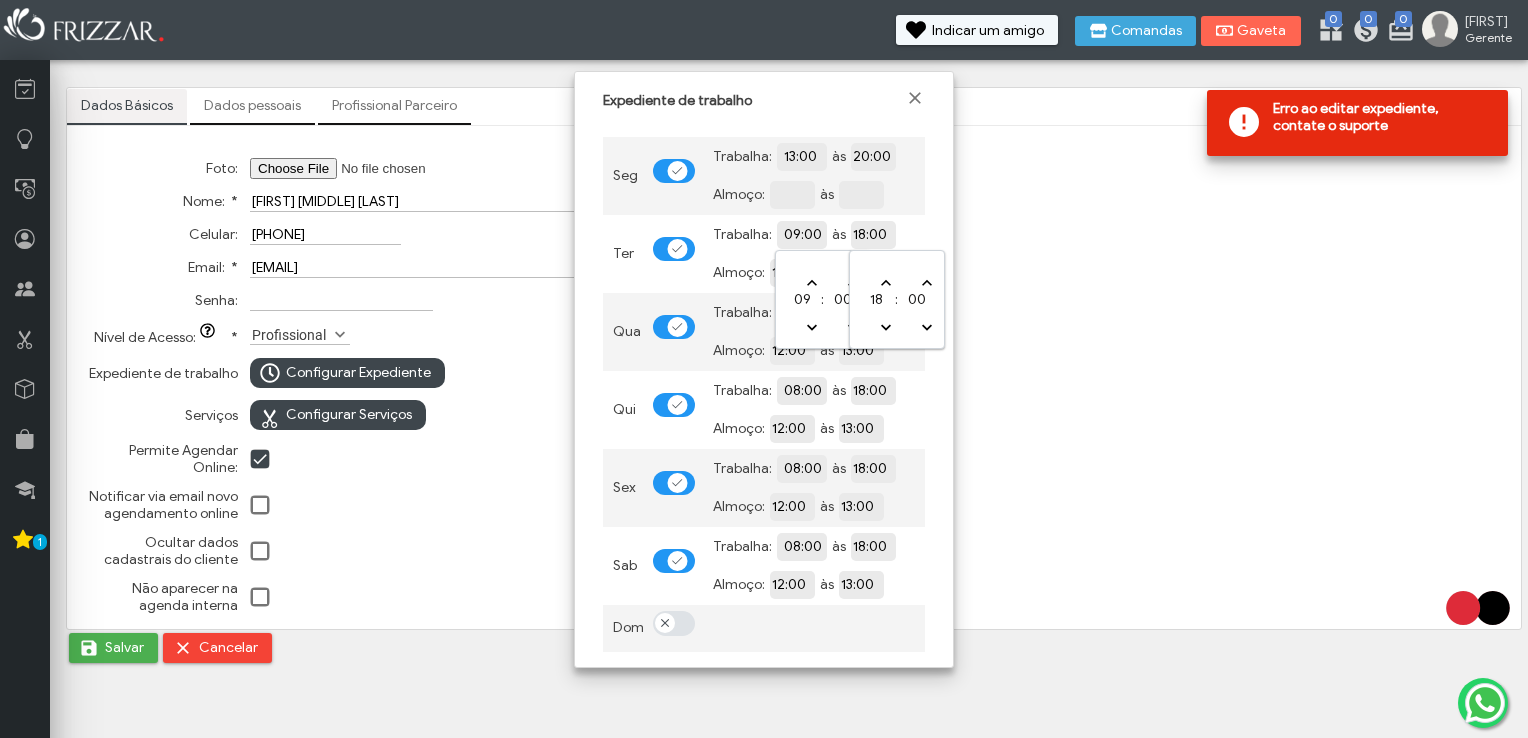 click on "18:00" at bounding box center [942, 233] 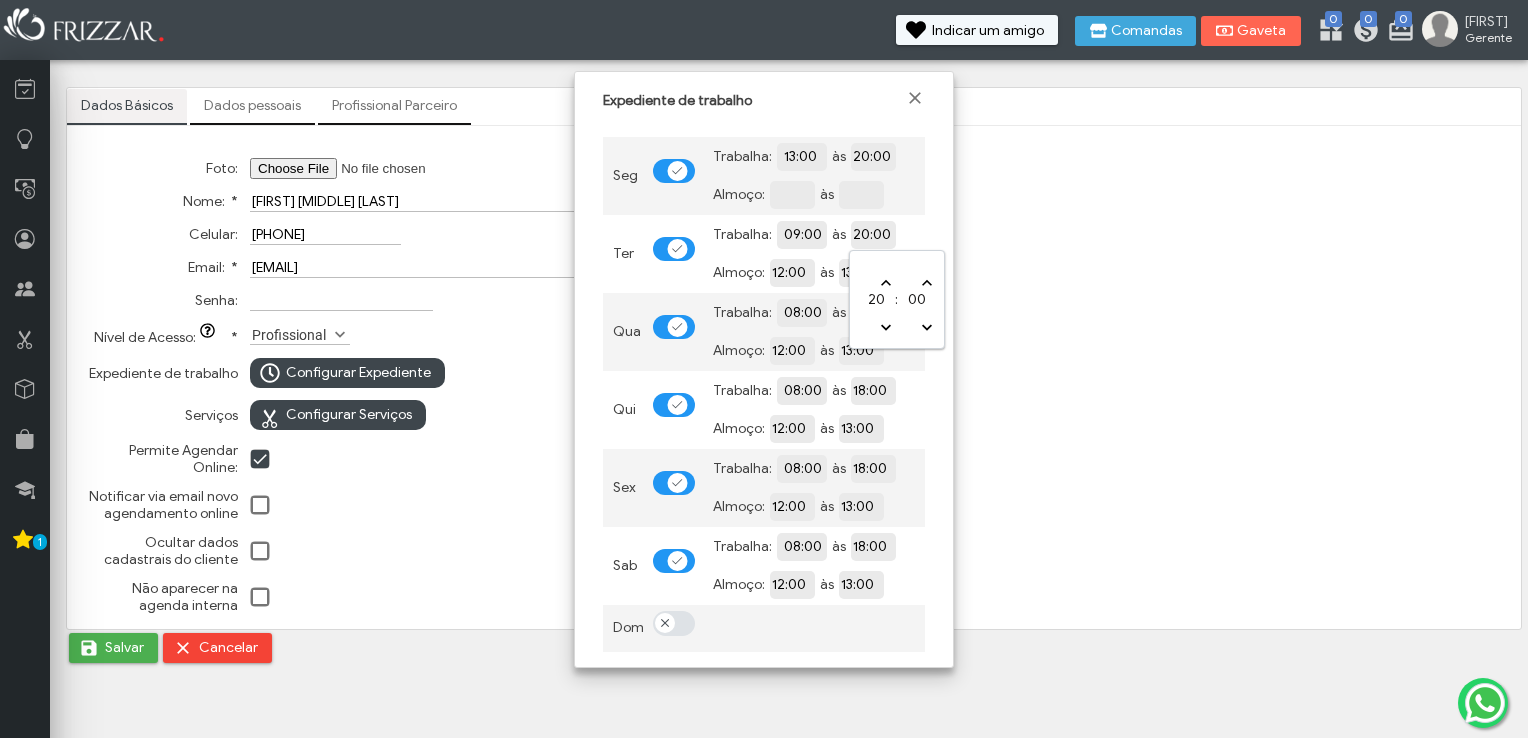 type on "20:00" 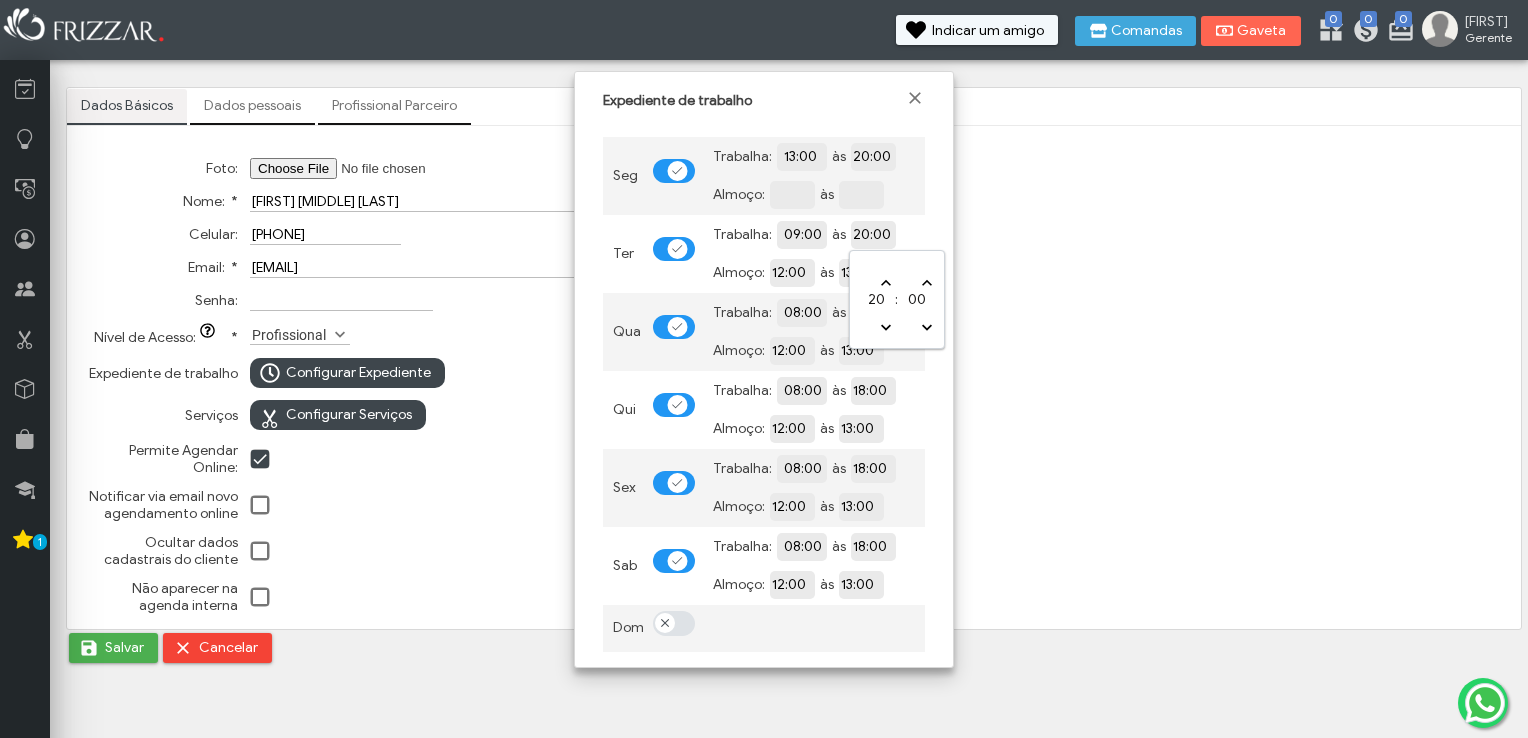 click on "Trabalha: [TIME] às [TIME]" at bounding box center (674, 171) 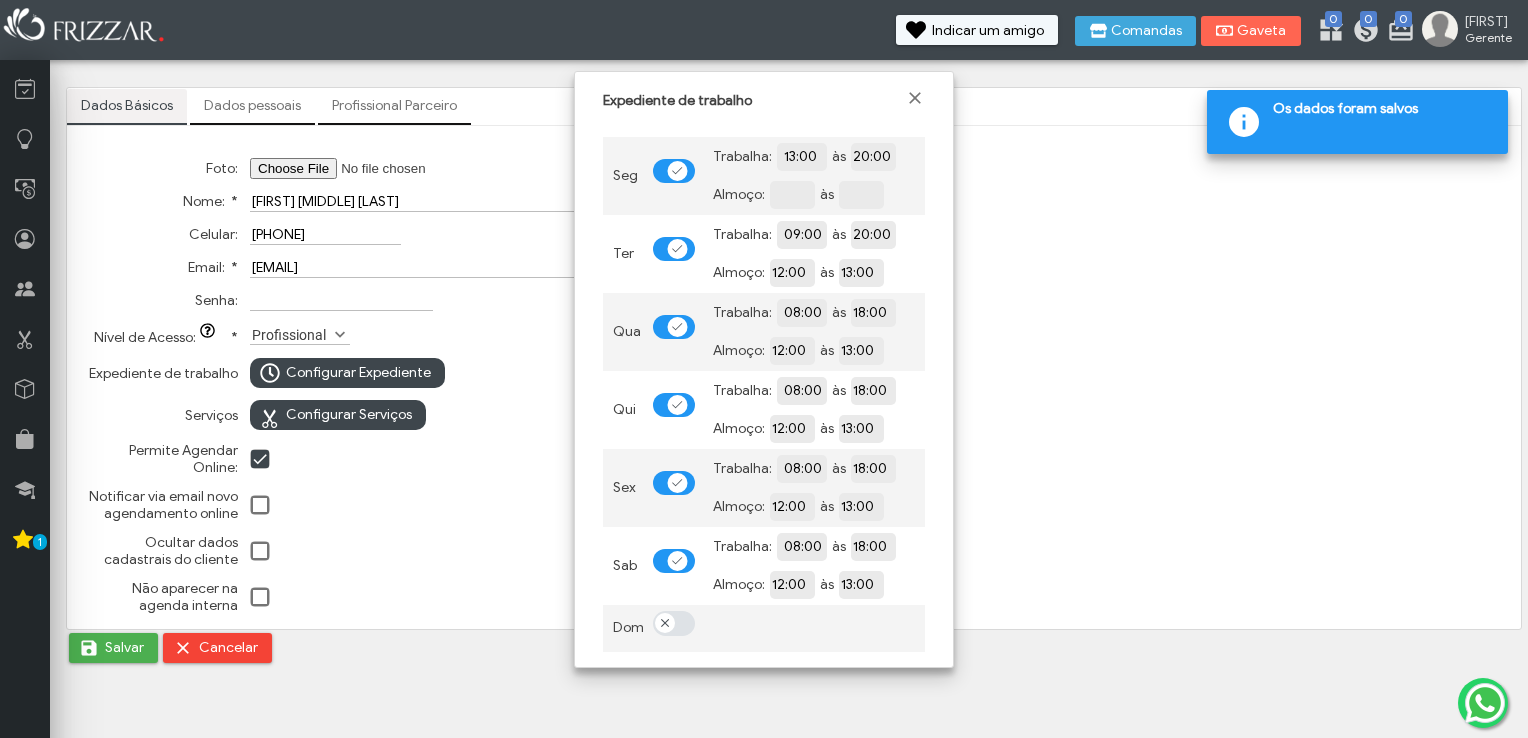 click on "08:00" at bounding box center [873, 312] 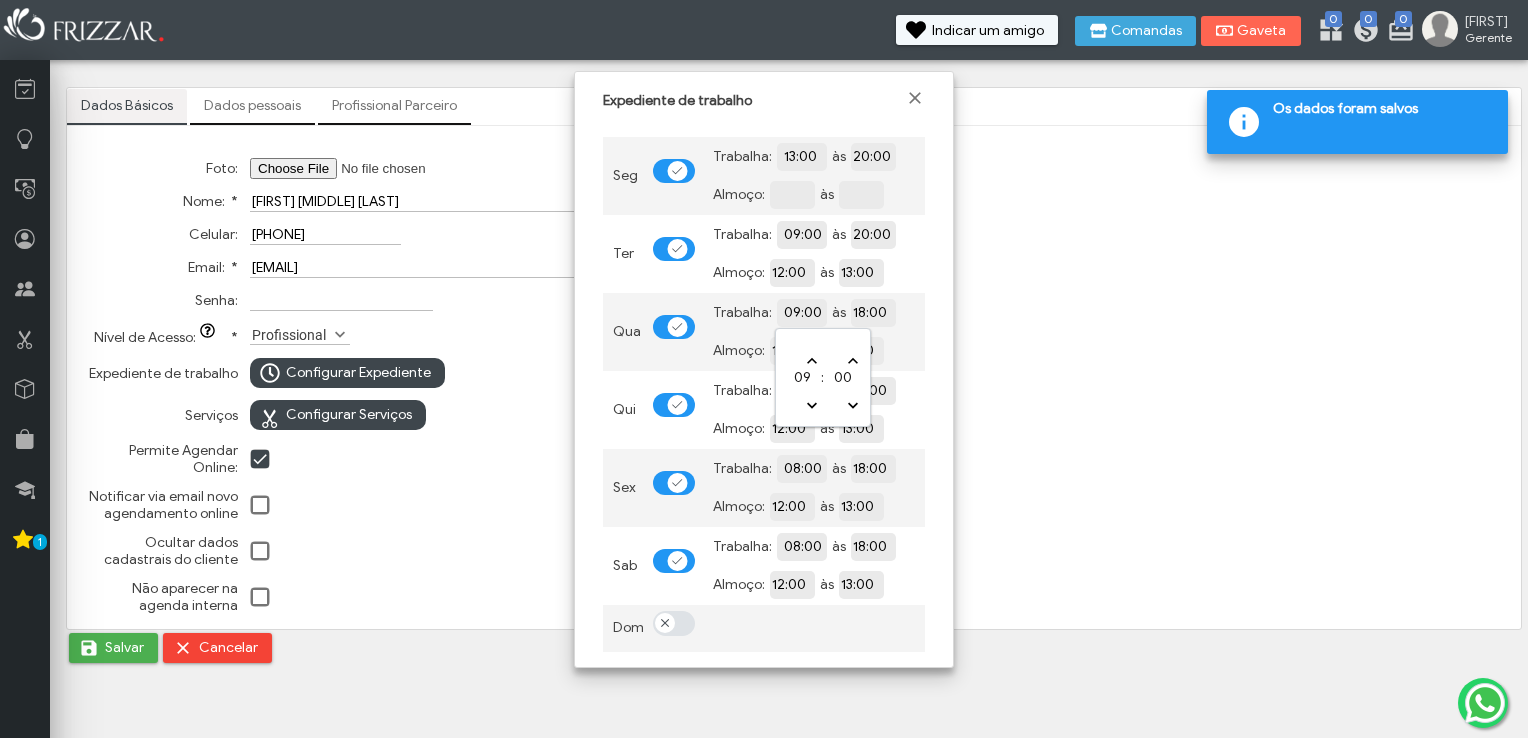 type on "09:00" 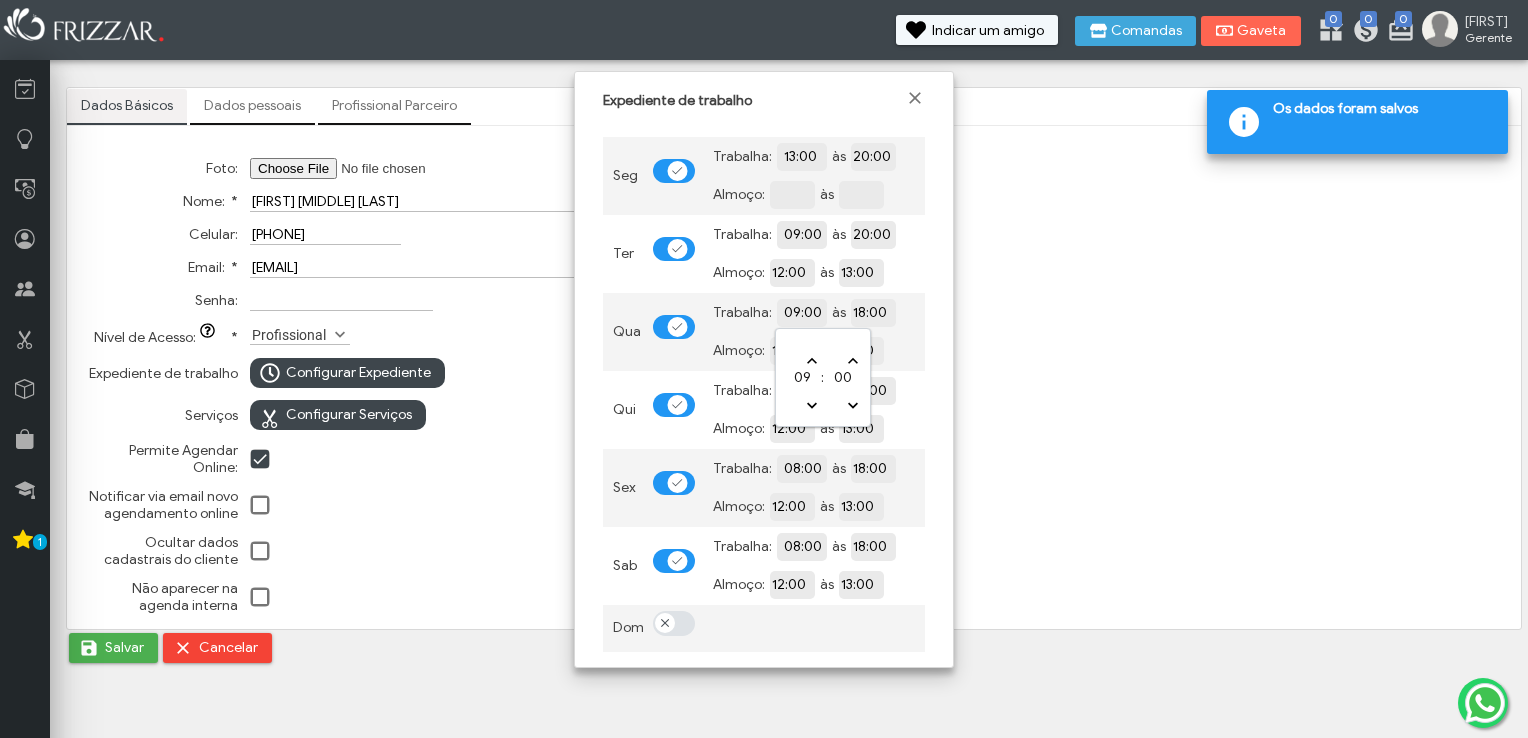click on "18:00" at bounding box center (942, 312) 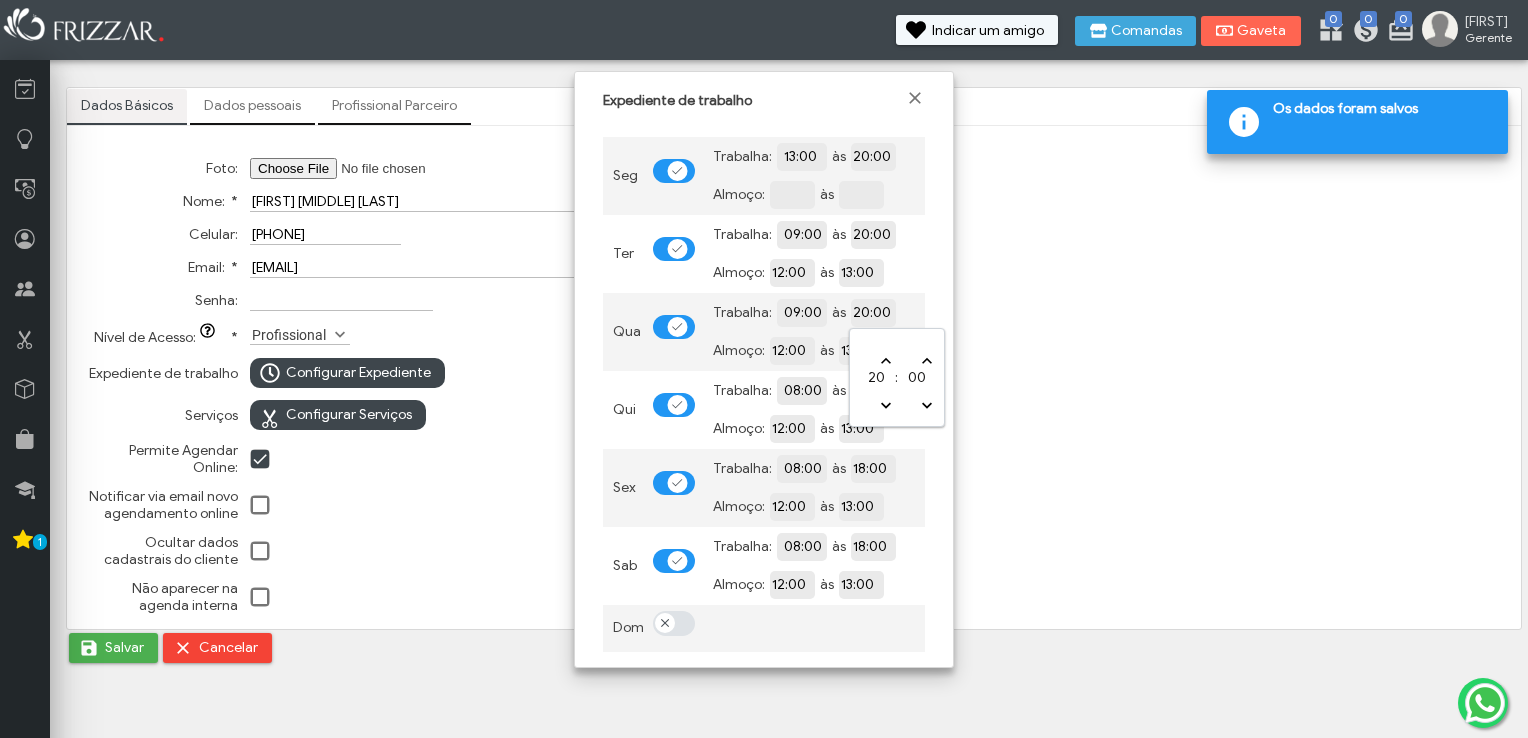 type on "20:00" 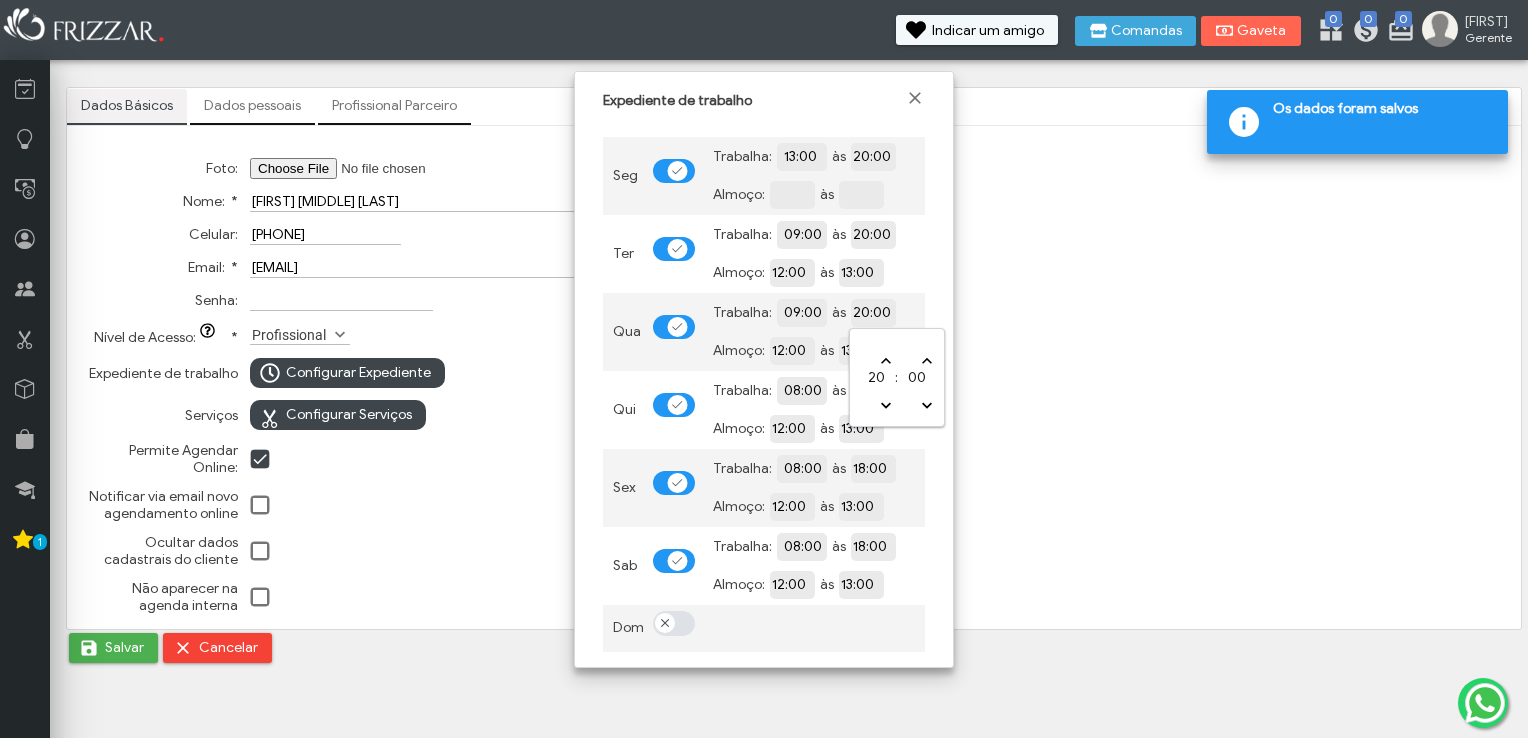 click on "08:00" at bounding box center [873, 390] 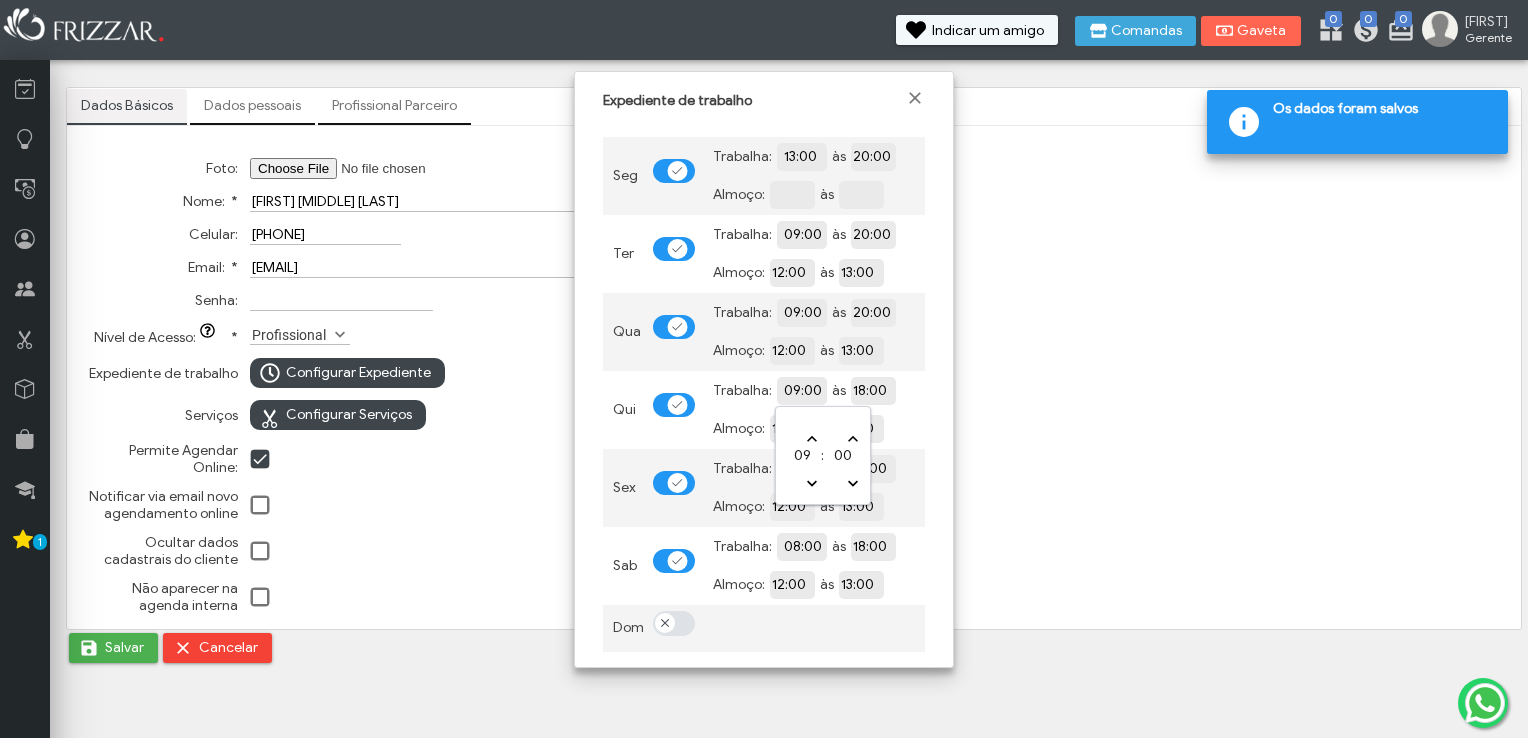type on "09:00" 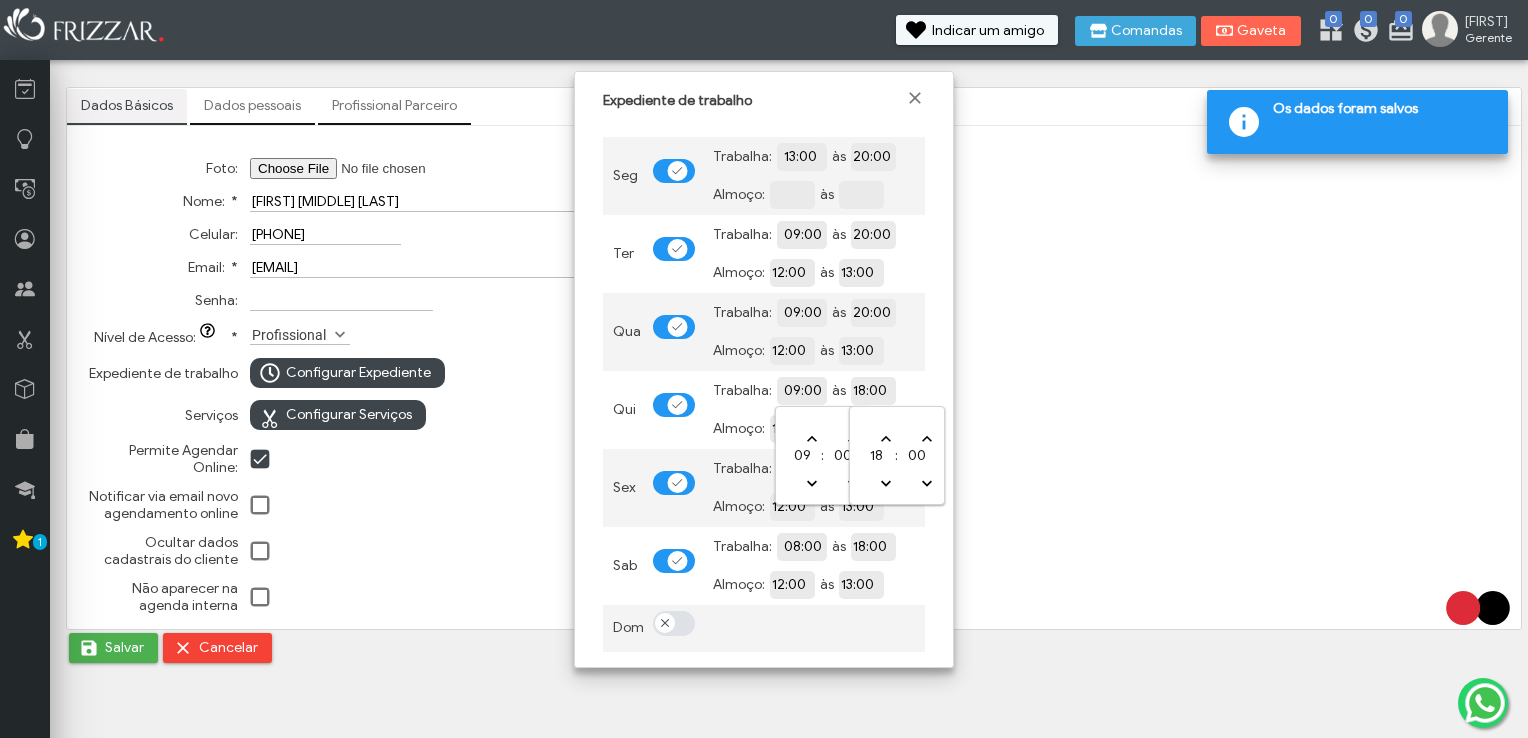 click on "18:00" at bounding box center (942, 389) 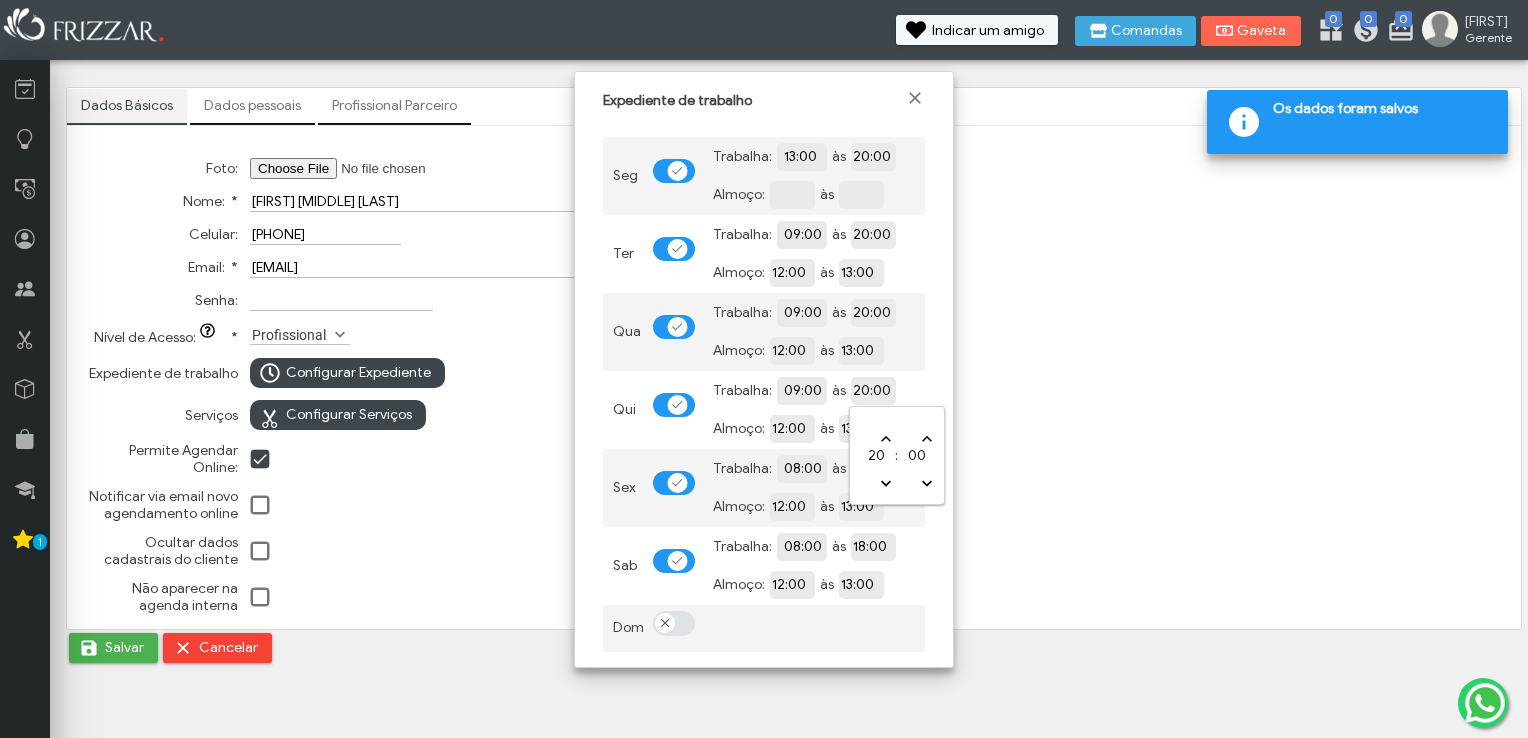 type on "20:00" 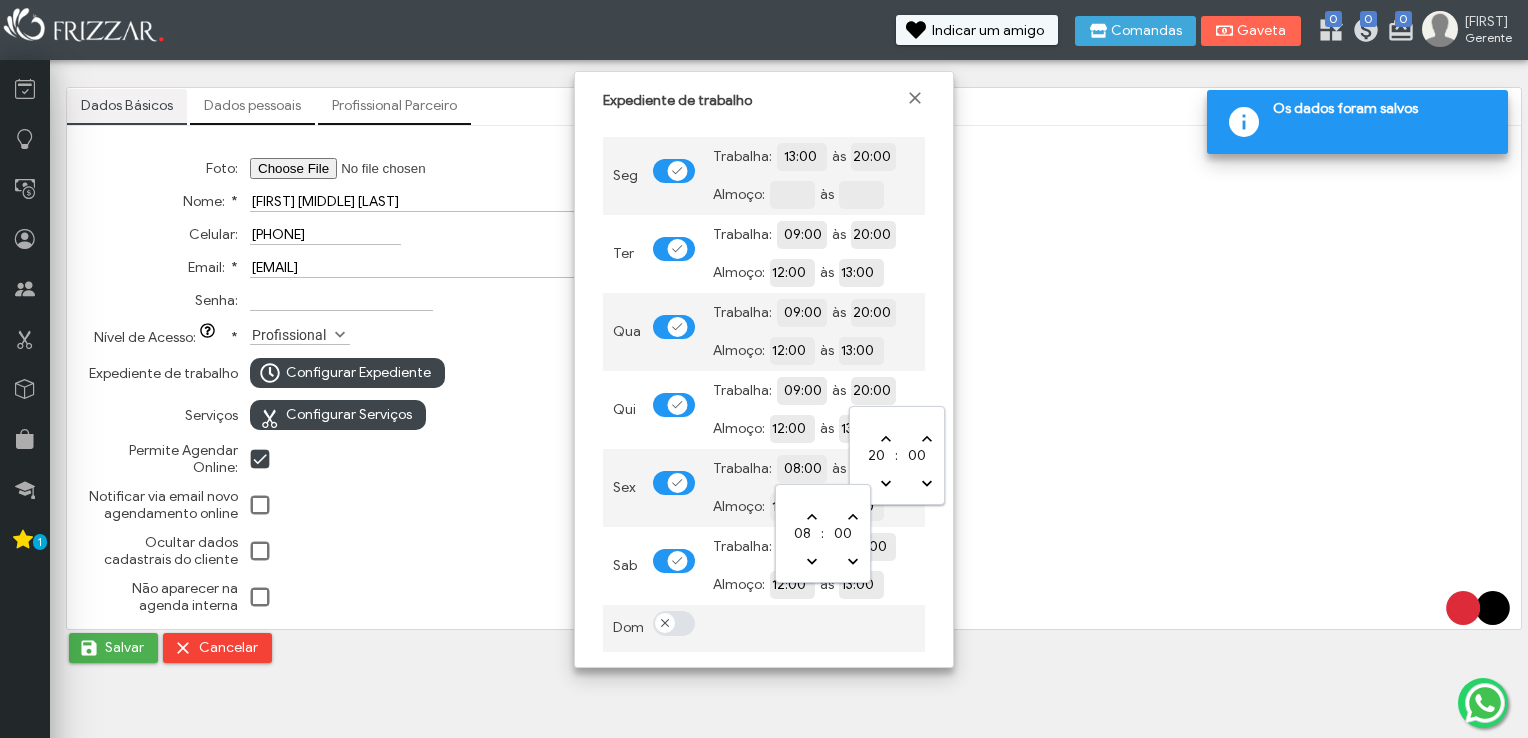 click on "08:00" at bounding box center [873, 467] 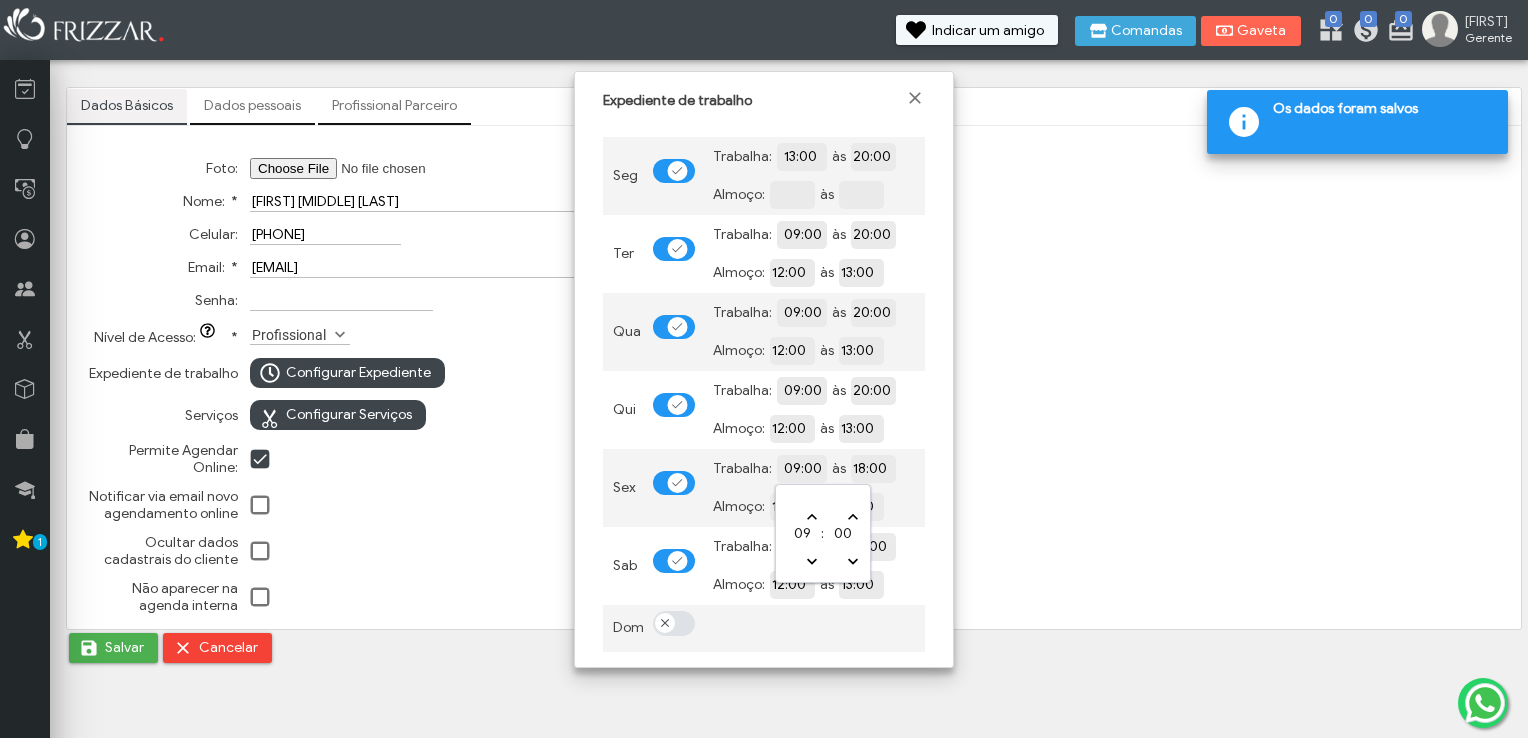 type on "09:00" 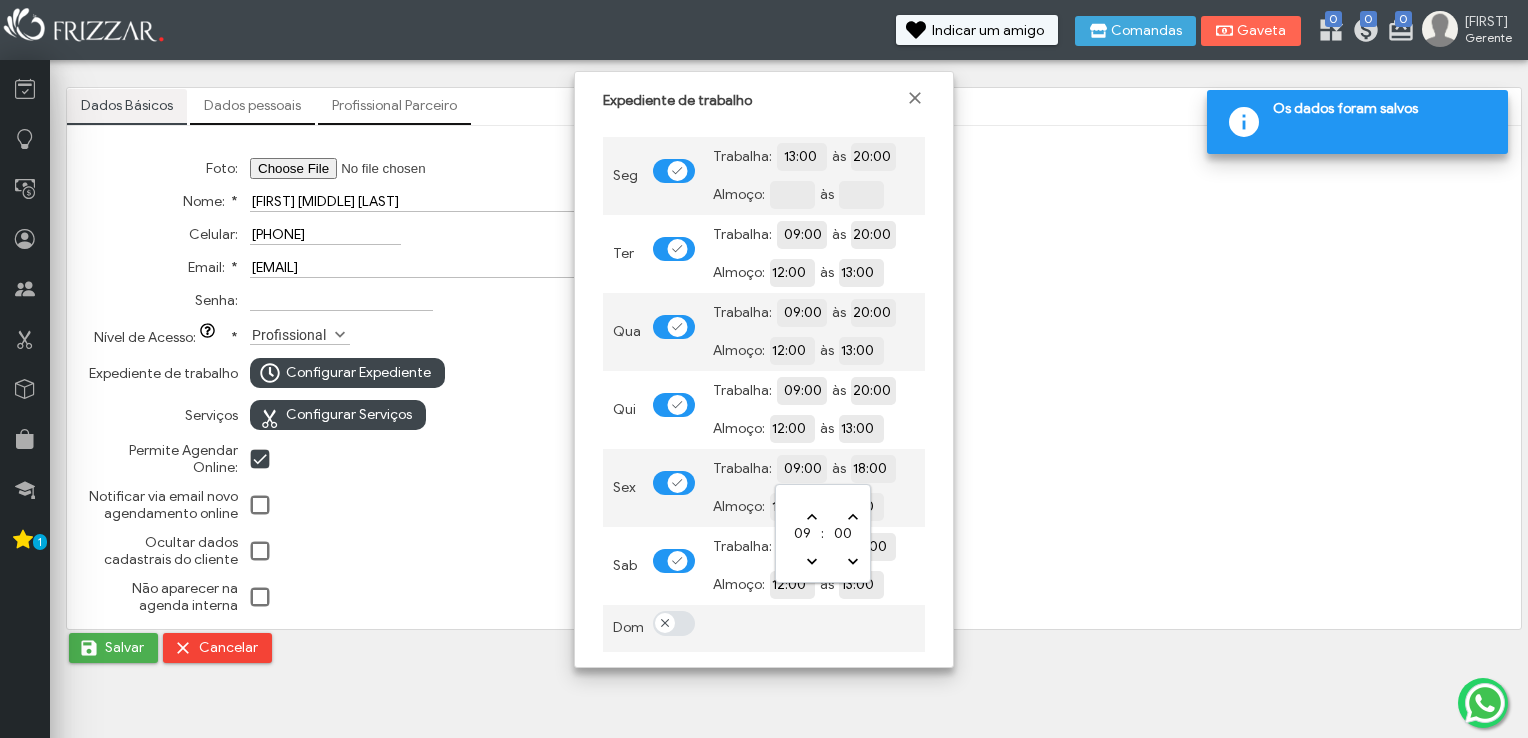 click on "18:00" at bounding box center (942, 468) 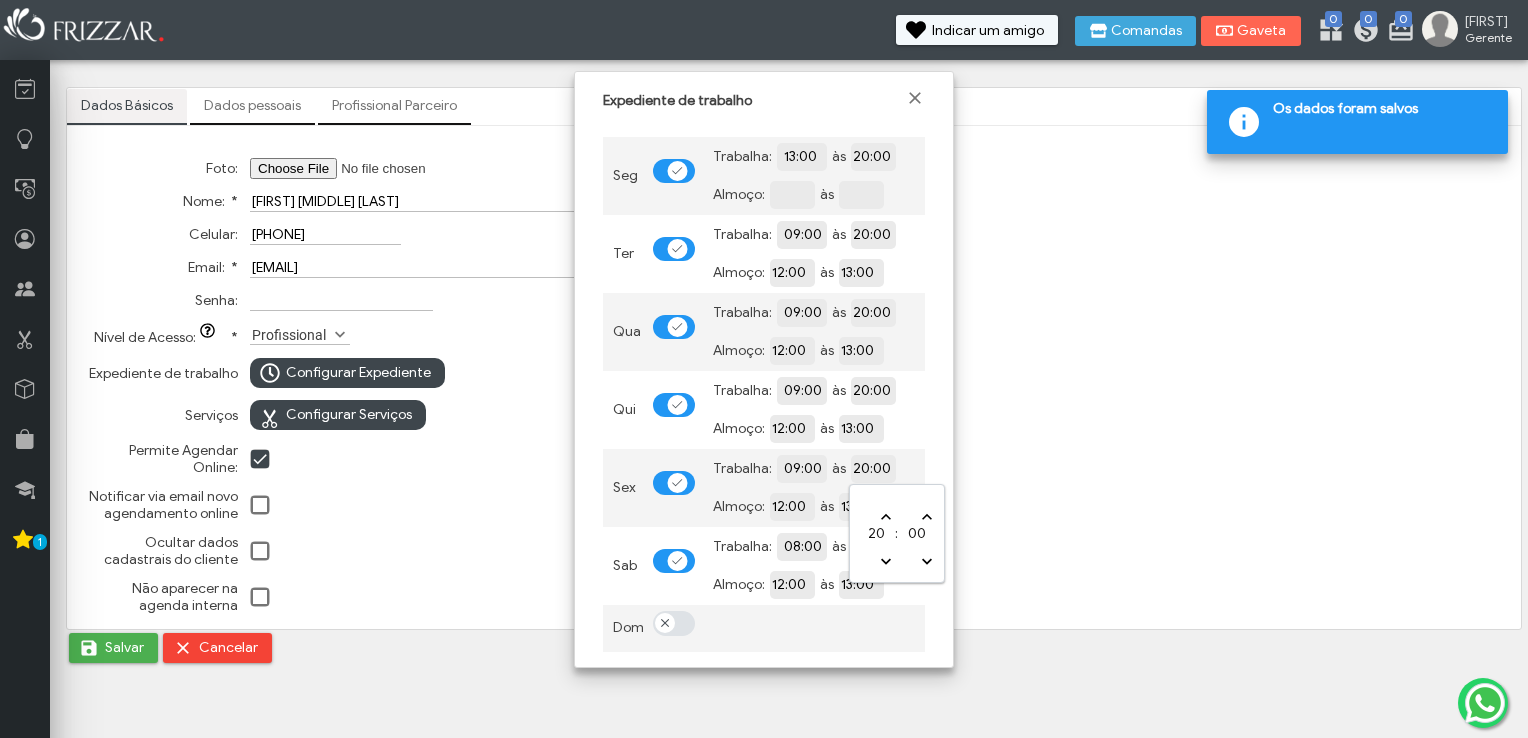 type on "20:00" 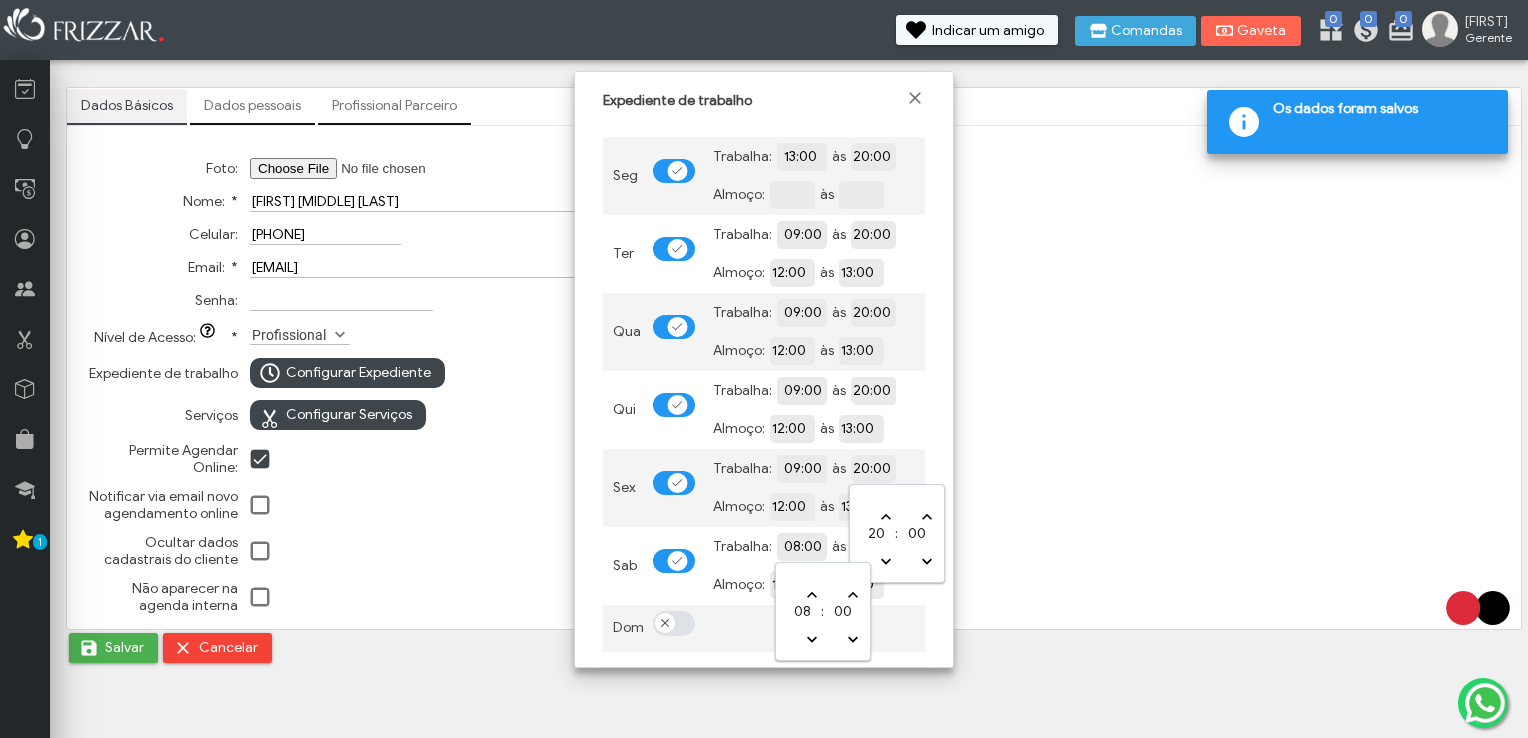 click on "08:00" at bounding box center [873, 545] 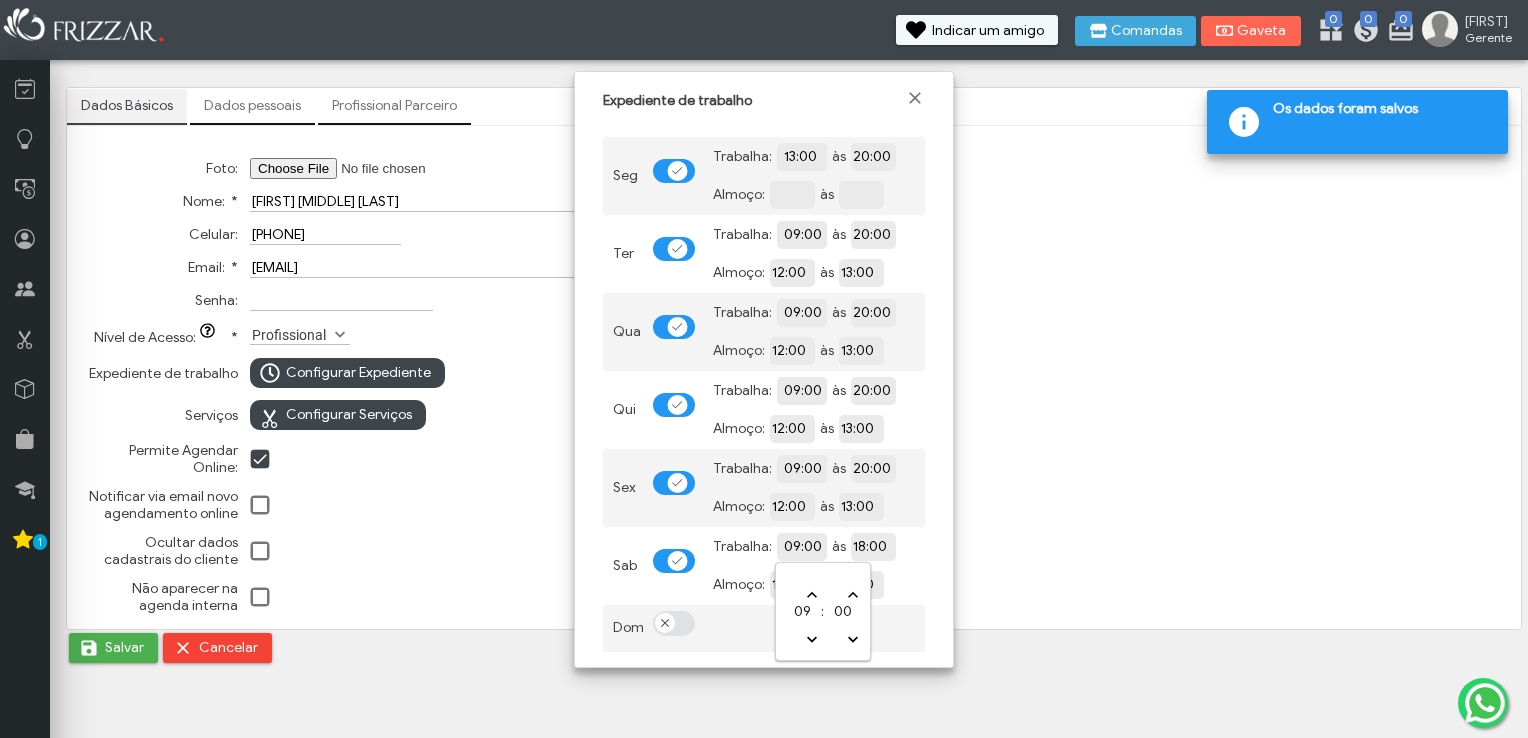 type on "09:00" 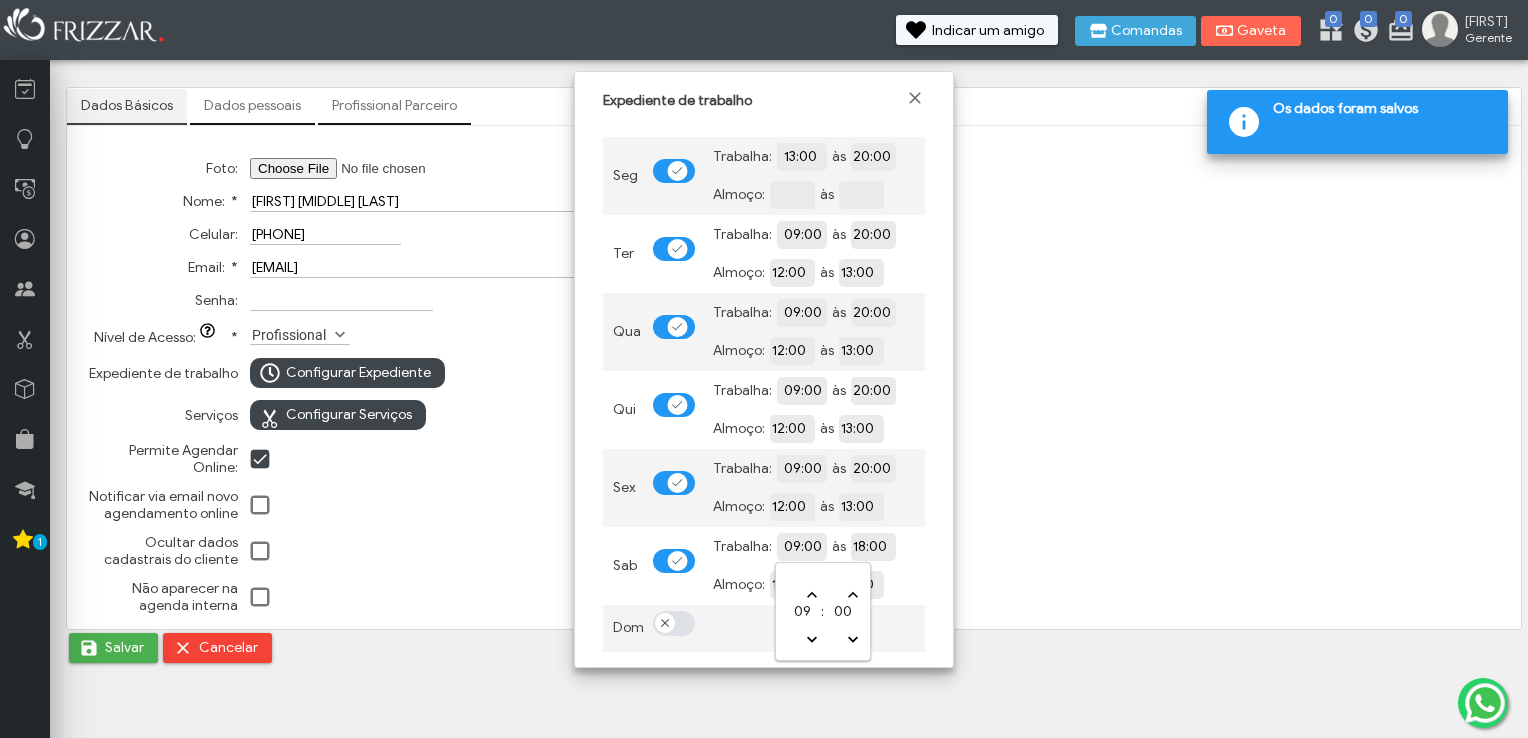 click on "18:00" at bounding box center [942, 546] 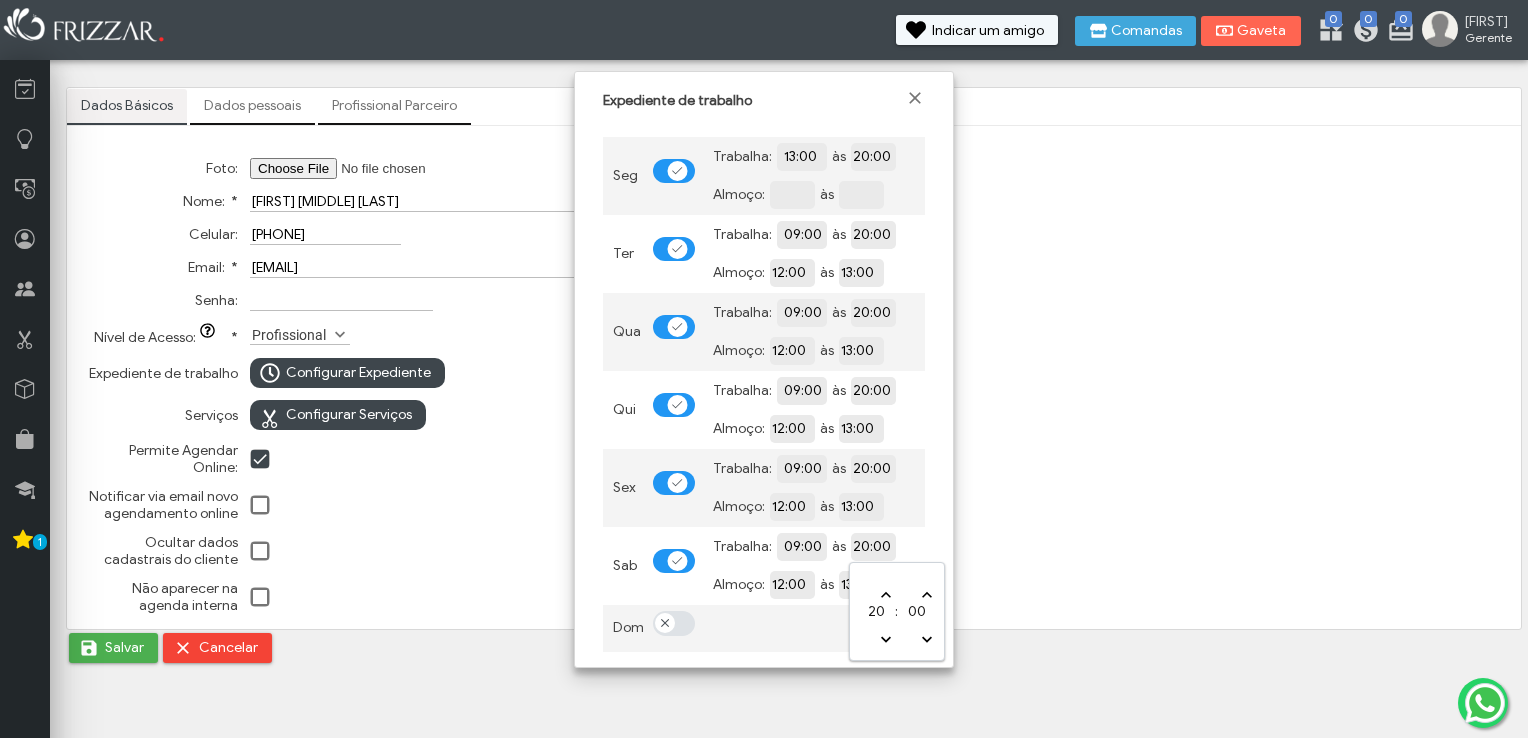 type on "20:00" 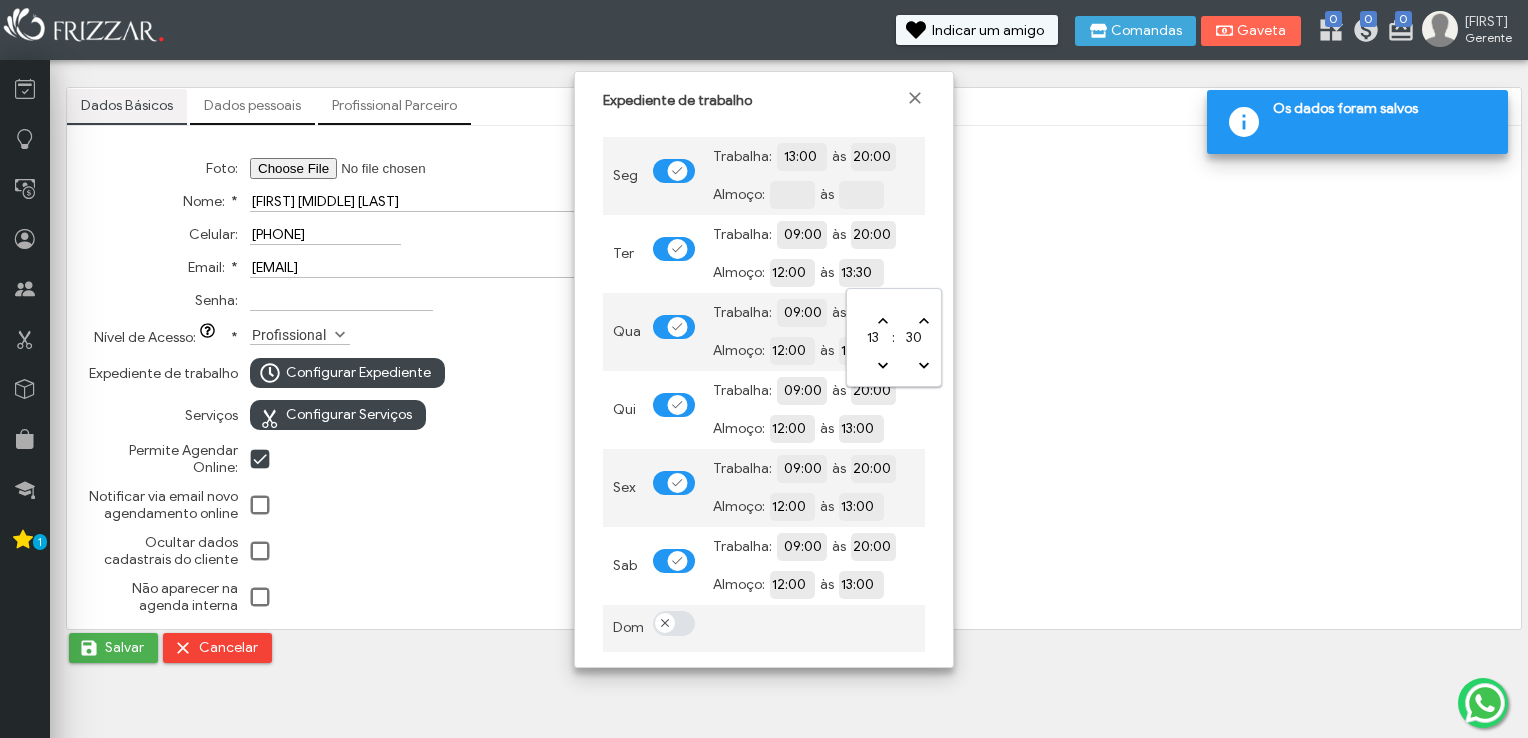 type on "13:30" 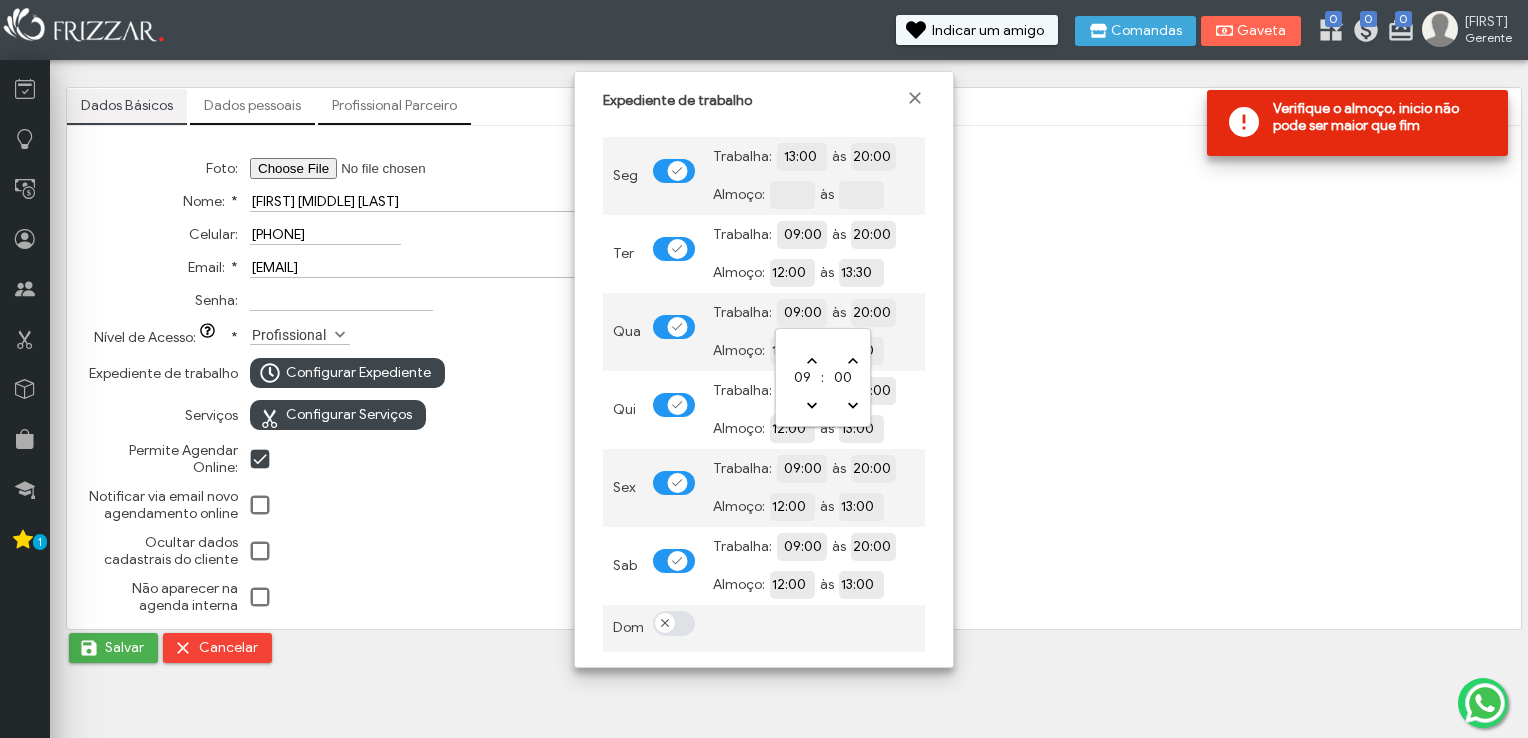 click on "13:00" at bounding box center [930, 350] 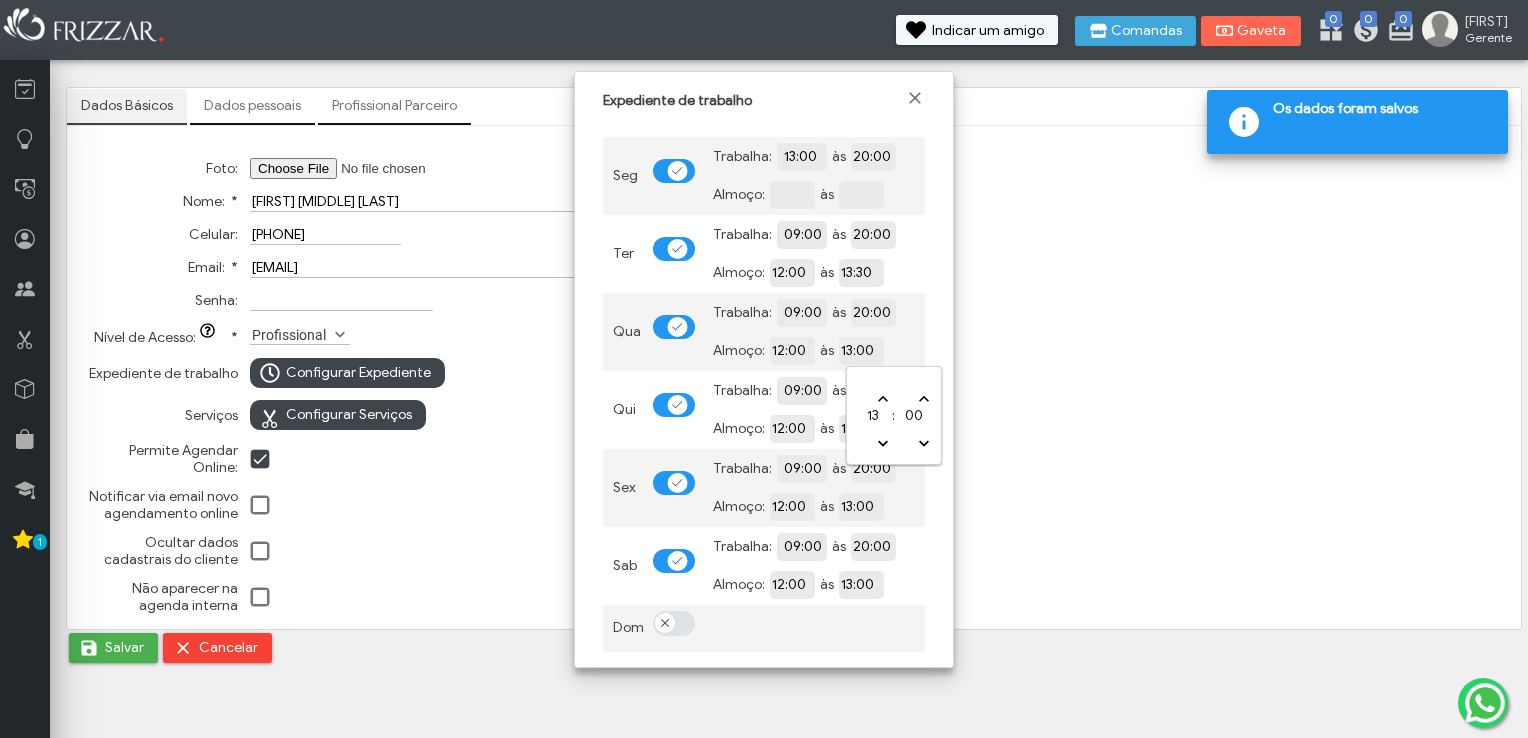 click on "13:00" at bounding box center [930, 349] 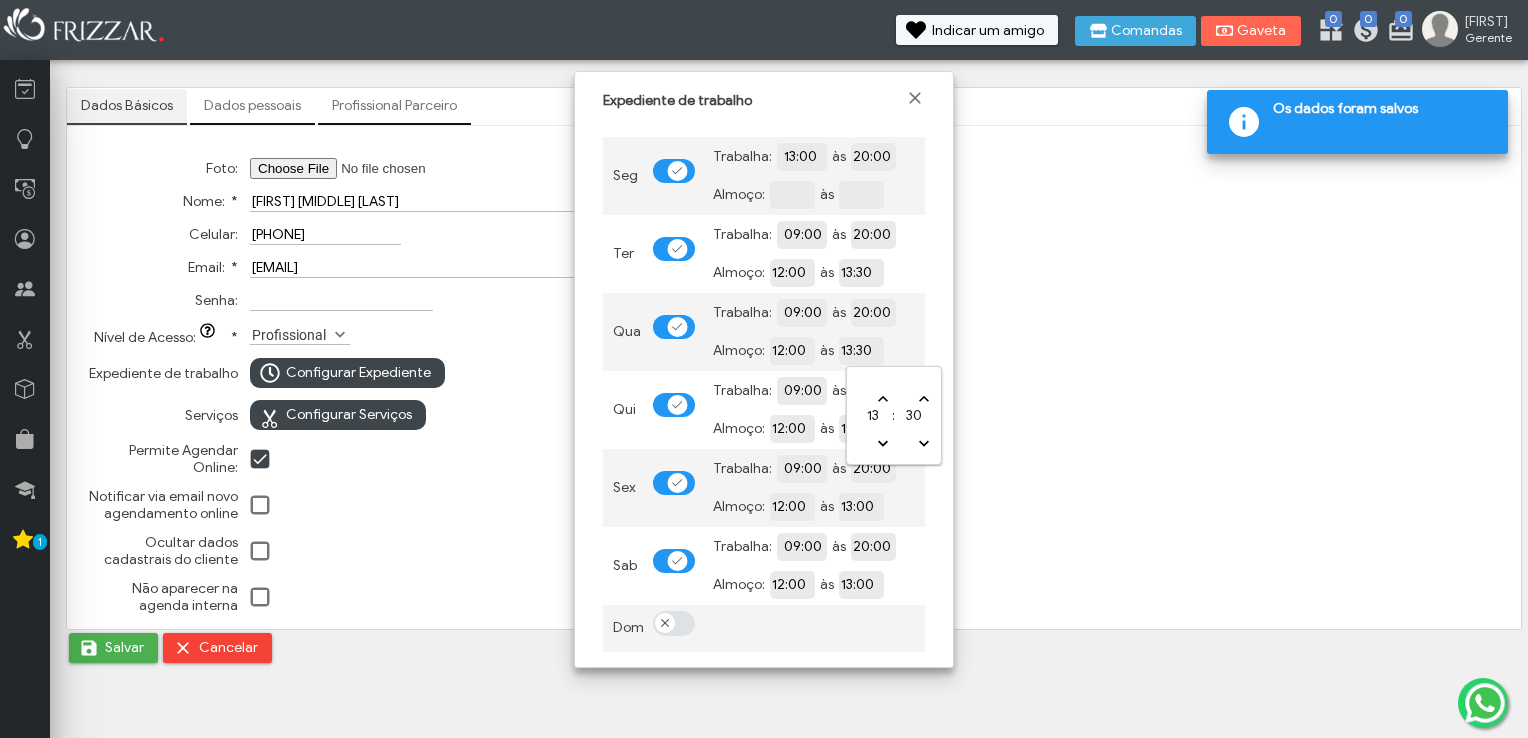 type on "13:30" 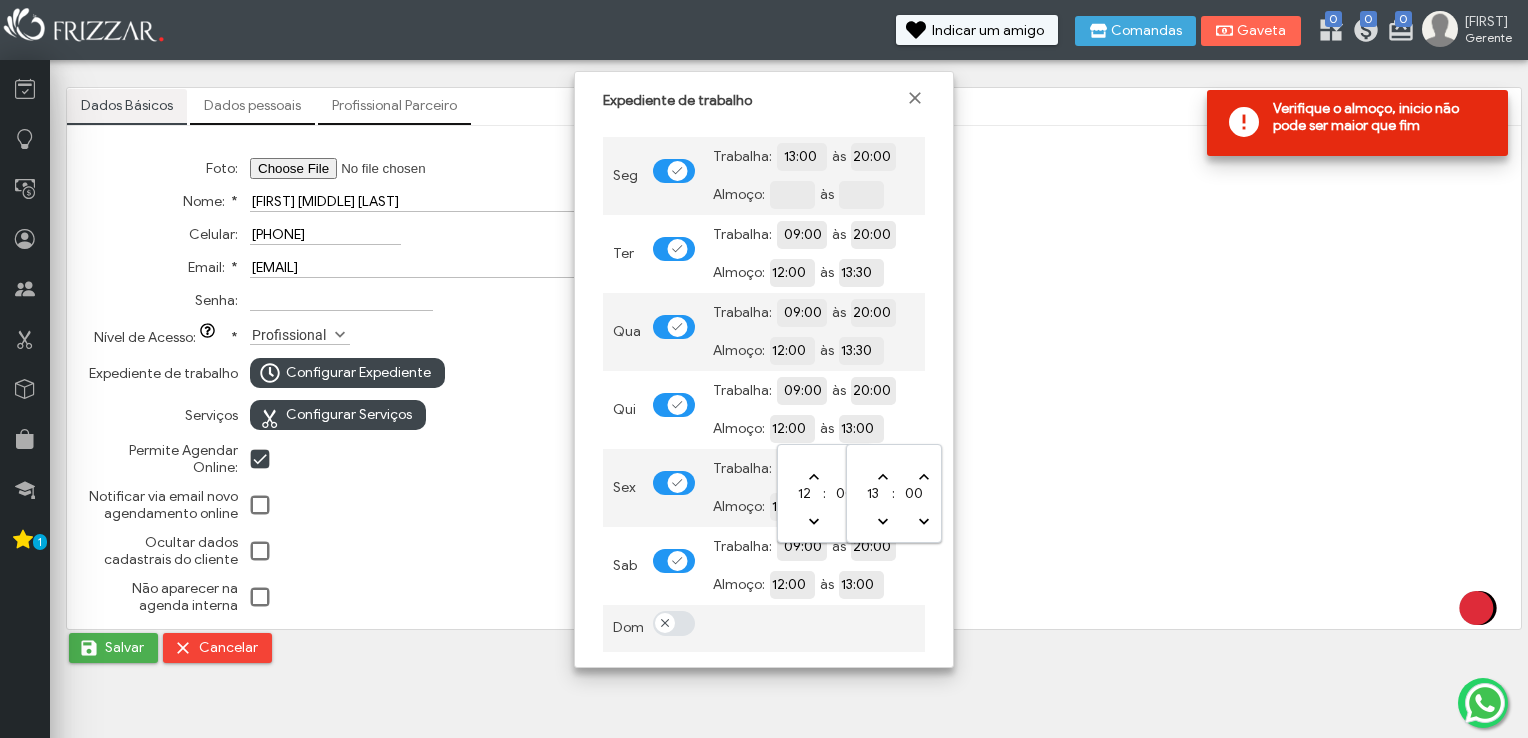 click on "13:00" at bounding box center (930, 427) 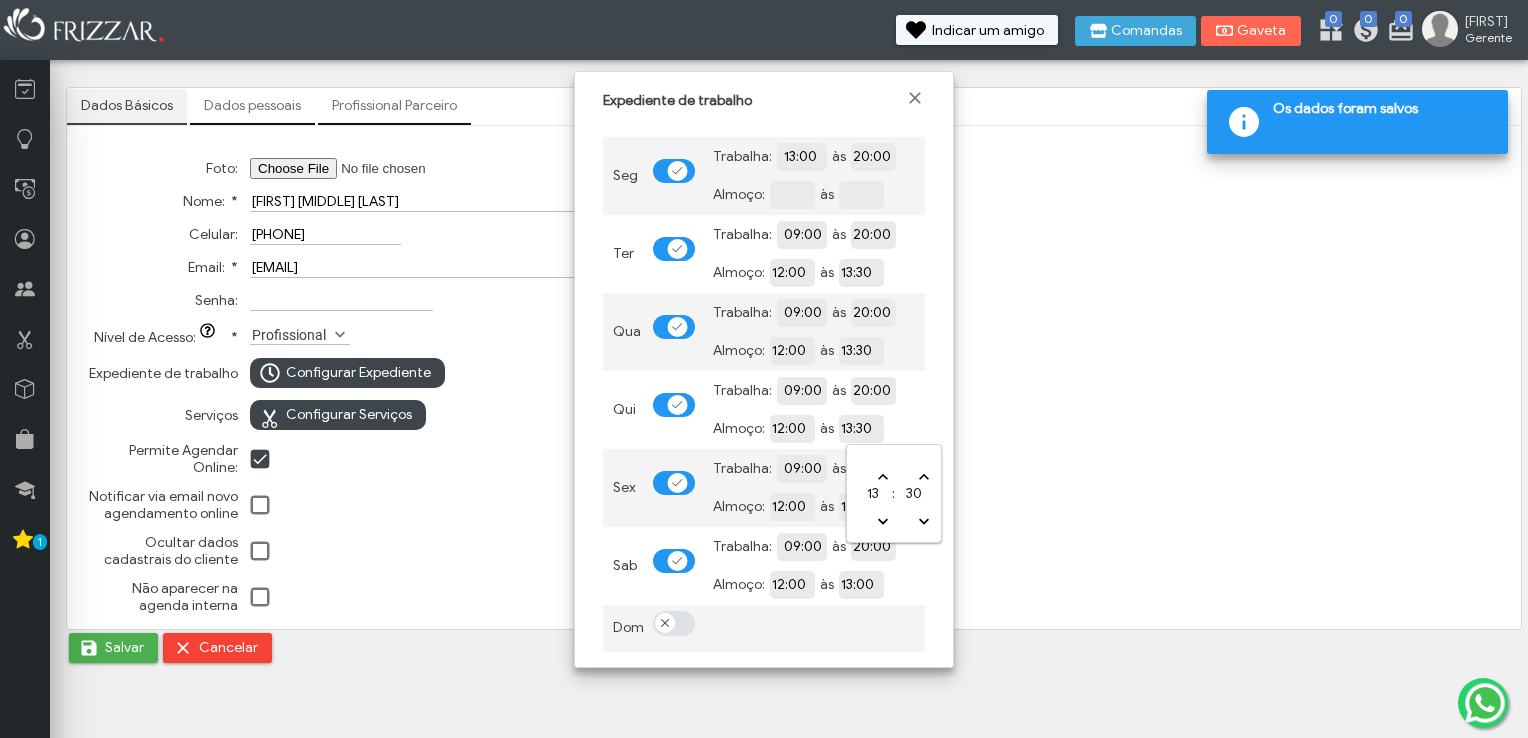 type on "13:30" 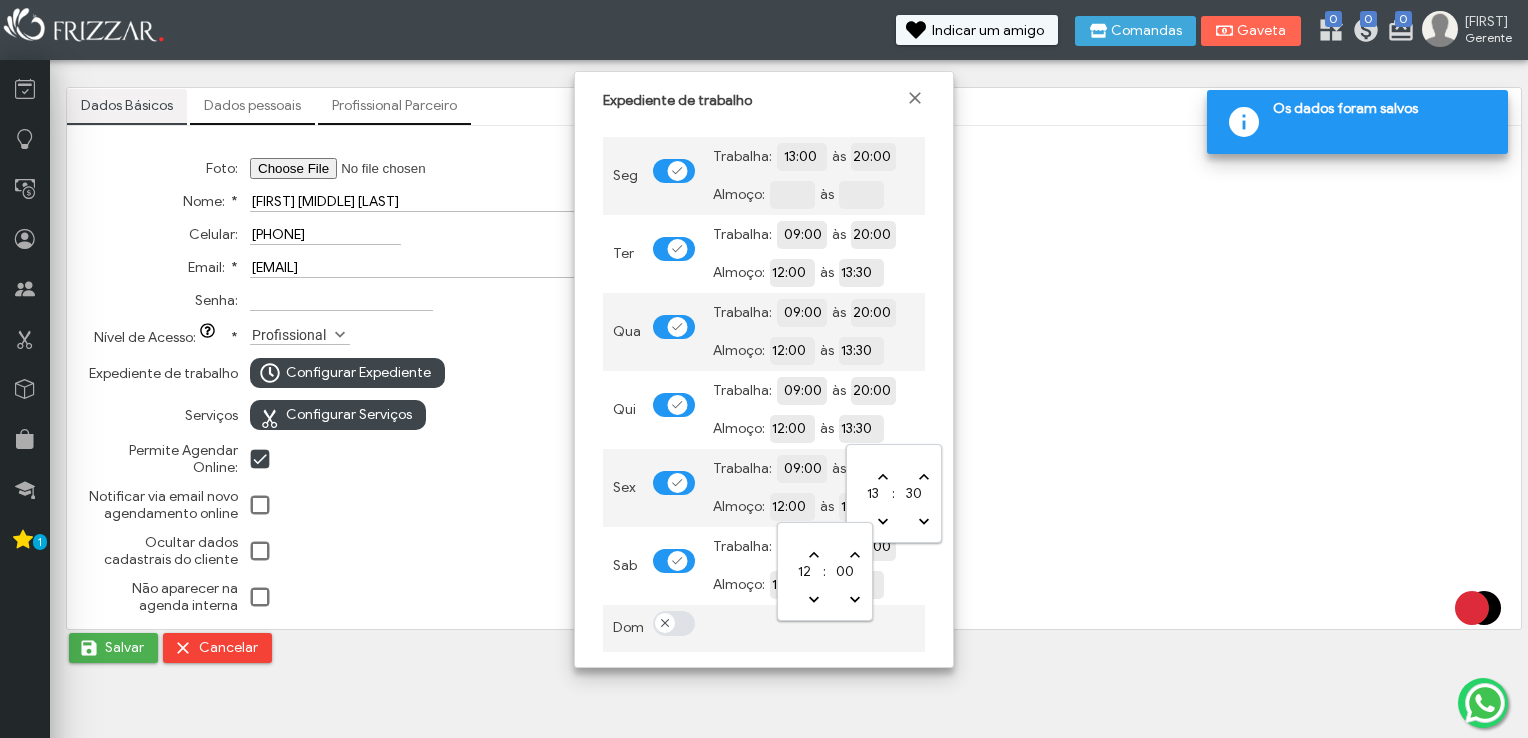 click on "12:00" at bounding box center (861, 505) 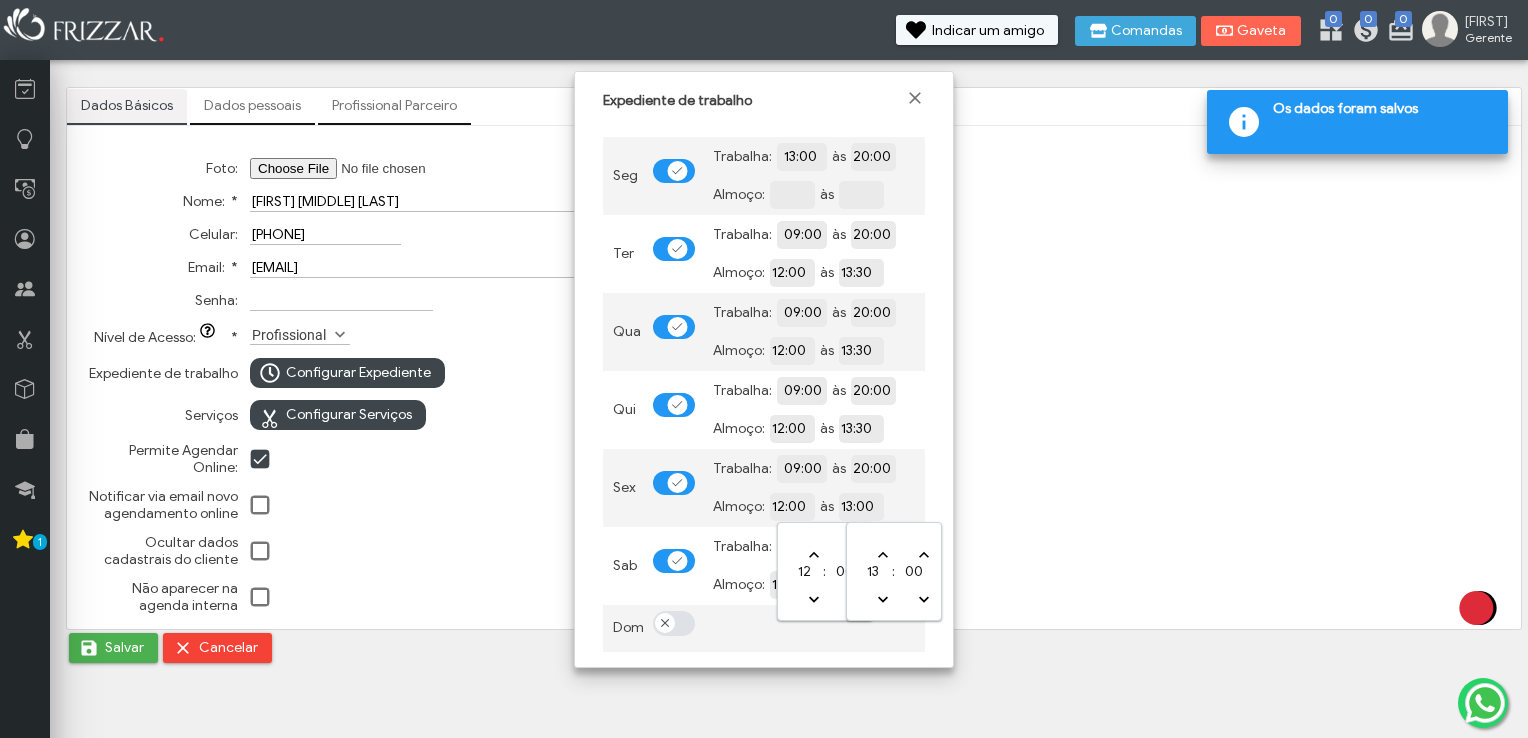 click on "13:00" at bounding box center [930, 505] 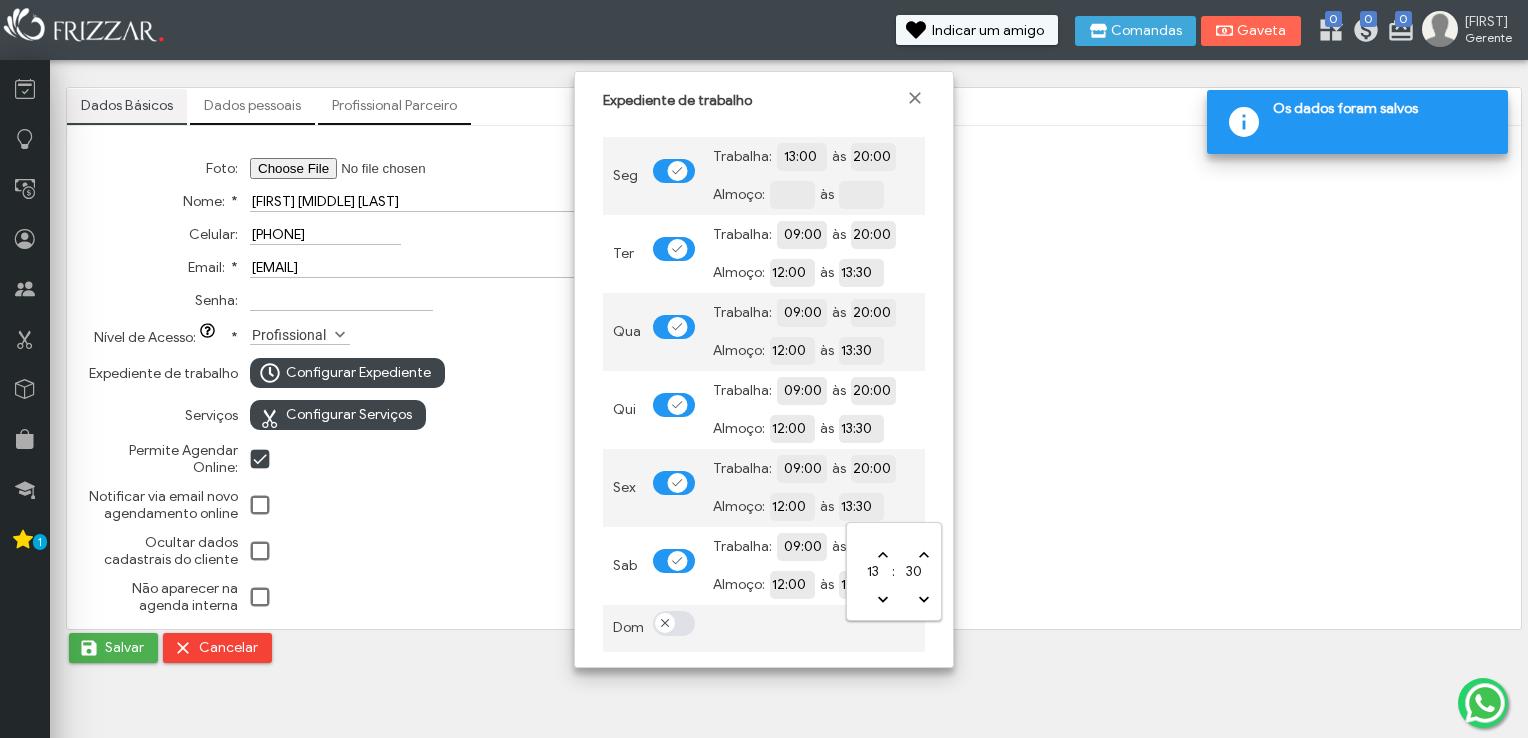 type on "13:30" 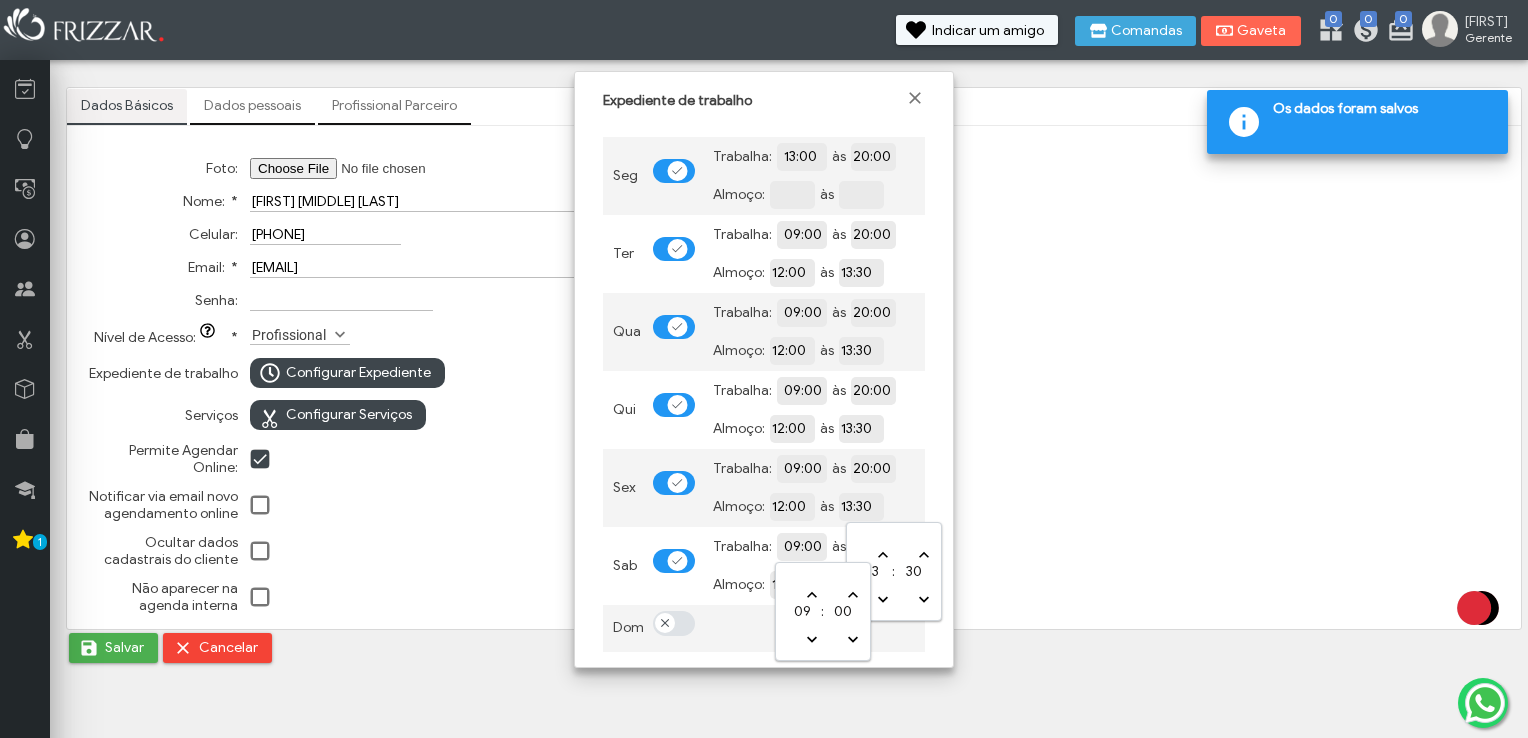click on "09:00" at bounding box center [873, 545] 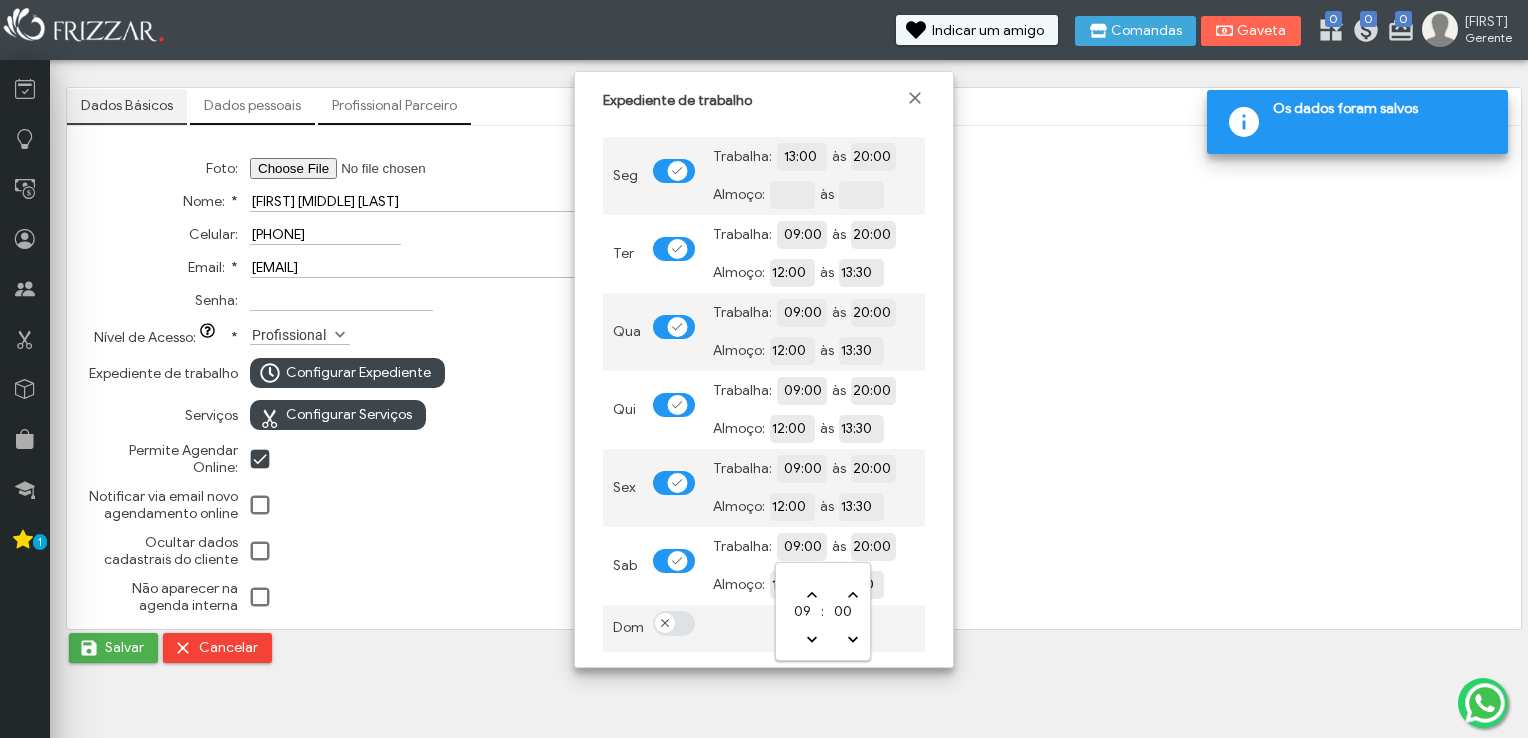 click on "Trabalha: [TIME] às [TIME] Almoço:  [TIME] às [TIME]" at bounding box center (814, 254) 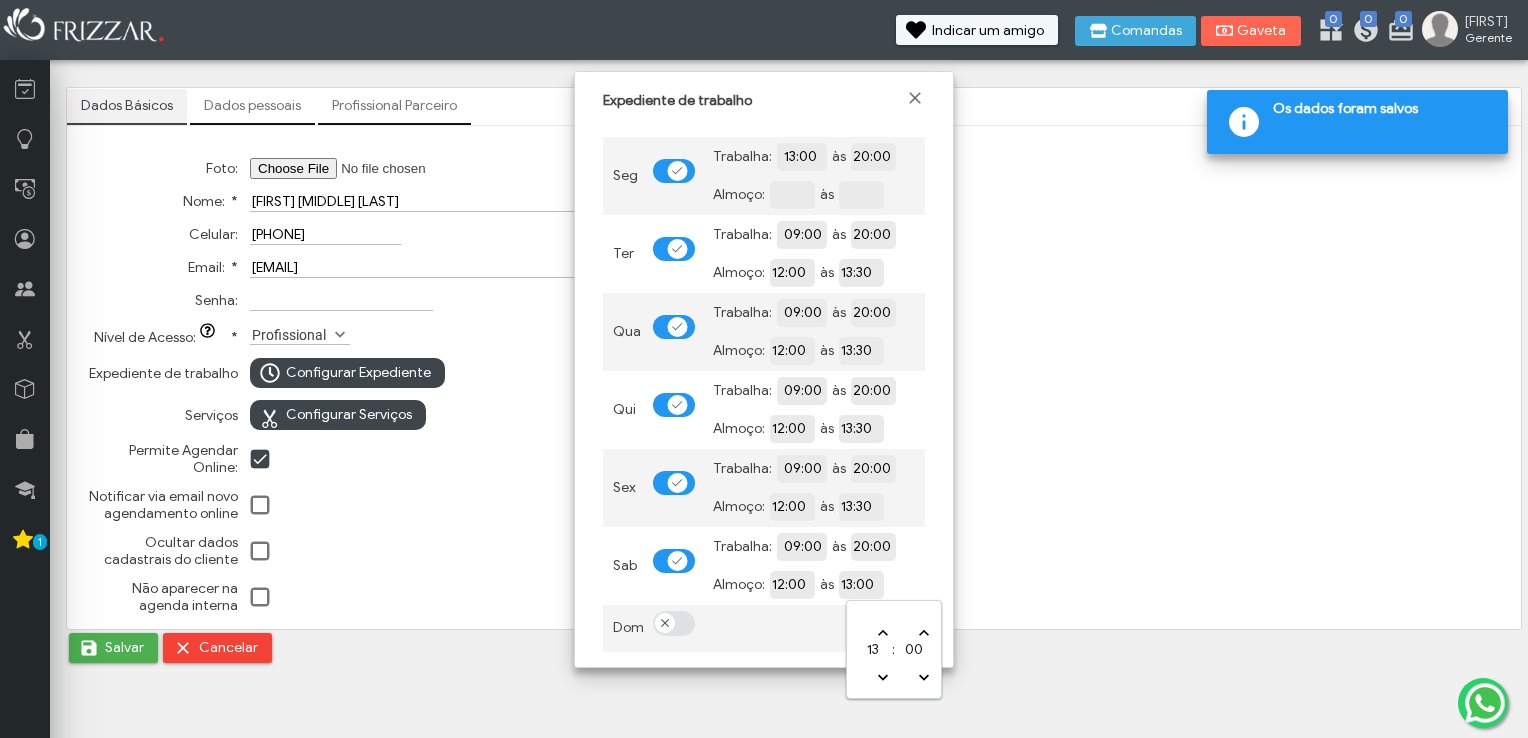 click on "13:00" at bounding box center [930, 583] 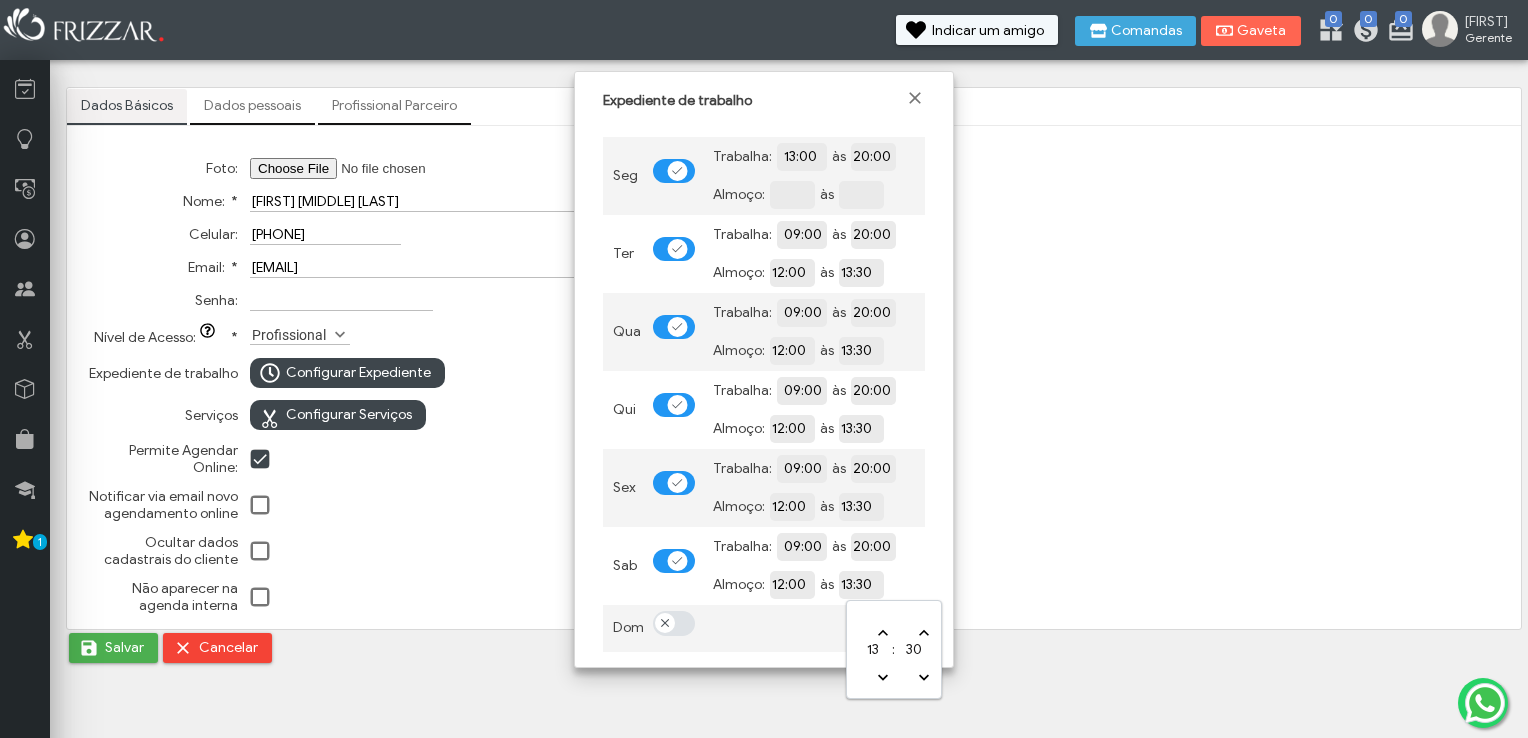 type on "13:30" 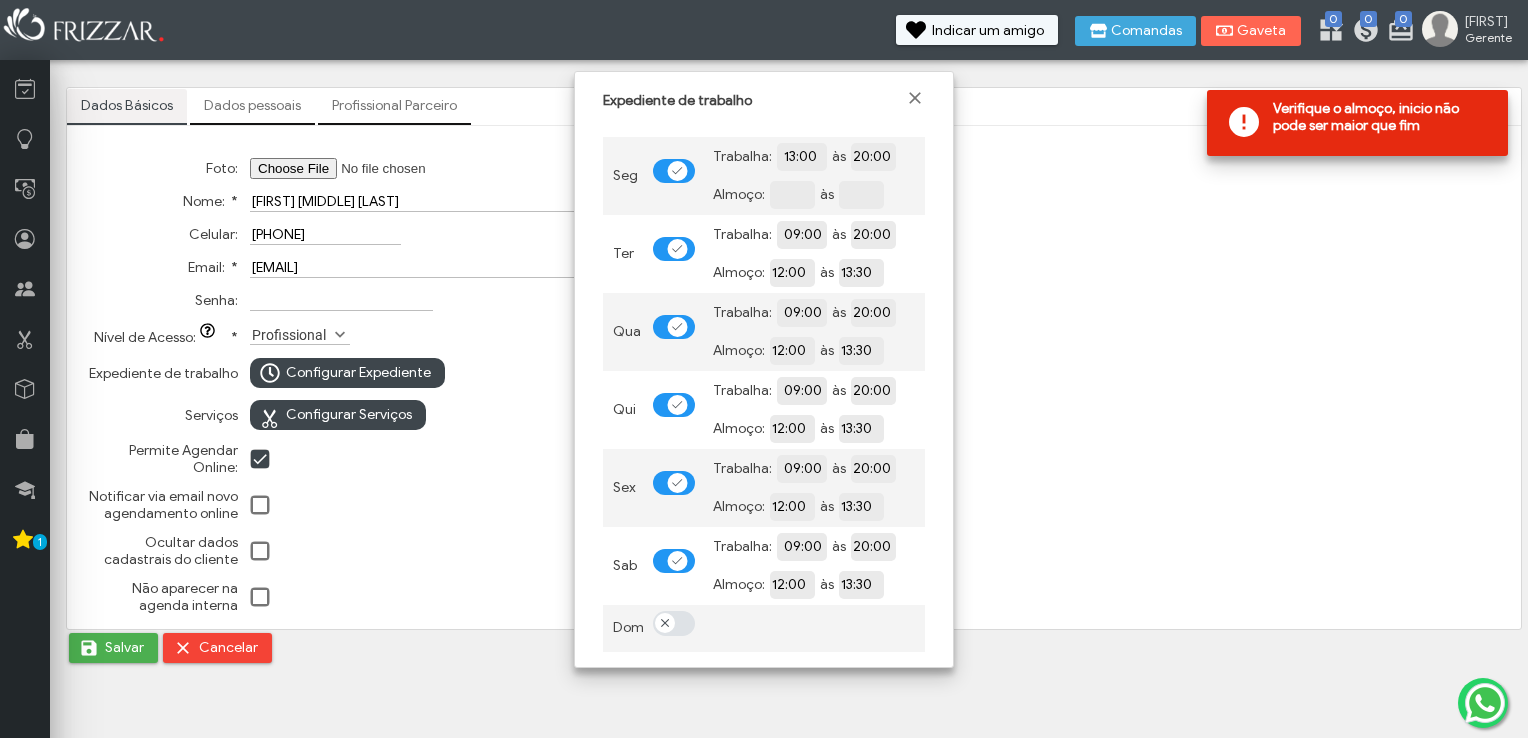 click on "20:00" at bounding box center [942, 546] 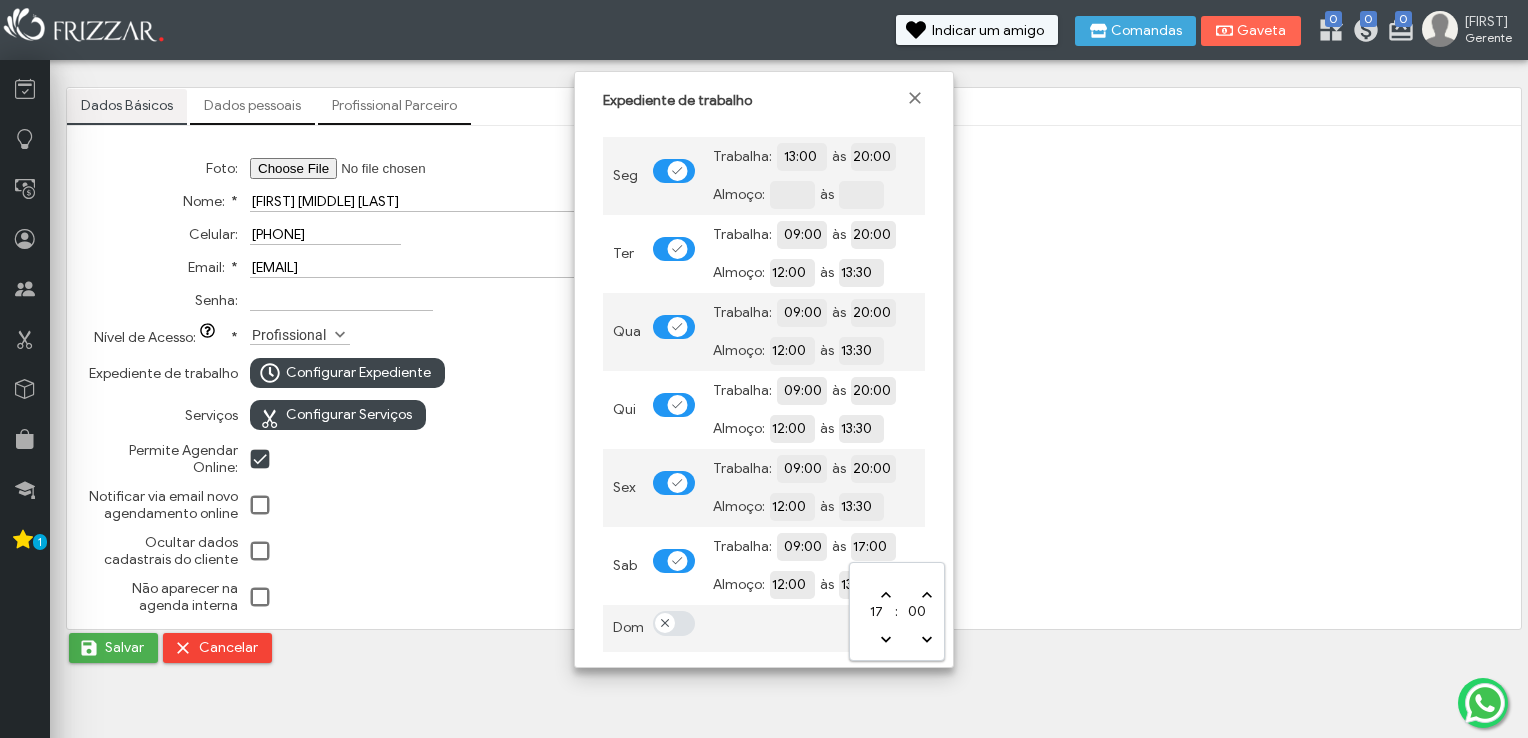 click at bounding box center [814, 176] 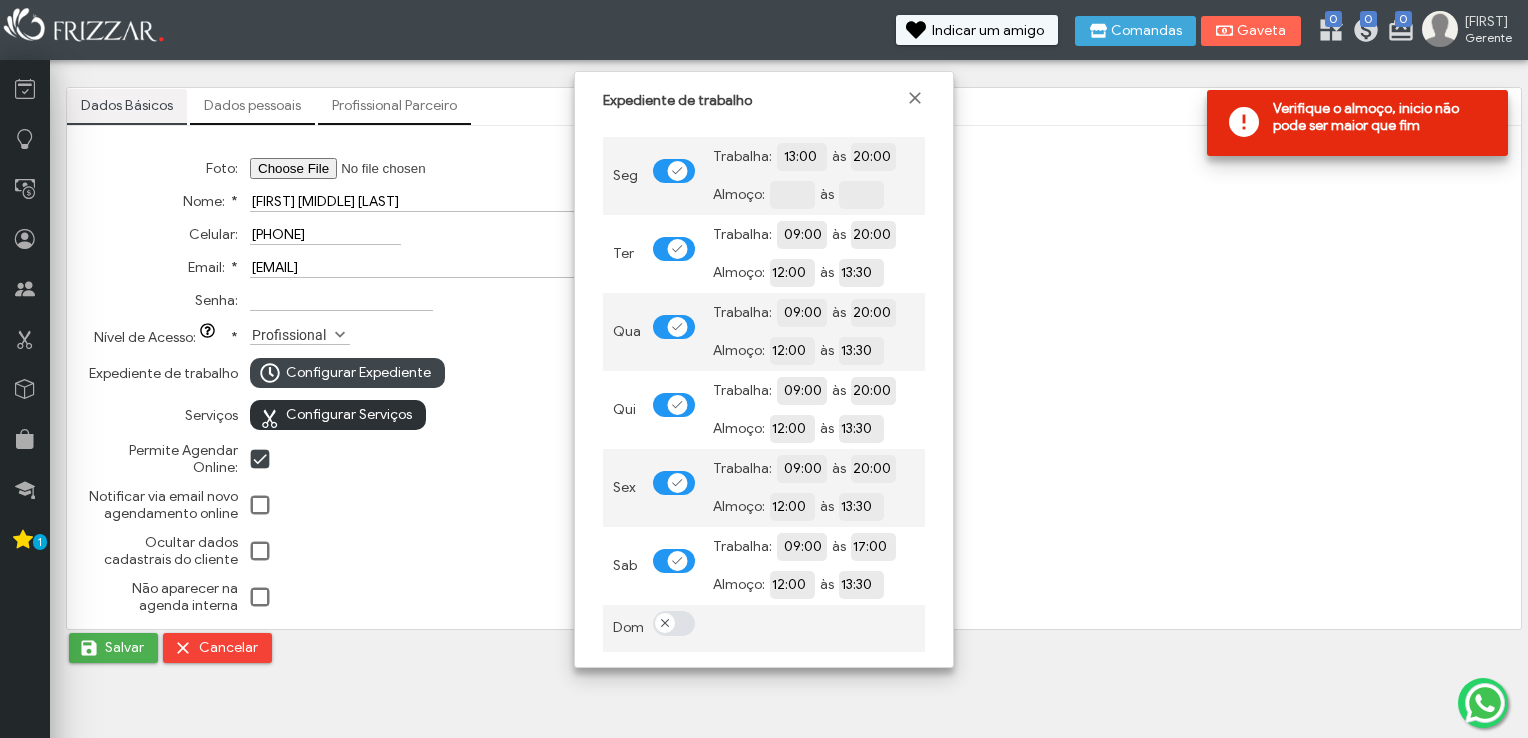 click on "Configurar Serviços" at bounding box center [349, 415] 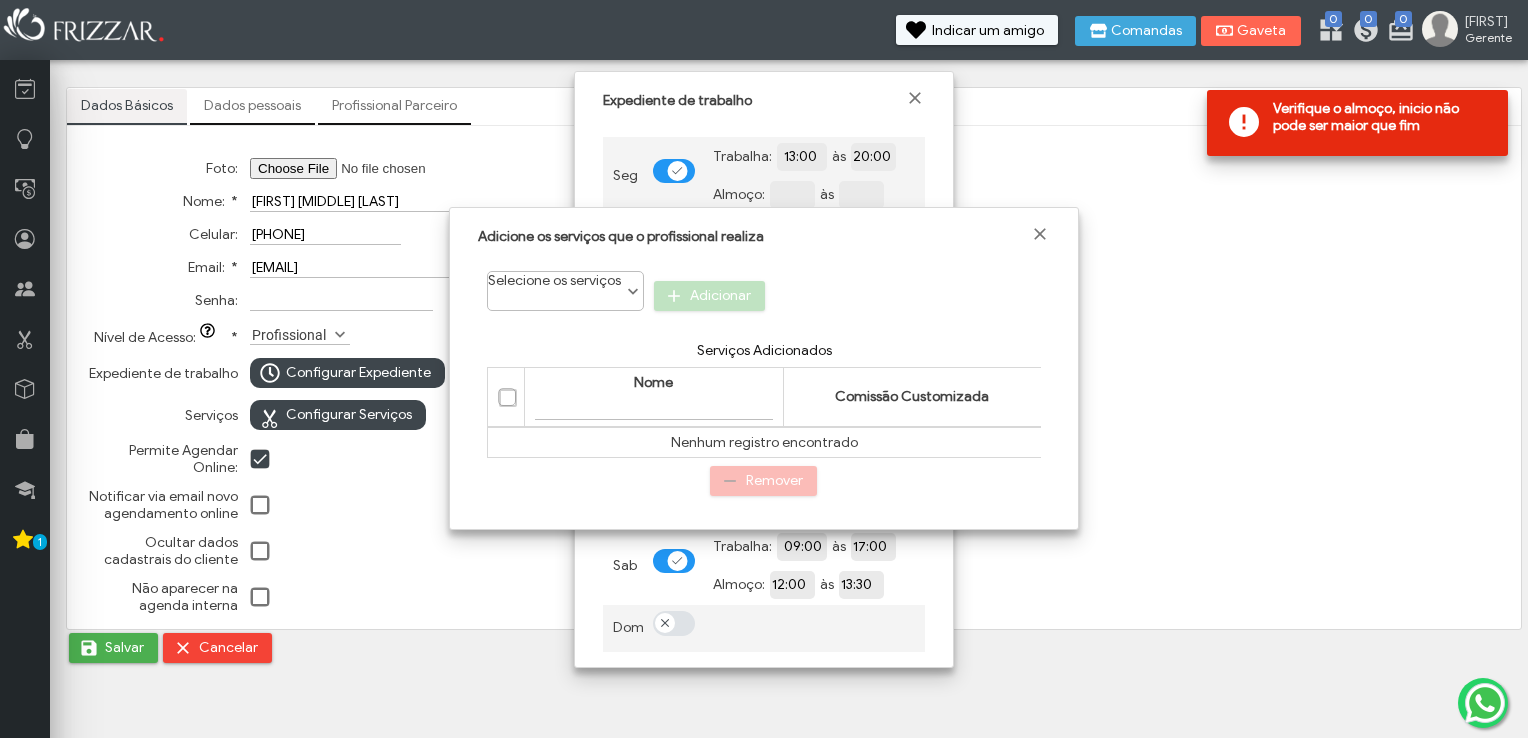 scroll, scrollTop: 10, scrollLeft: 84, axis: both 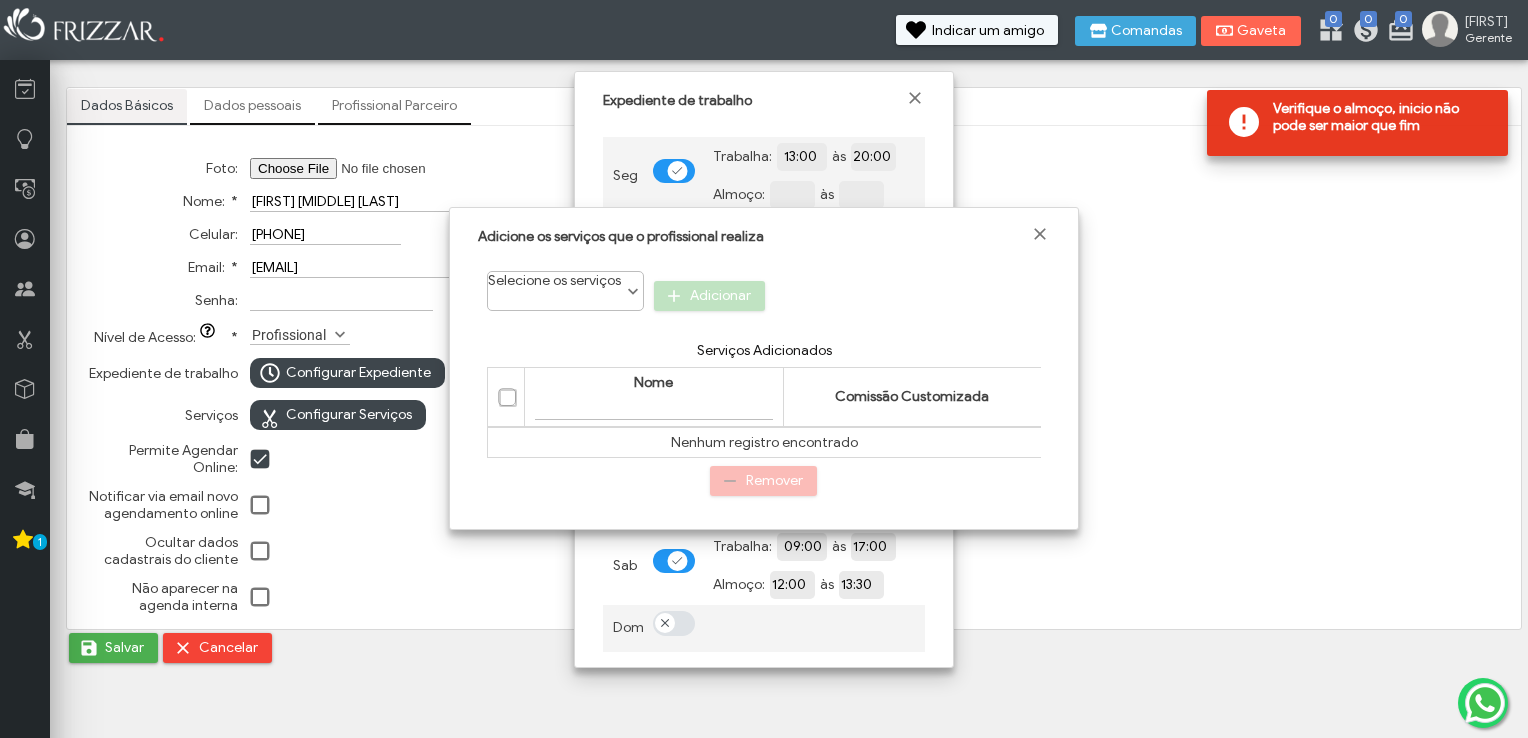 click on "Selecione os serviços" at bounding box center (554, 280) 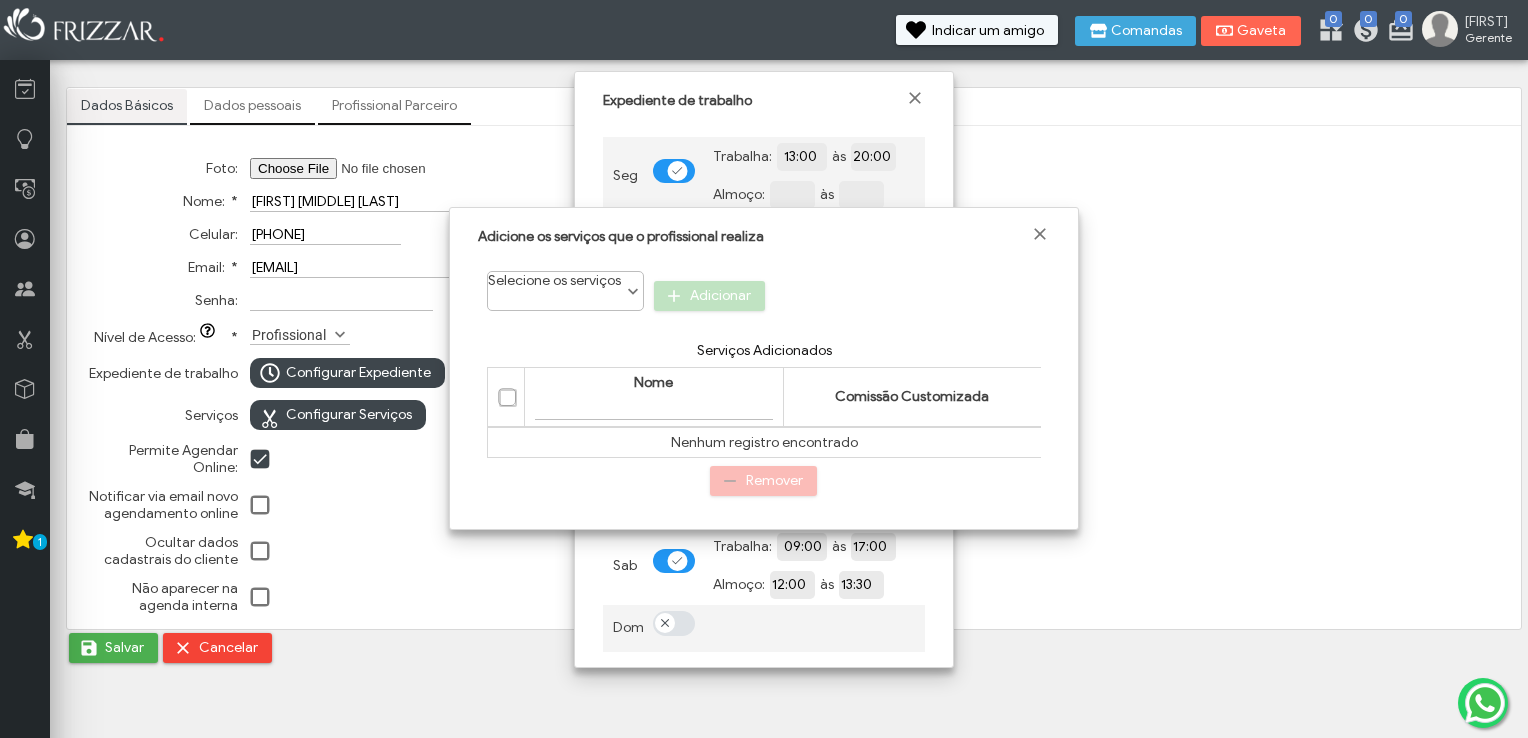 click at bounding box center [633, 292] 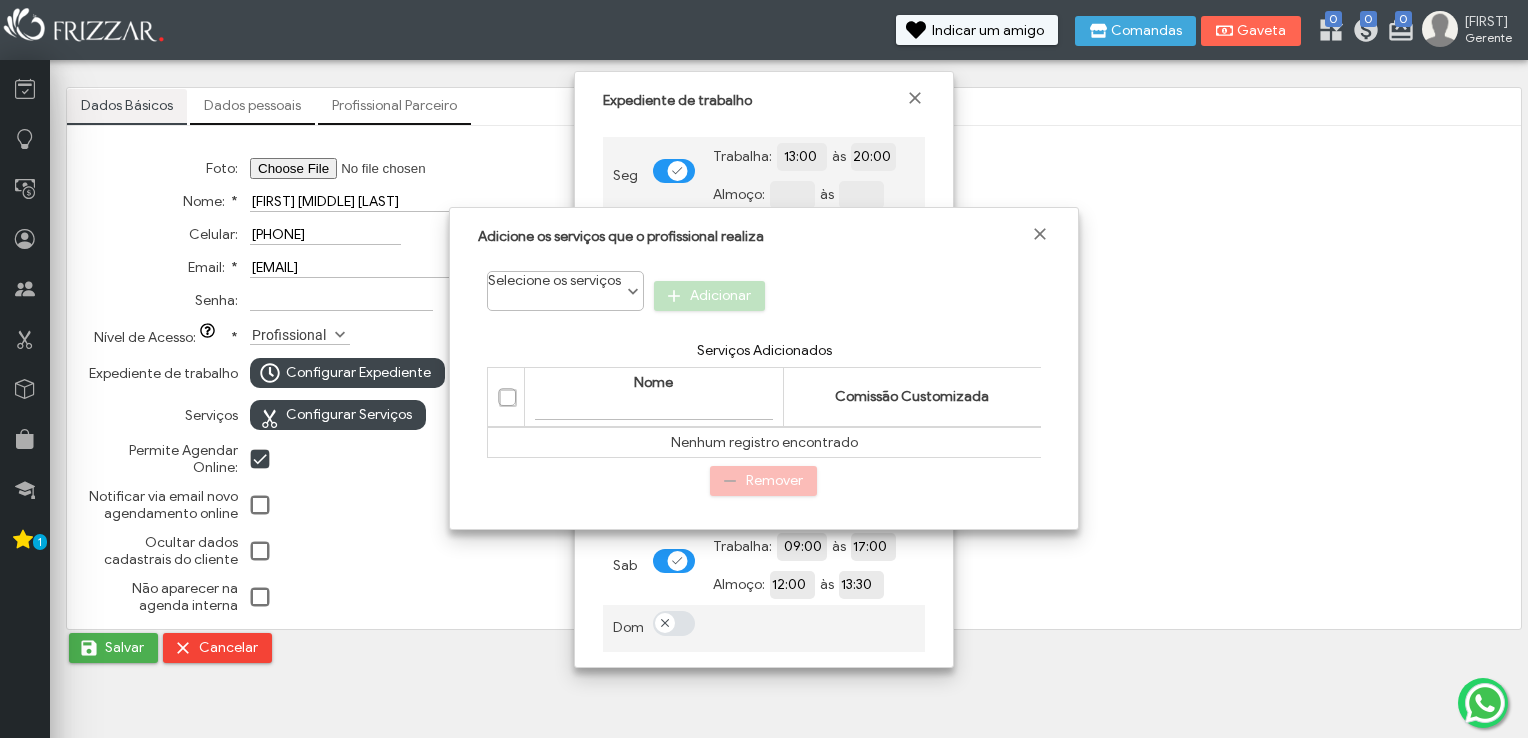 click on "Filtrar por Nome" at bounding box center [653, 409] 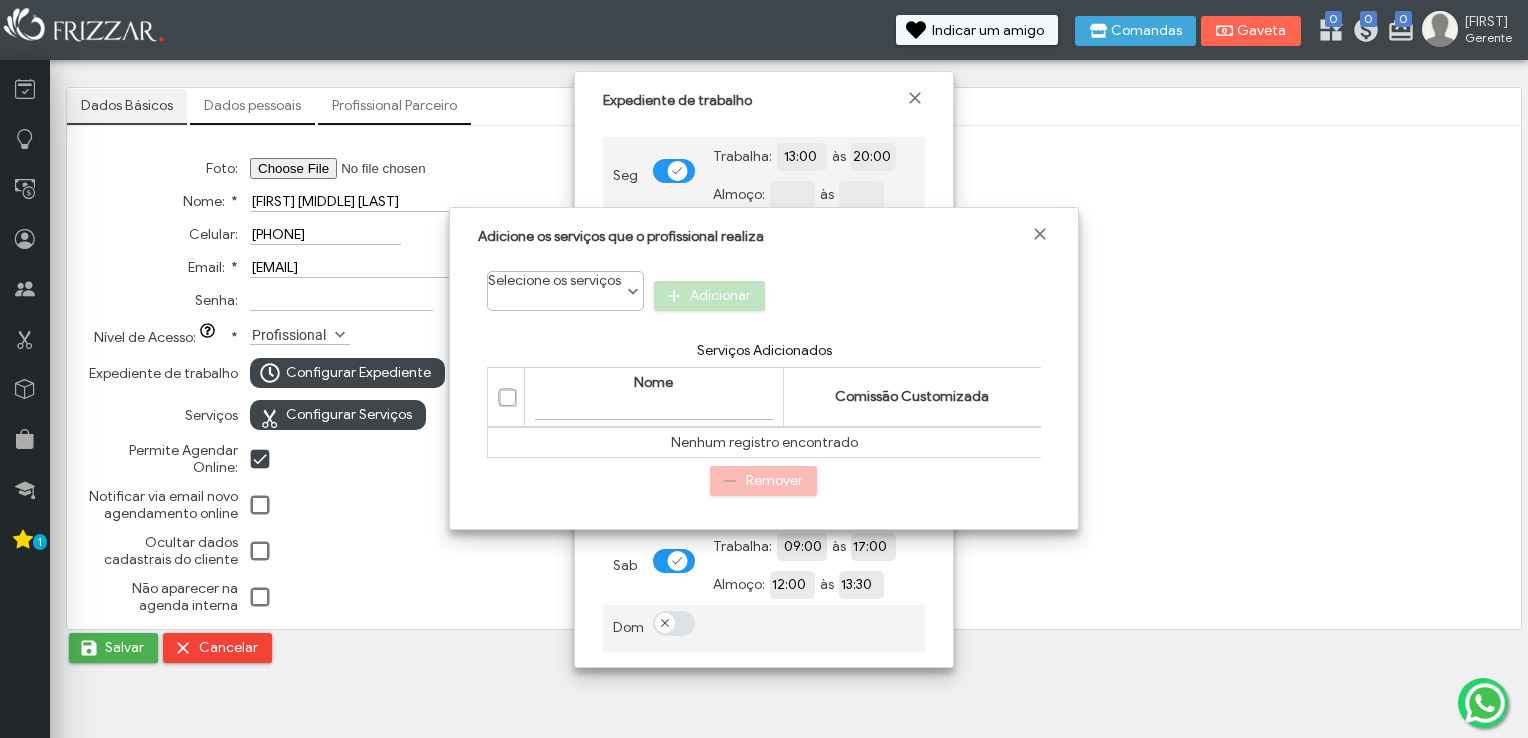 click on "Comissão Customizada" at bounding box center [912, 396] 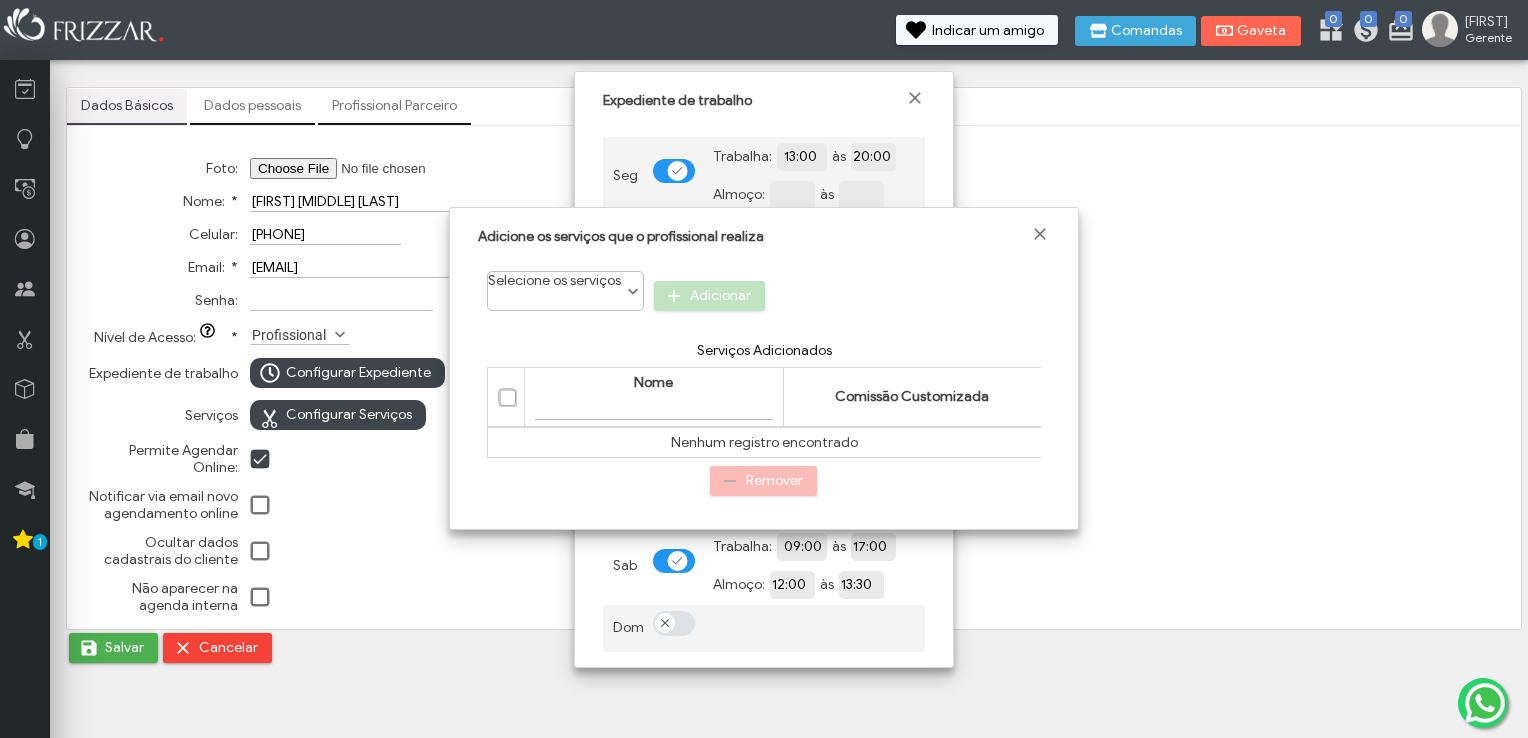 click on "Comissão Customizada" at bounding box center [912, 396] 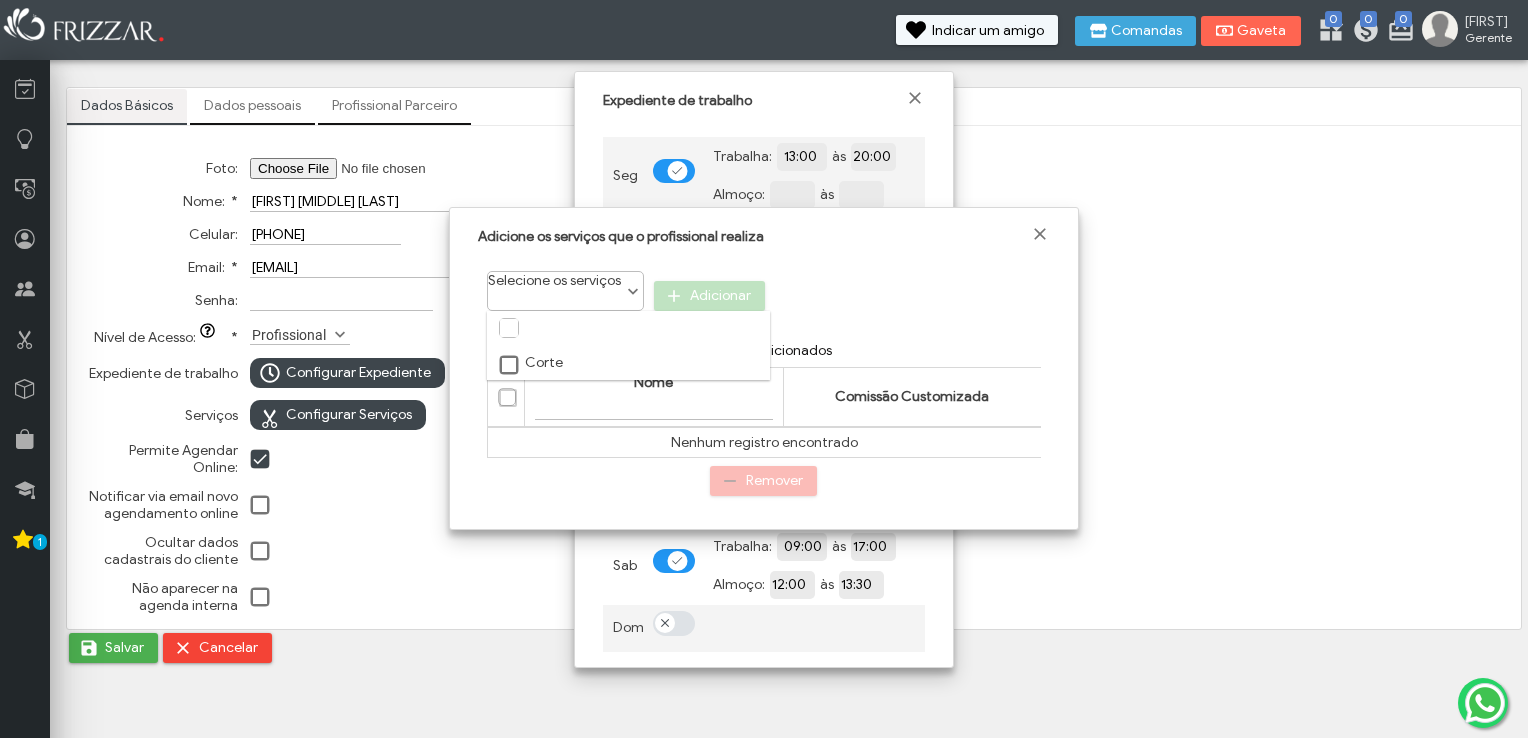 click at bounding box center [633, 292] 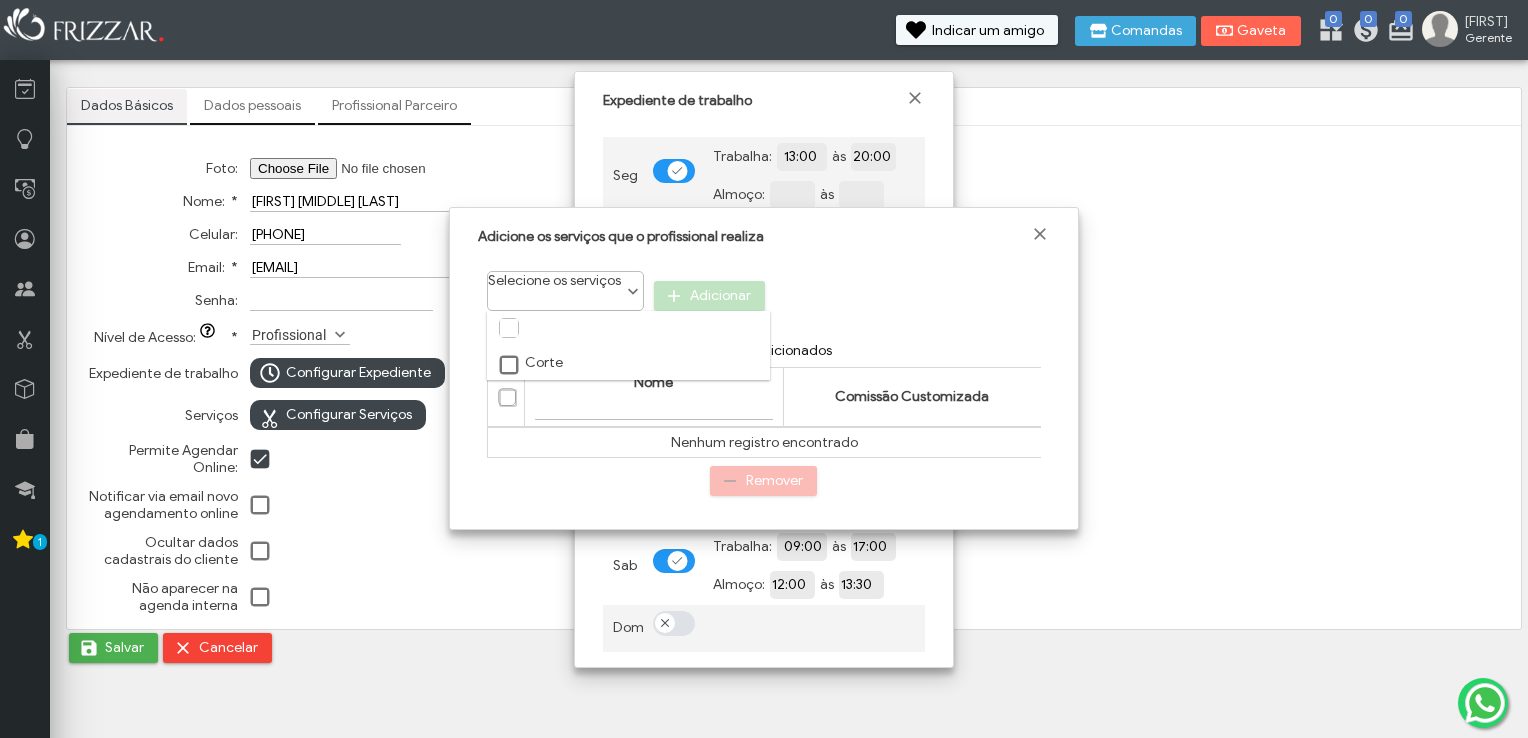 scroll, scrollTop: 9, scrollLeft: 10, axis: both 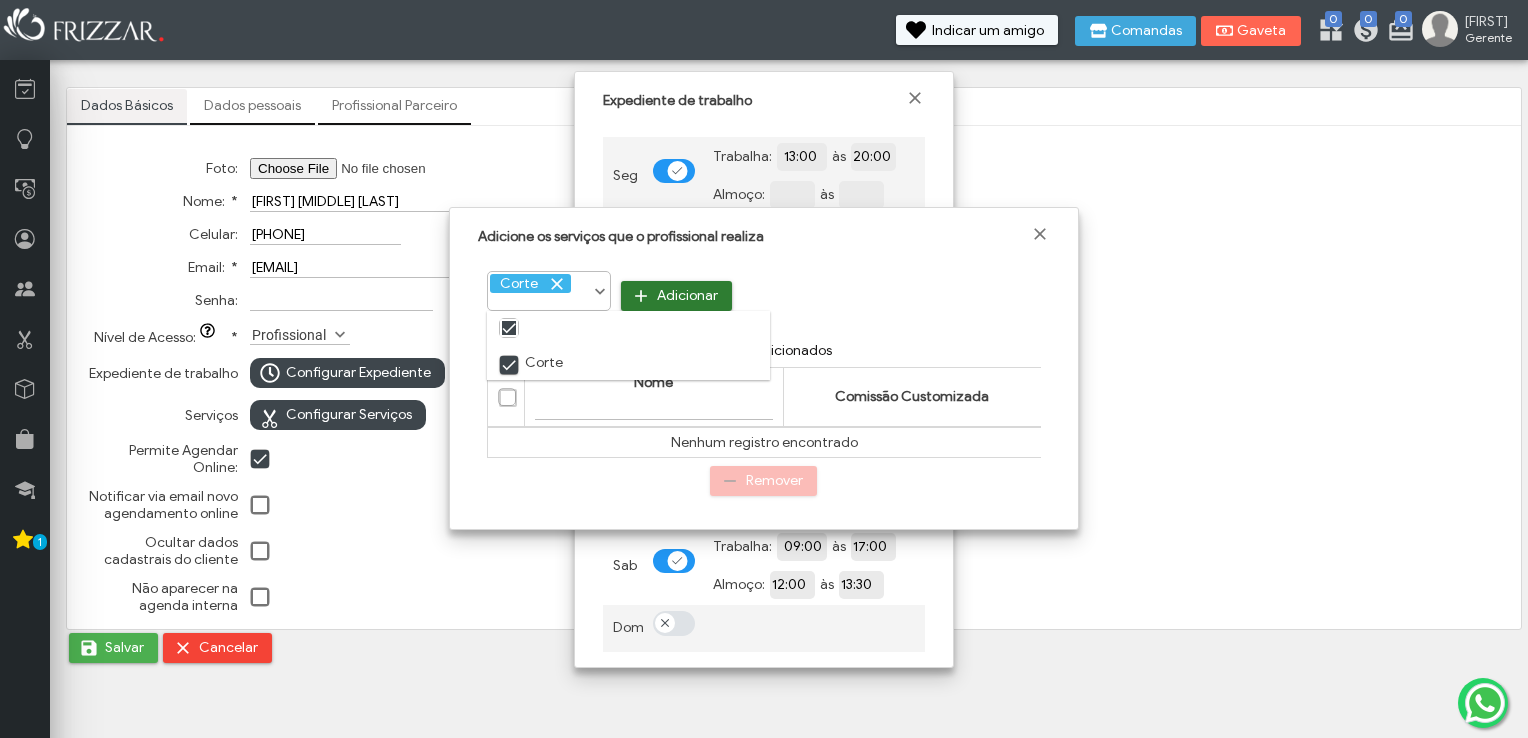 click on "Adicionar" at bounding box center [687, 296] 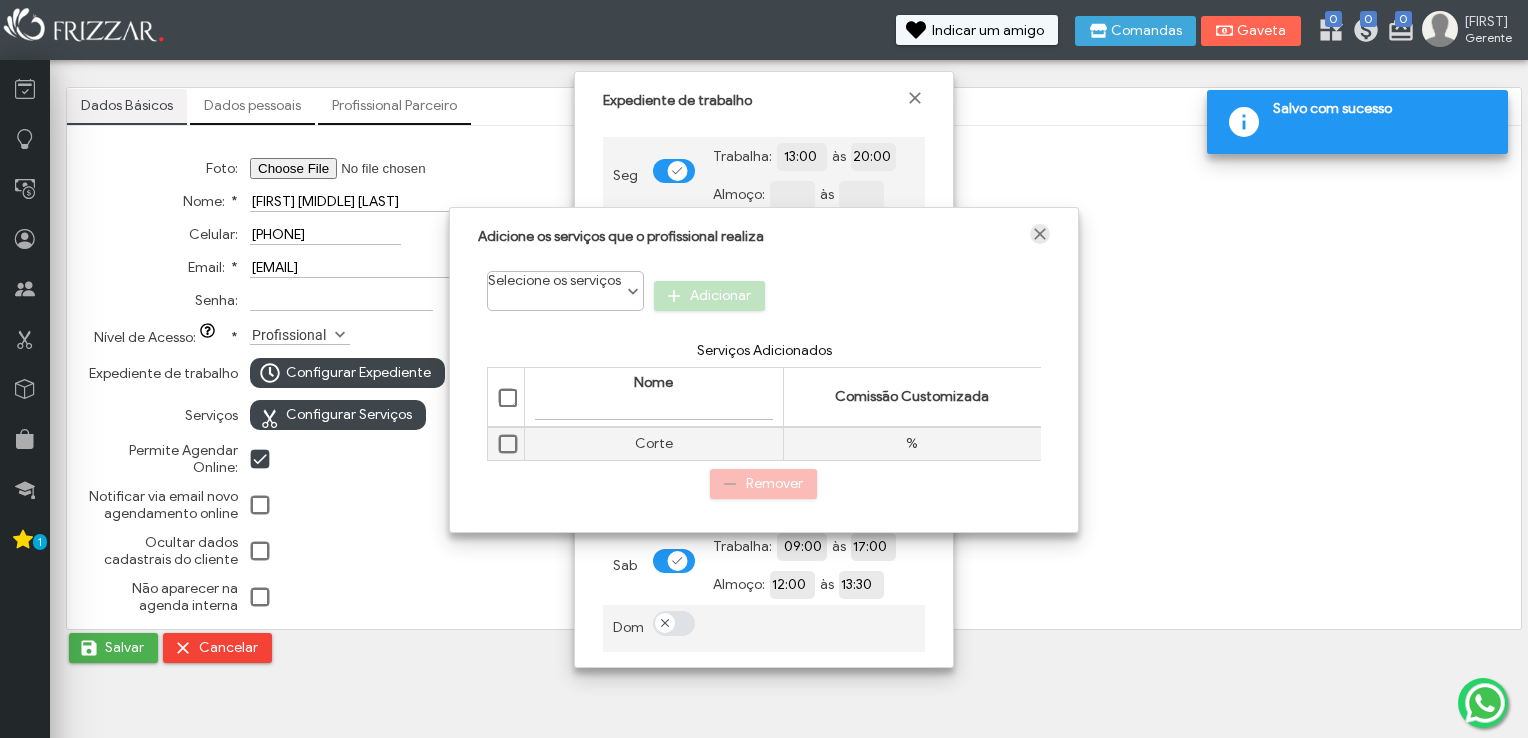 click at bounding box center [1040, 234] 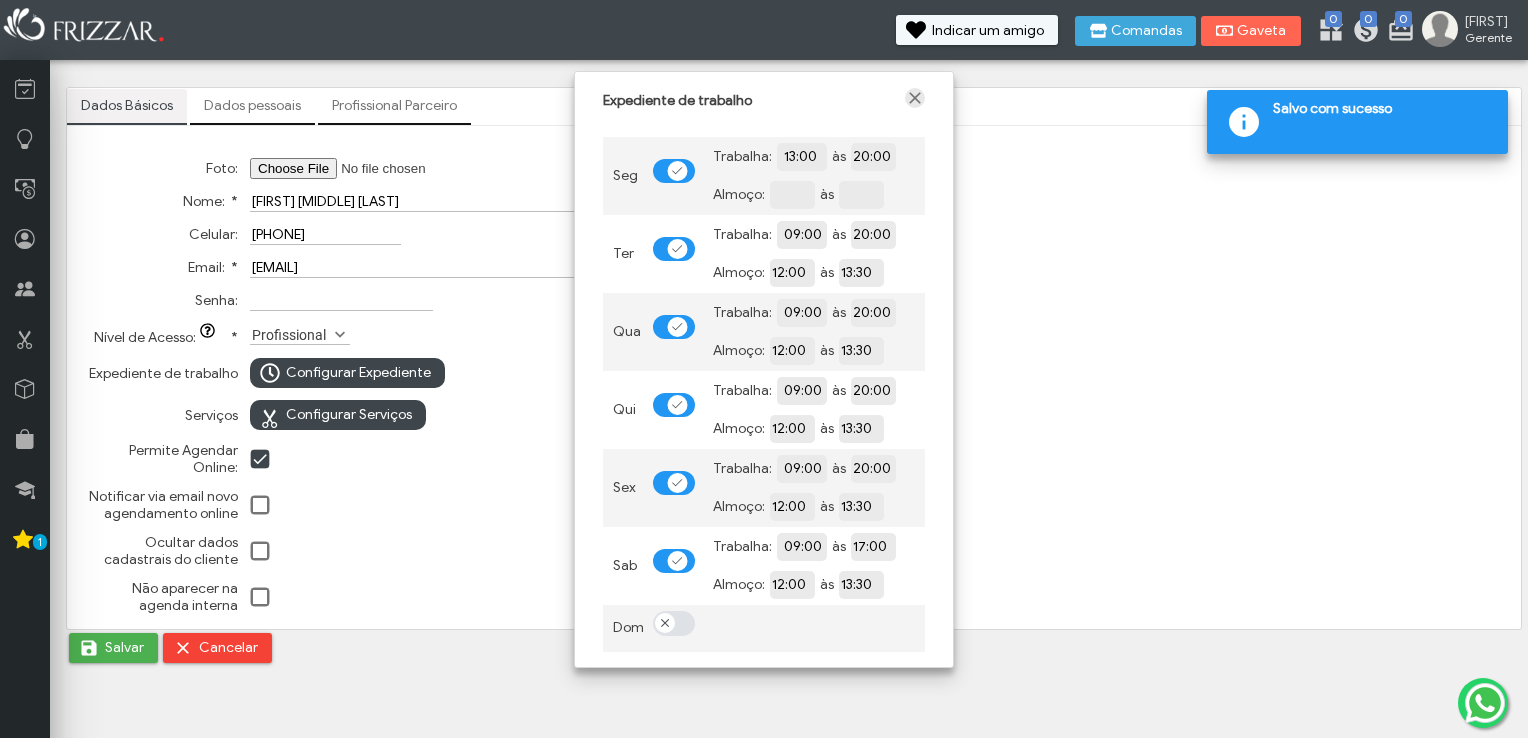 click at bounding box center (915, 98) 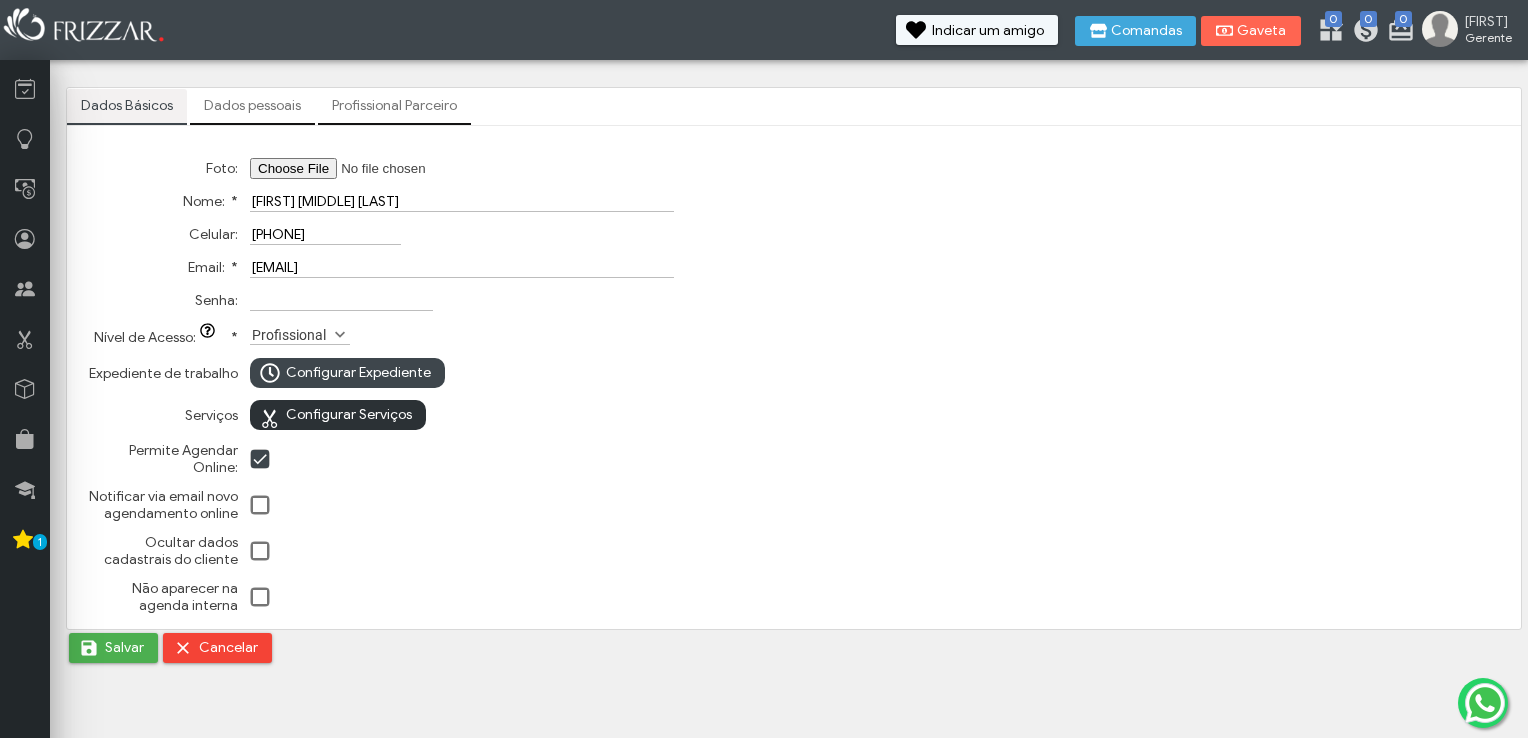 click on "Configurar Serviços" at bounding box center (349, 415) 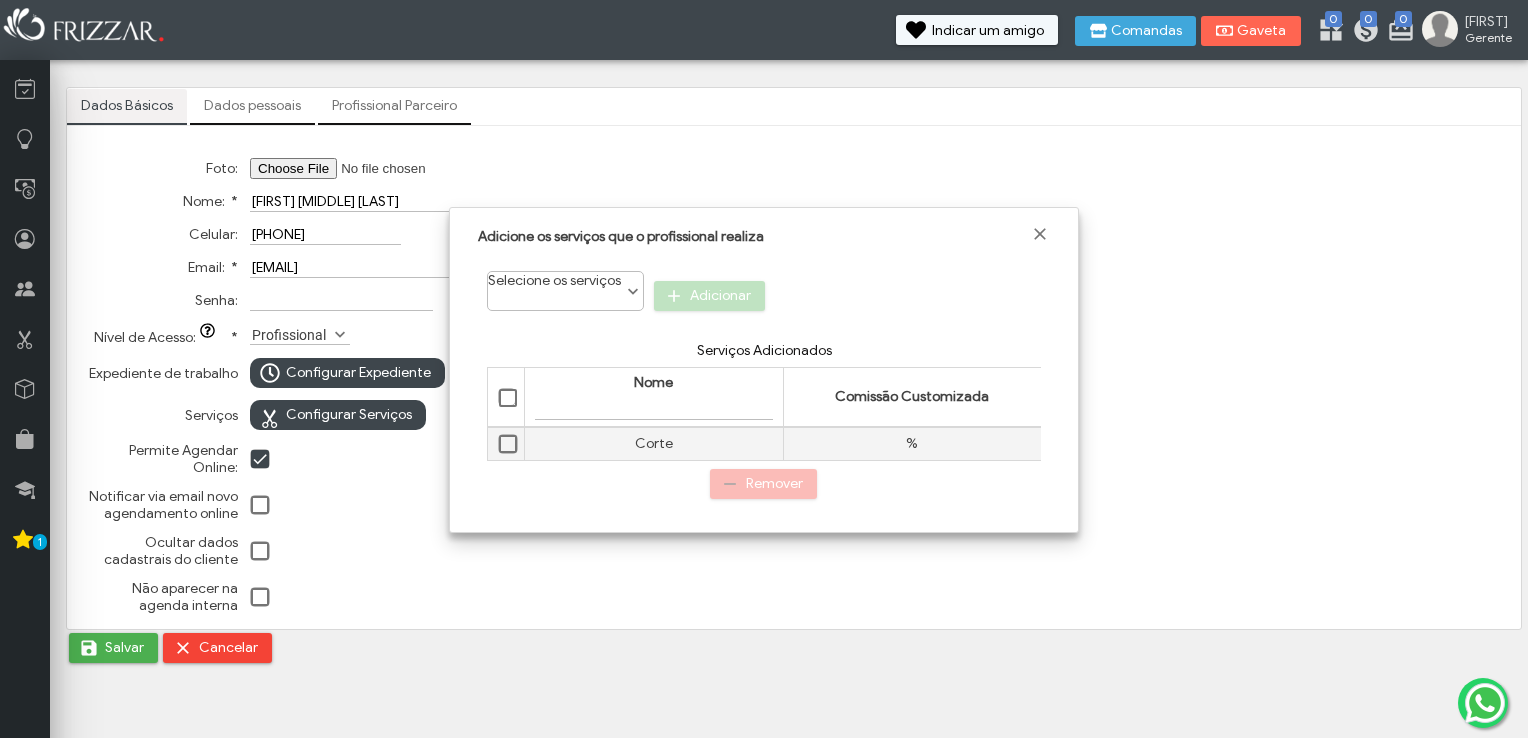 scroll, scrollTop: 10, scrollLeft: 84, axis: both 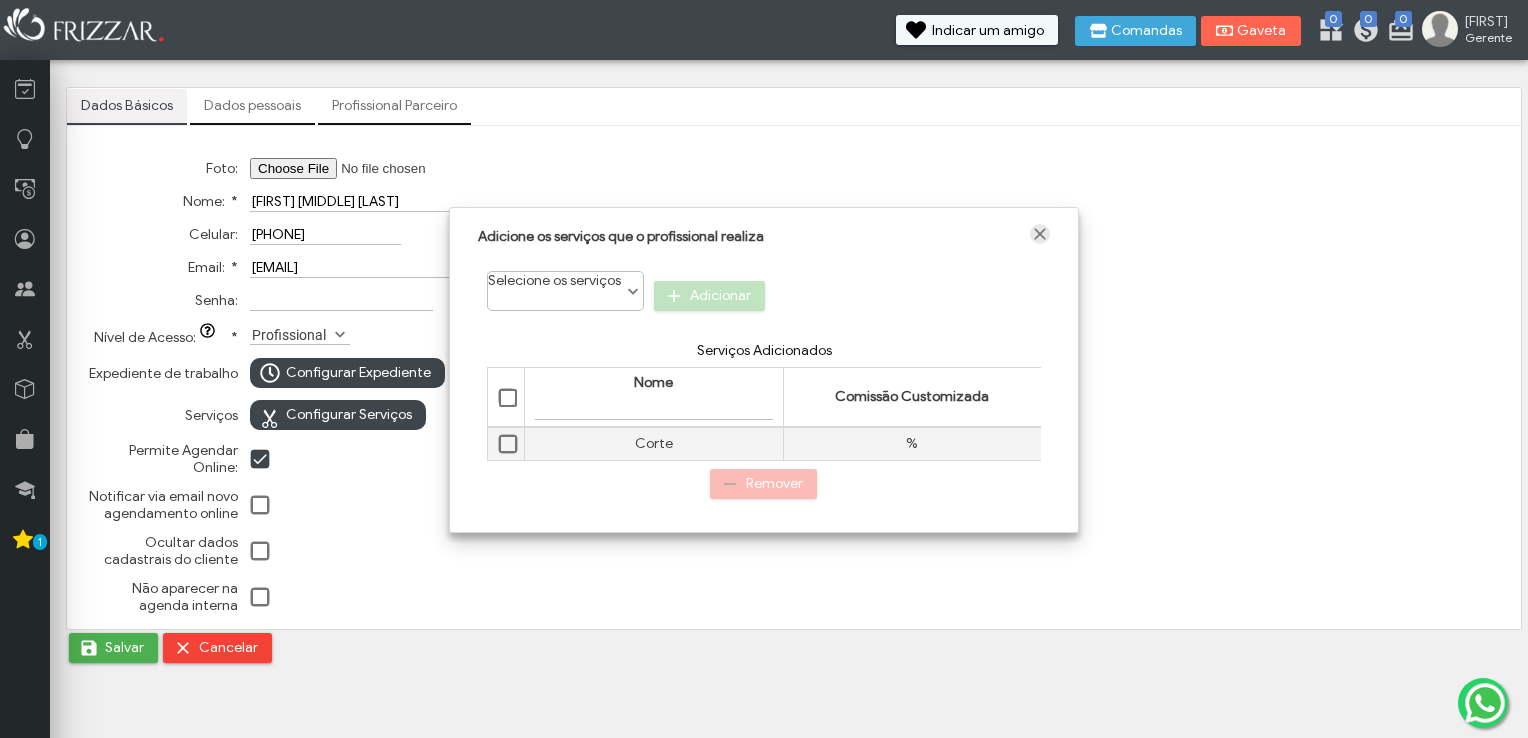 click at bounding box center [1040, 234] 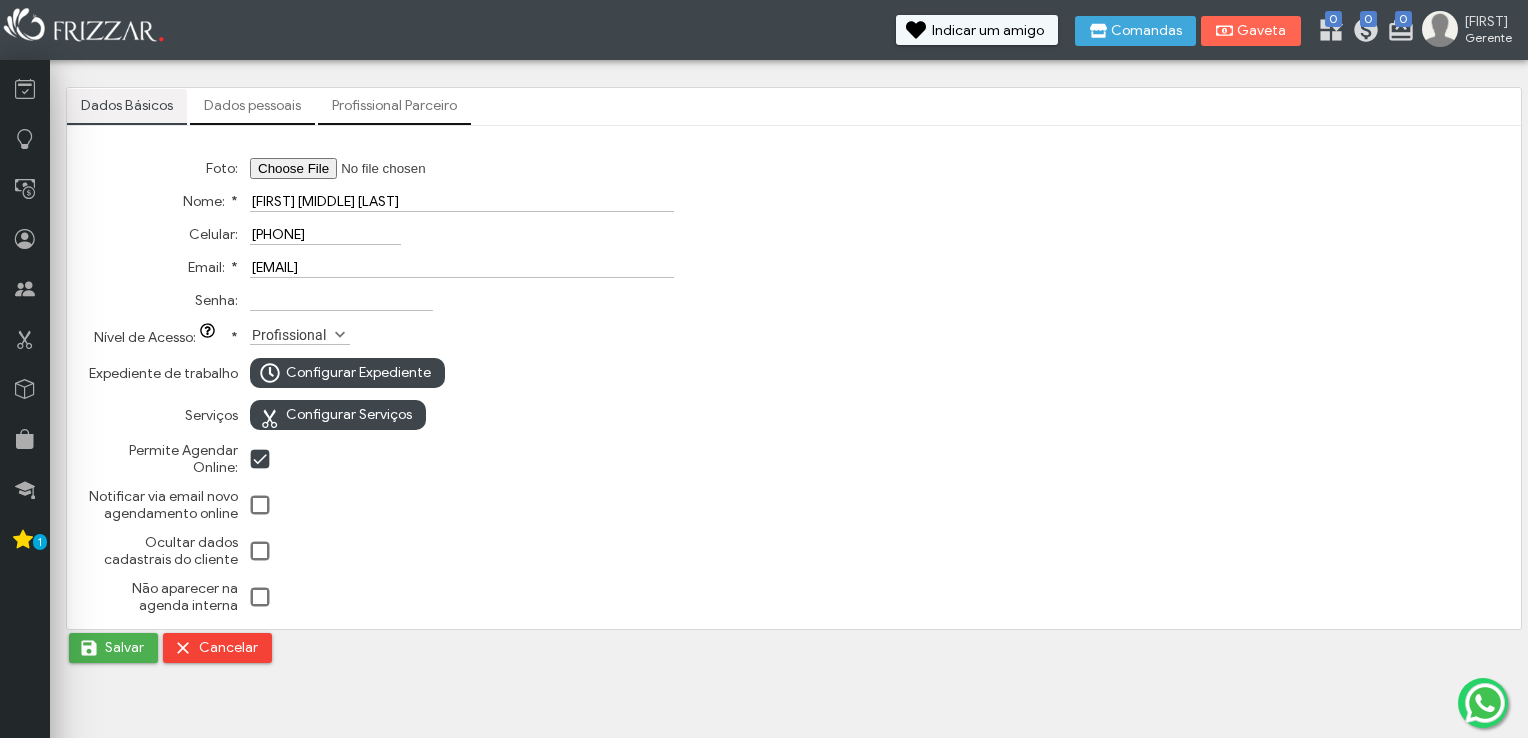 click at bounding box center [261, 506] 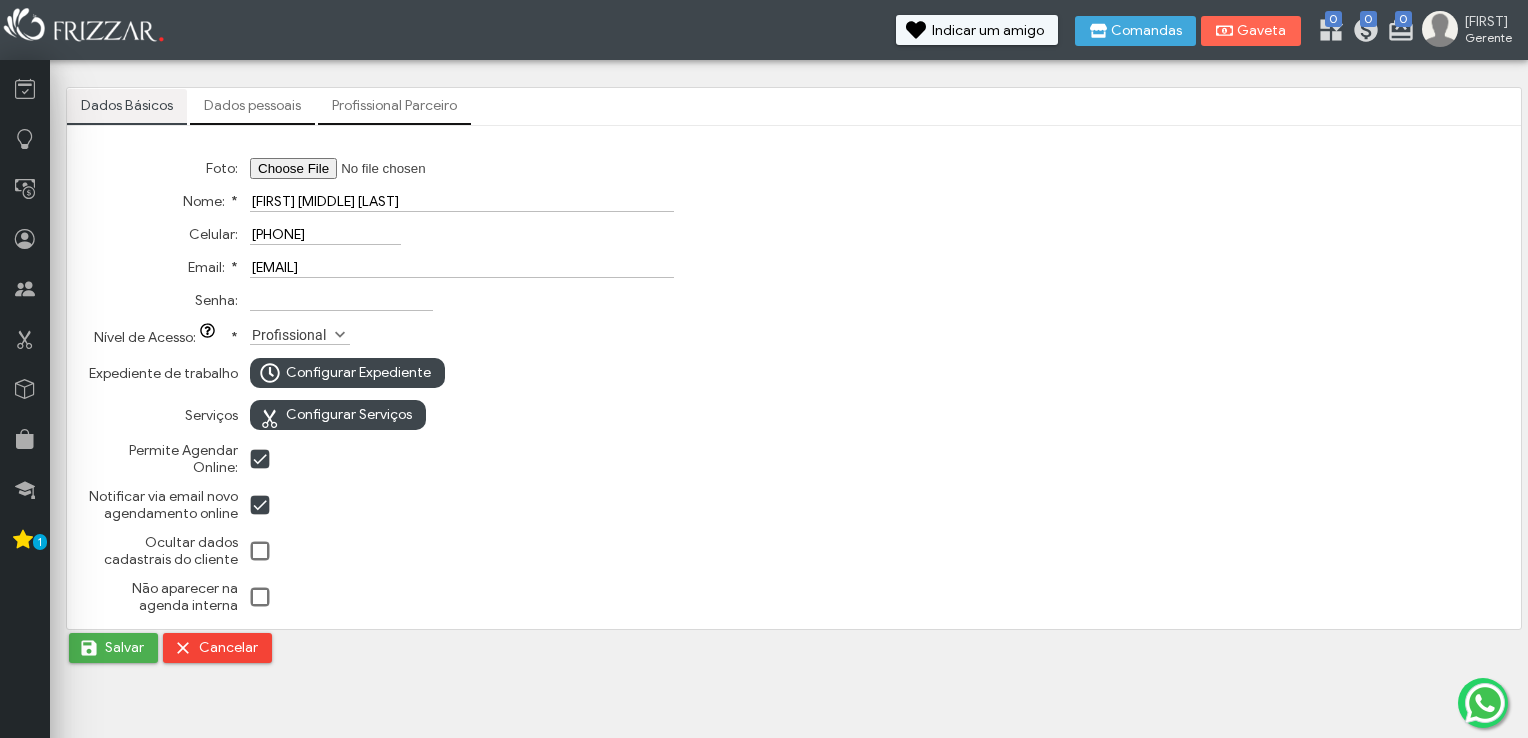 click at bounding box center [261, 552] 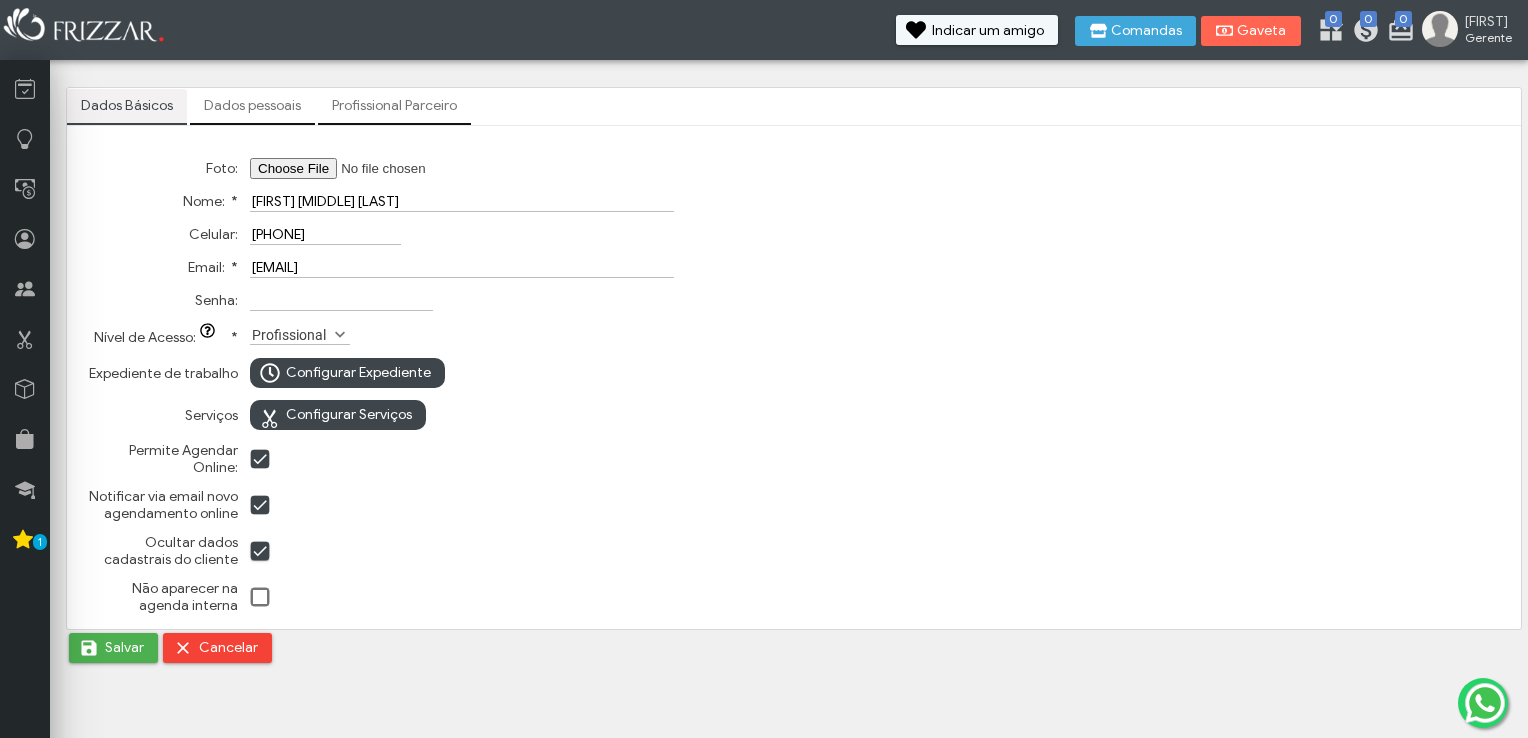 scroll, scrollTop: 9, scrollLeft: 10, axis: both 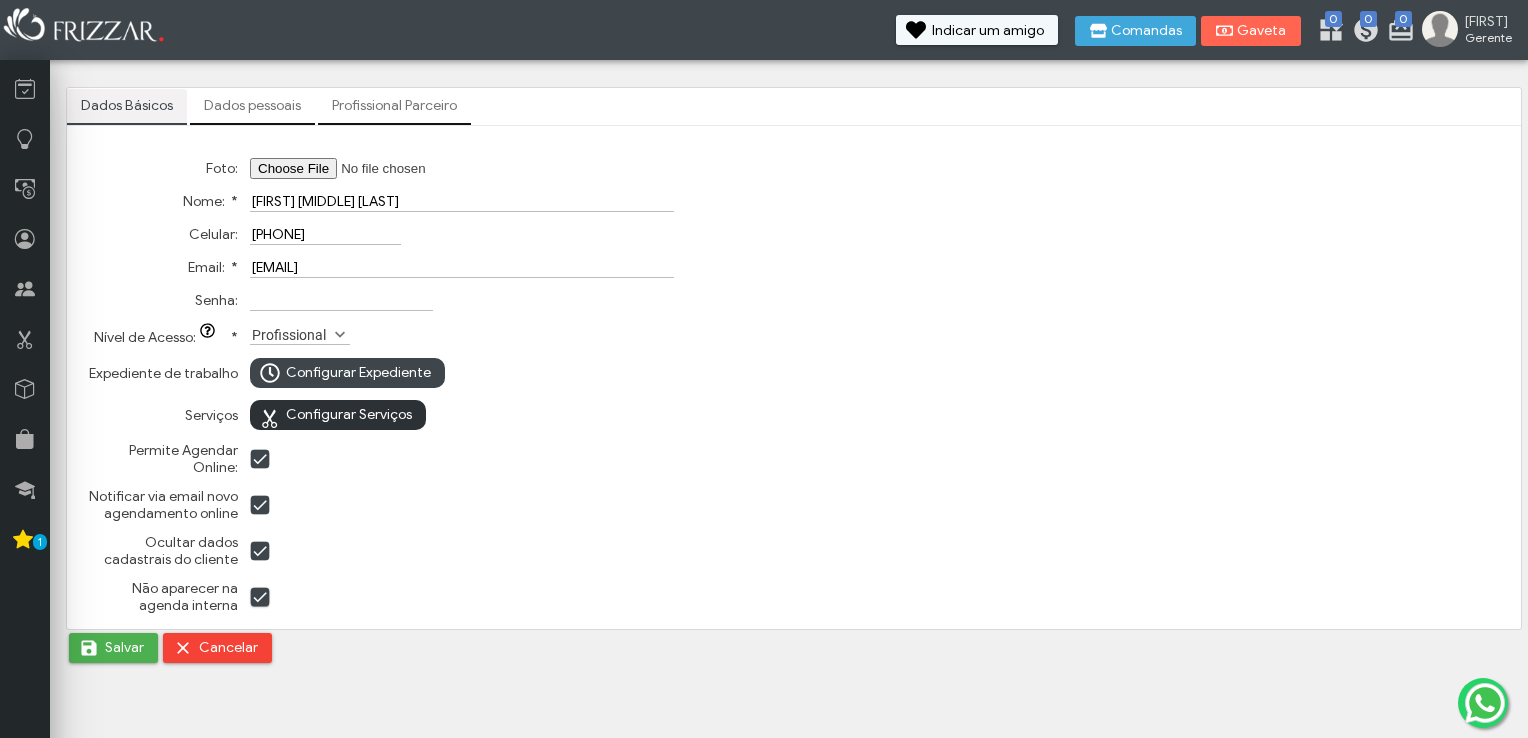 click on "Configurar Serviços" at bounding box center [349, 415] 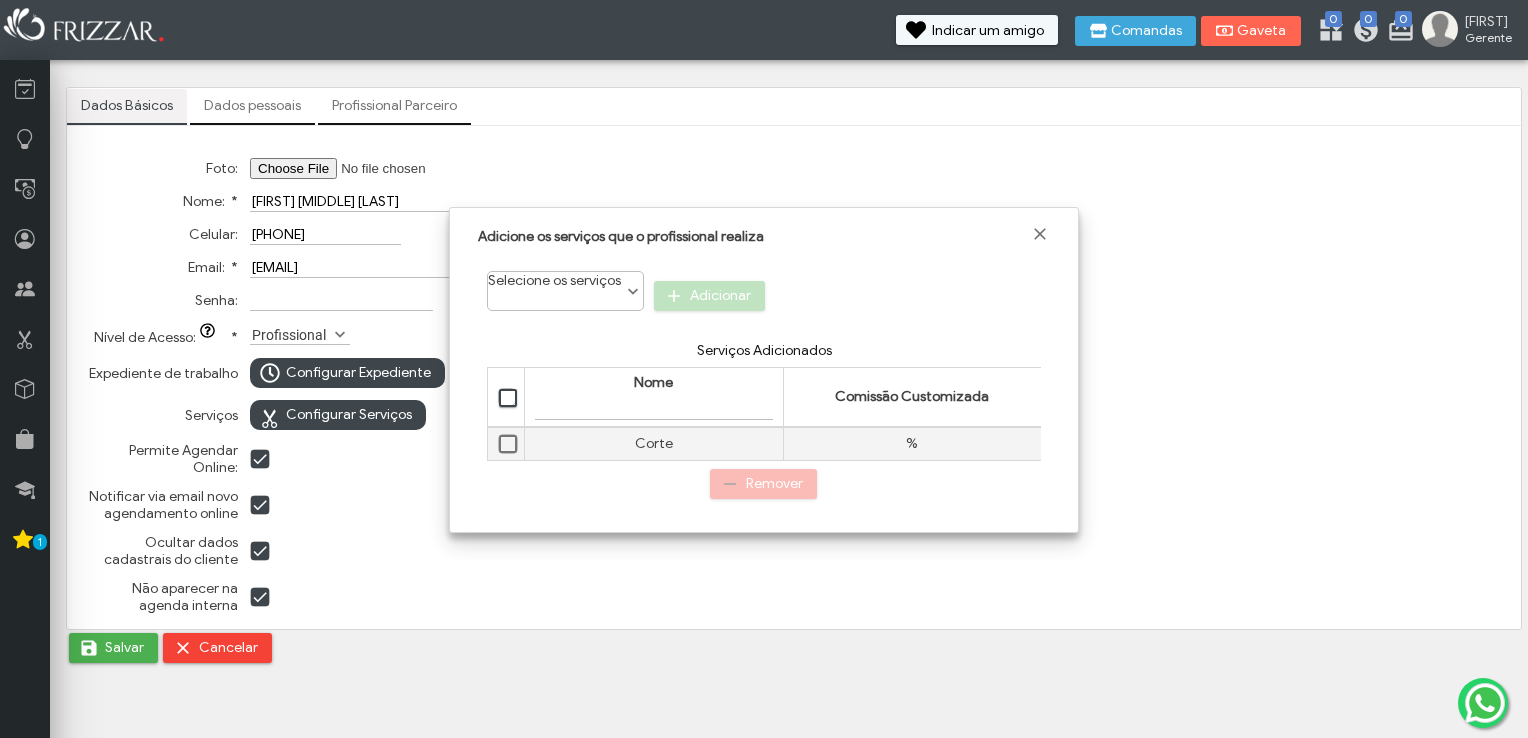 click at bounding box center [509, 399] 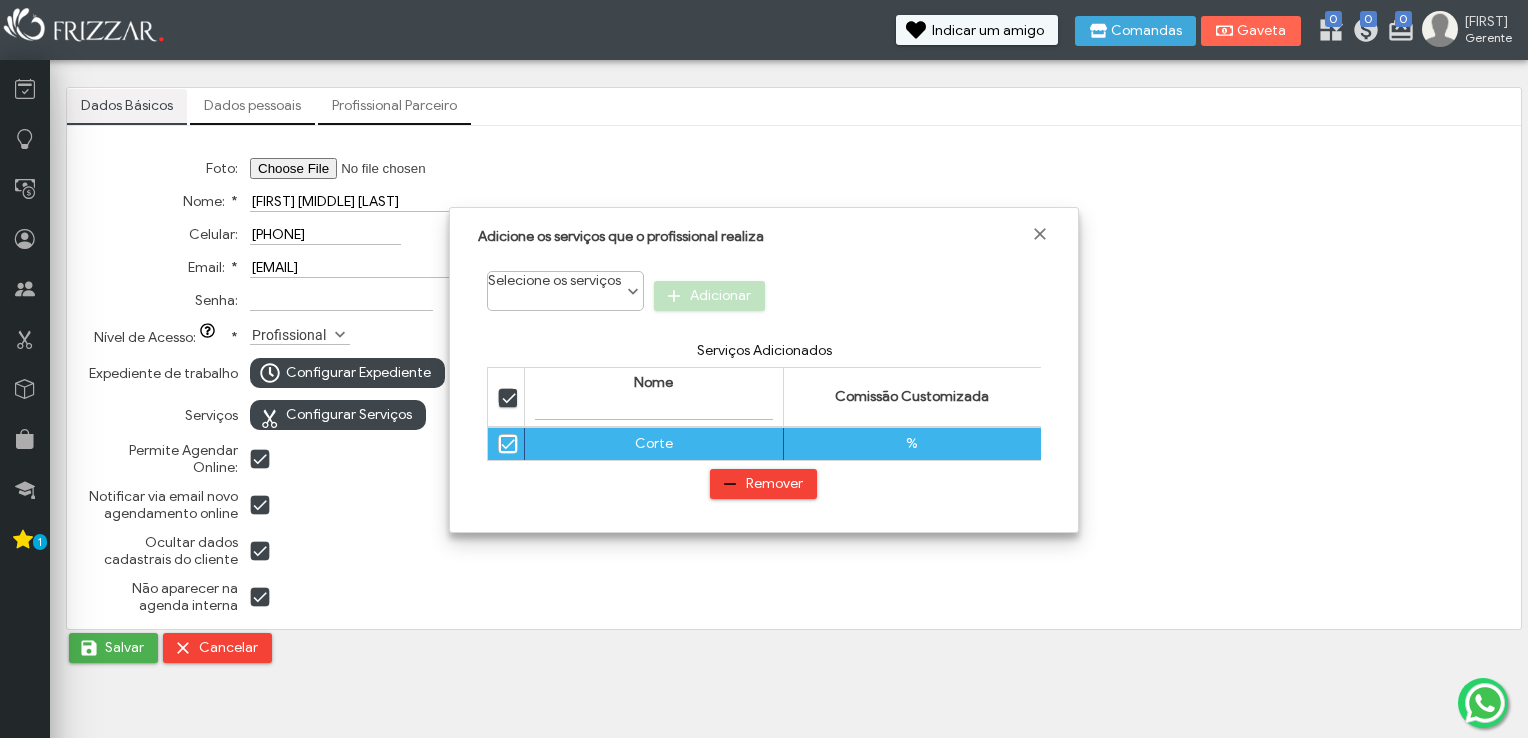 click on "%" at bounding box center (912, 443) 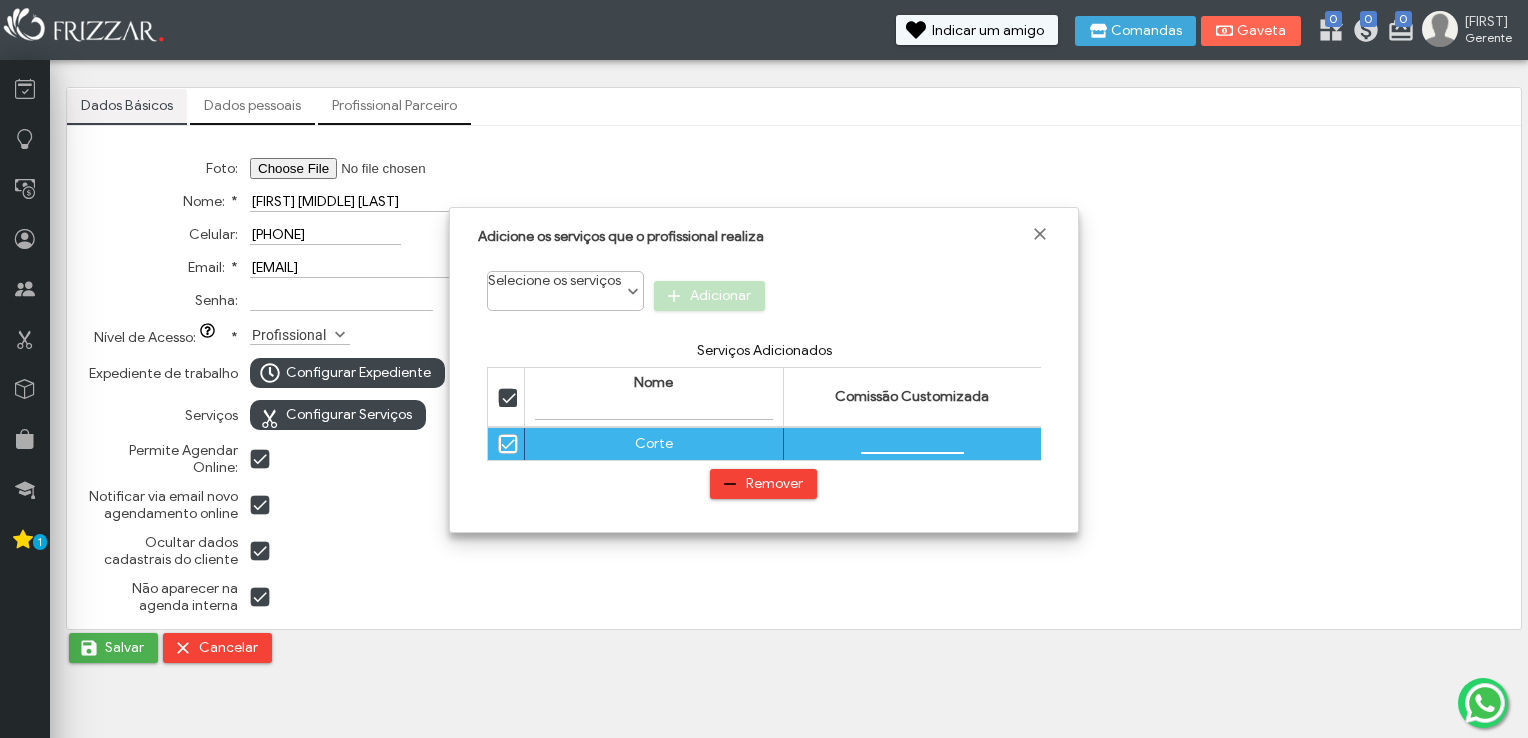 click on "Remover" at bounding box center (764, 484) 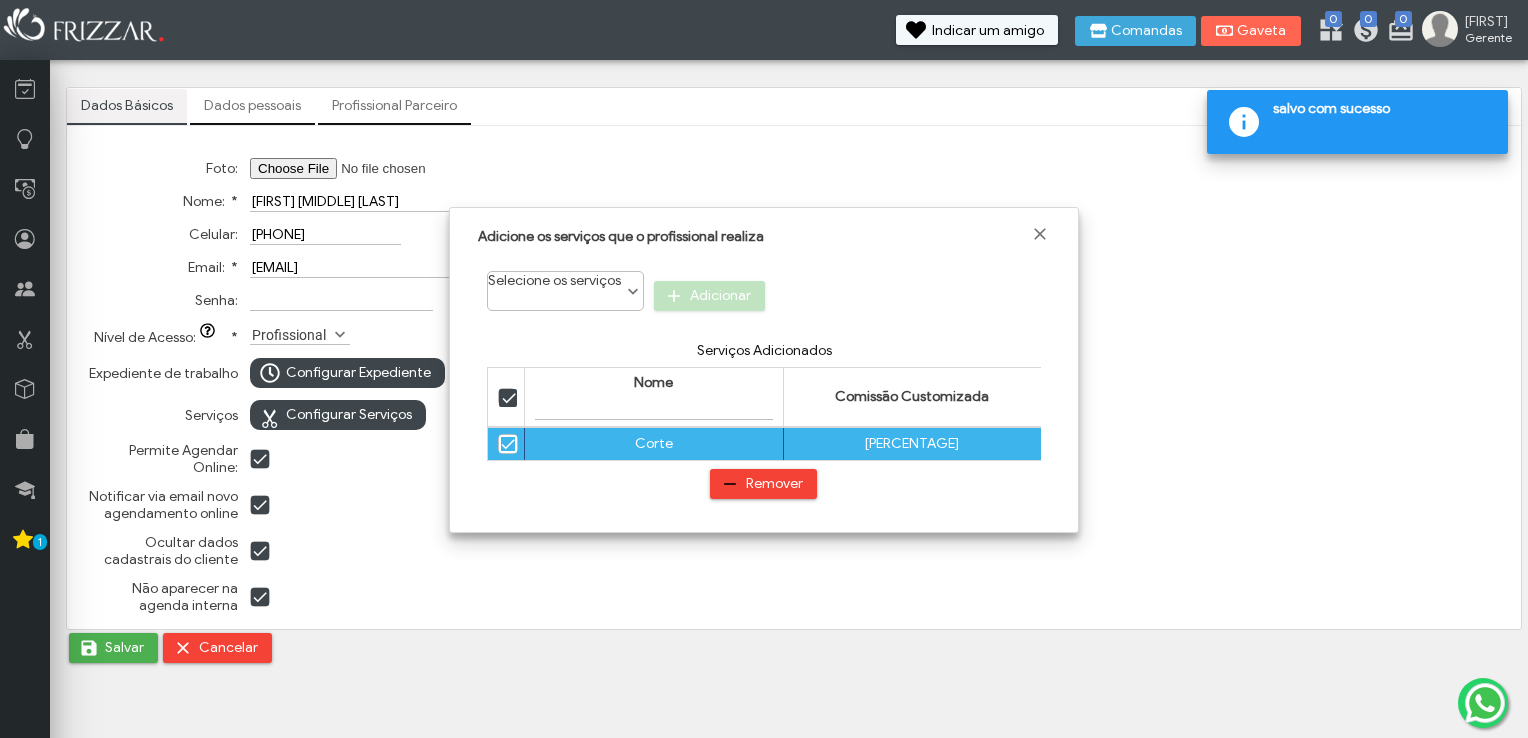 click on "Selecione os serviços Adicionar" at bounding box center [764, 292] 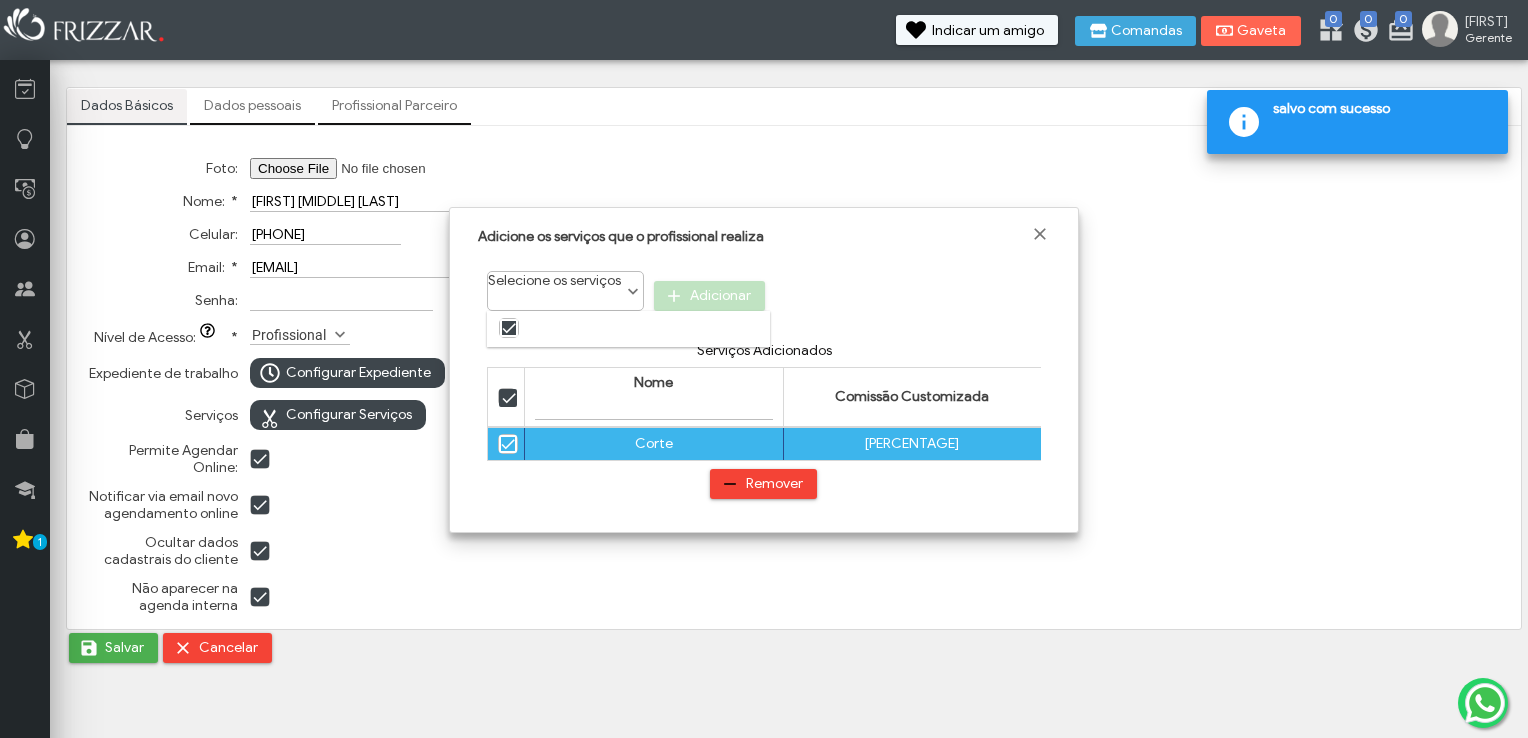 click on "Selecione os serviços Adicionar" at bounding box center (764, 292) 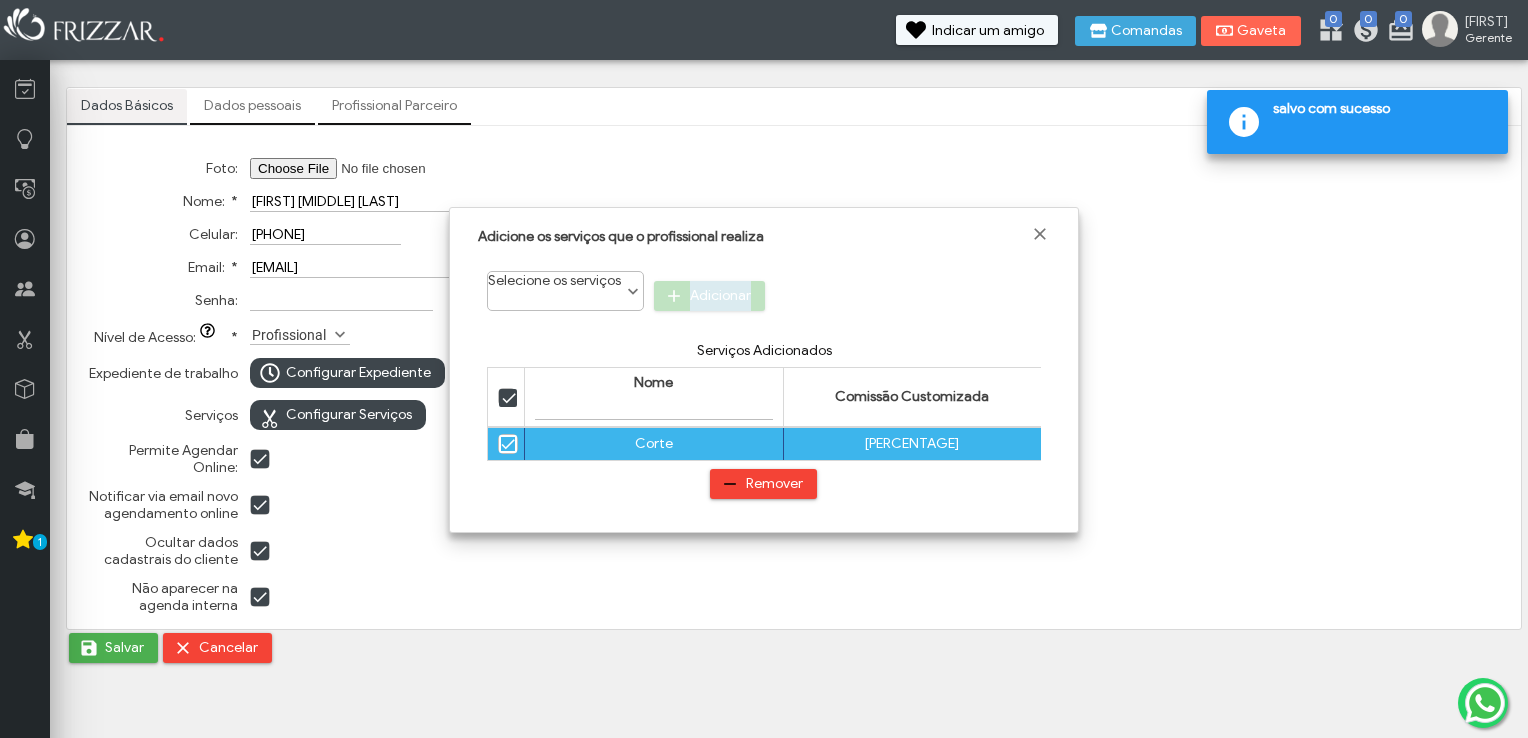 click on "Selecione os serviços Adicionar" at bounding box center [764, 292] 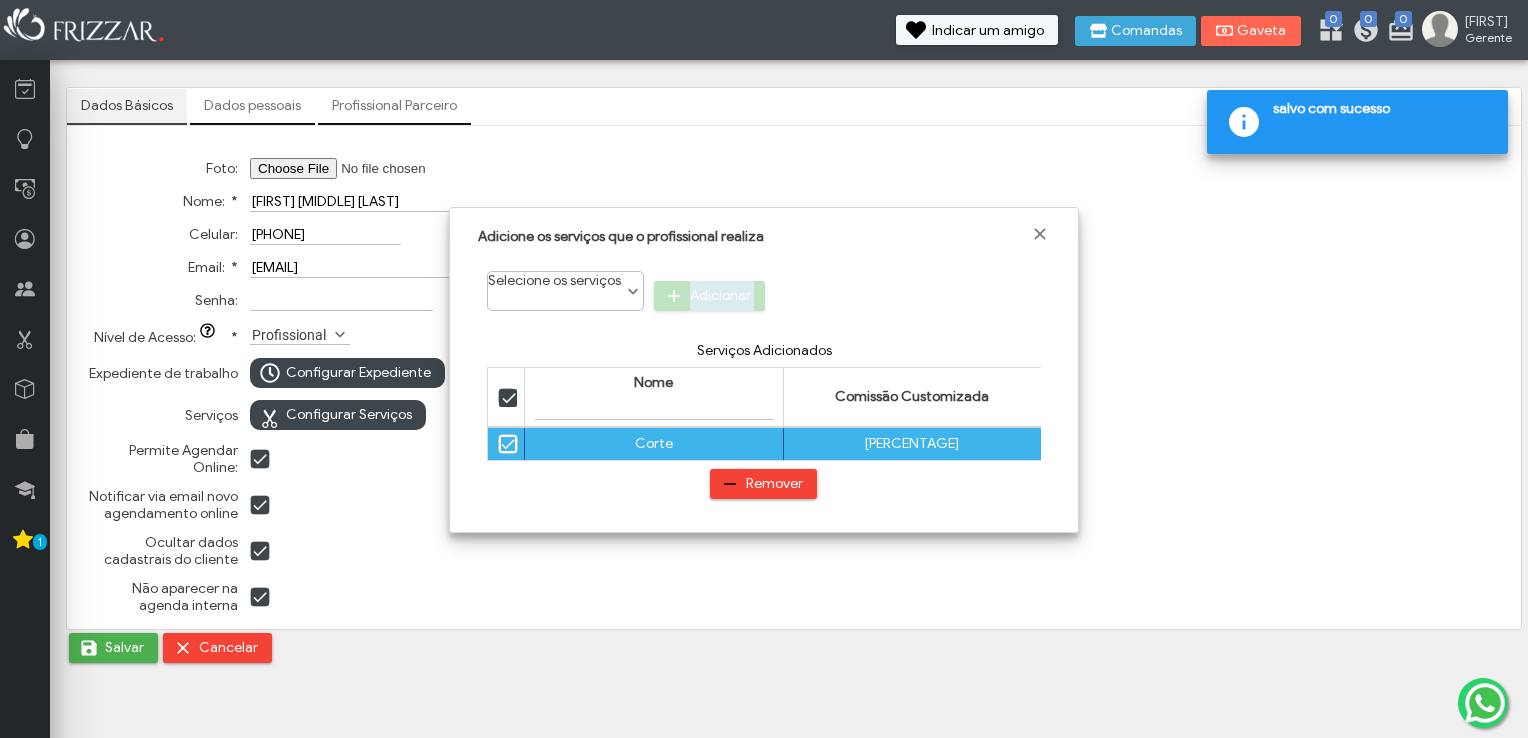 click on "Selecione os serviços Adicionar" at bounding box center [764, 292] 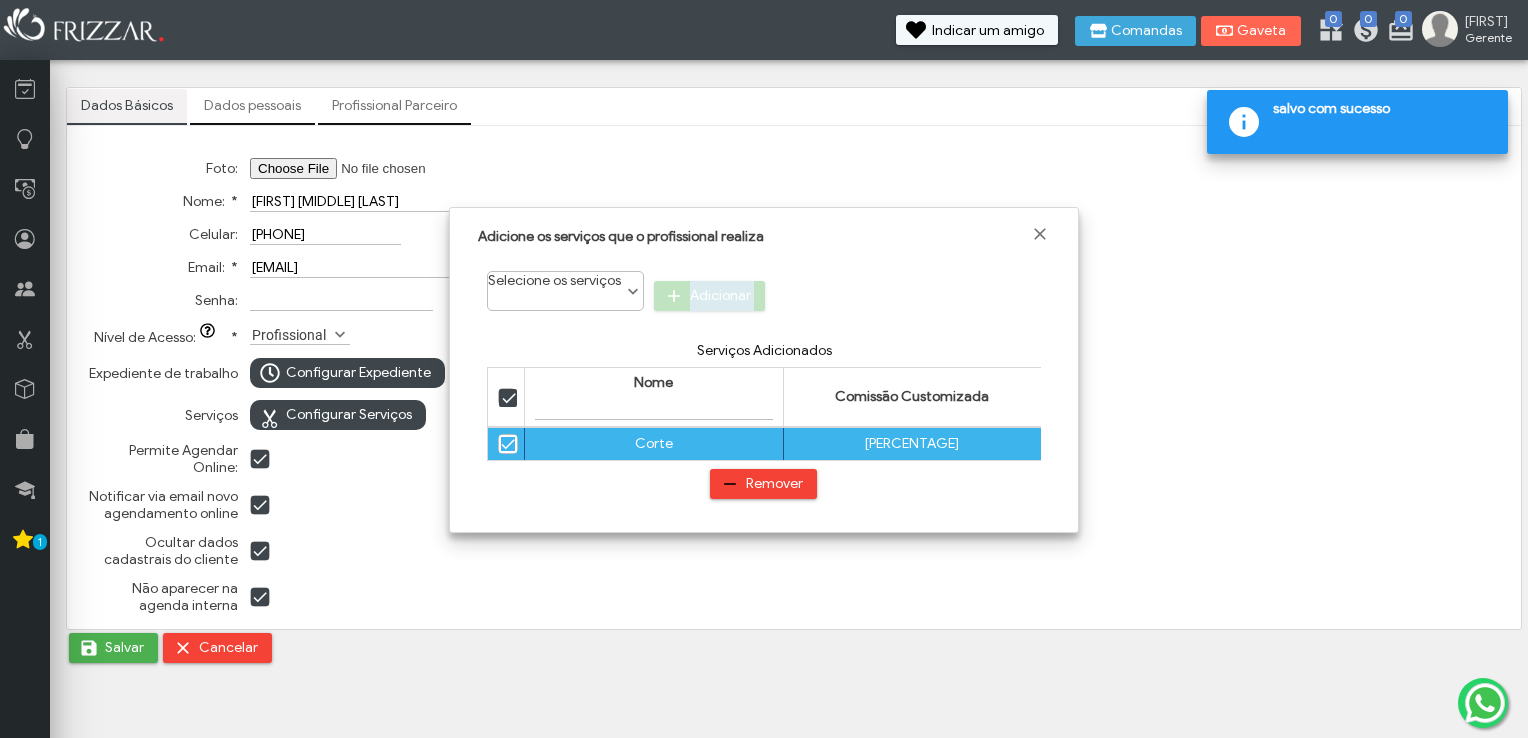 drag, startPoint x: 723, startPoint y: 299, endPoint x: 908, endPoint y: 290, distance: 185.2188 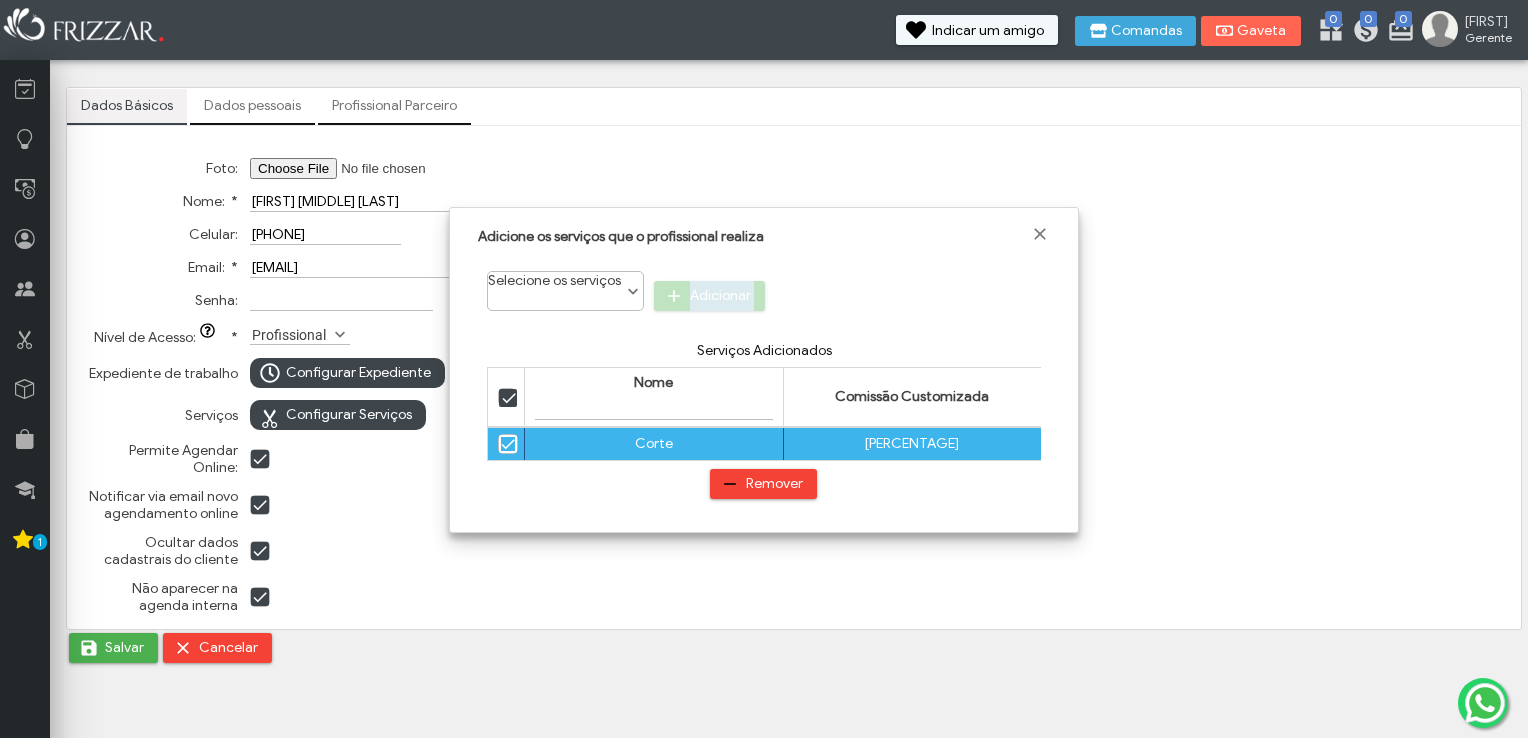 click on "Adicione os serviços que o profissional realiza" at bounding box center (764, 235) 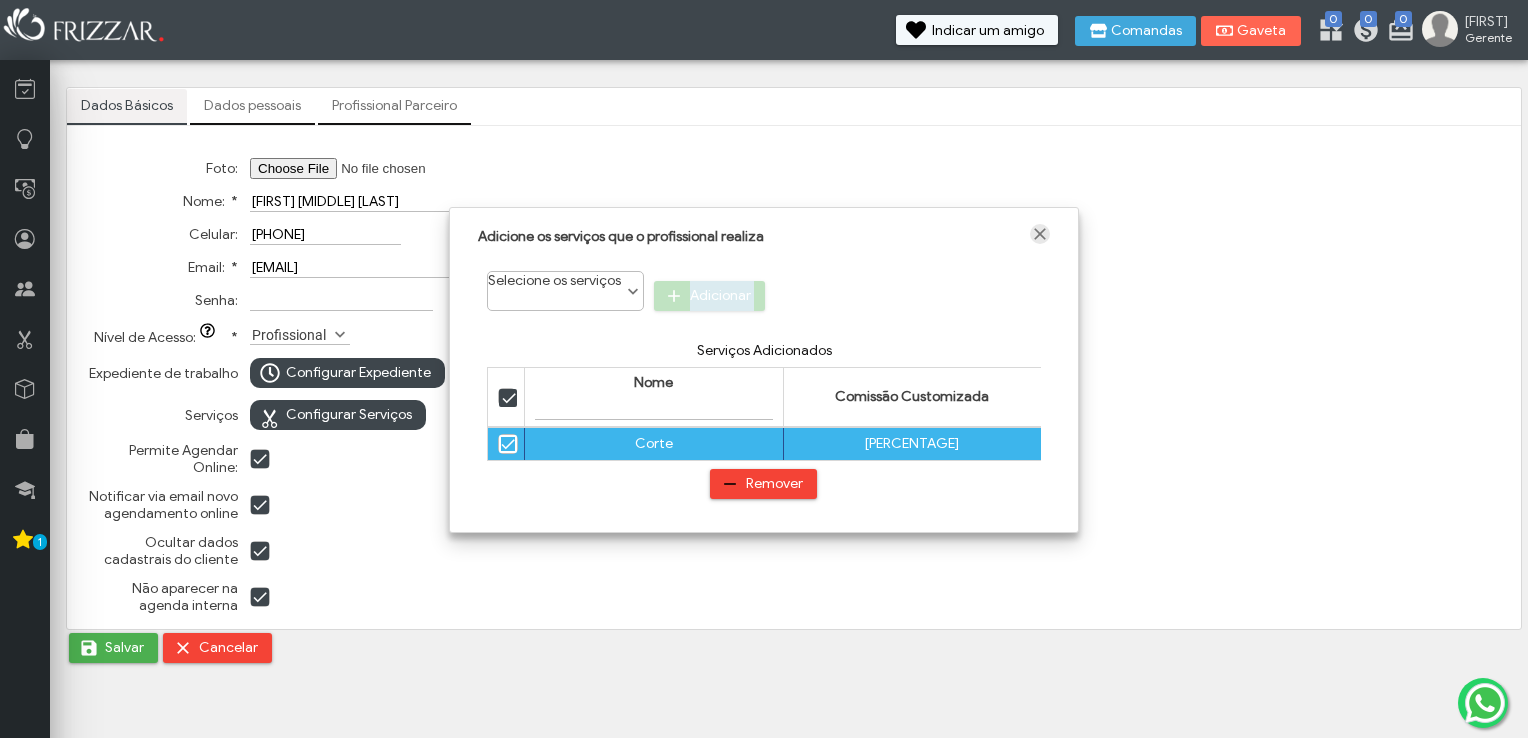 click at bounding box center [1040, 234] 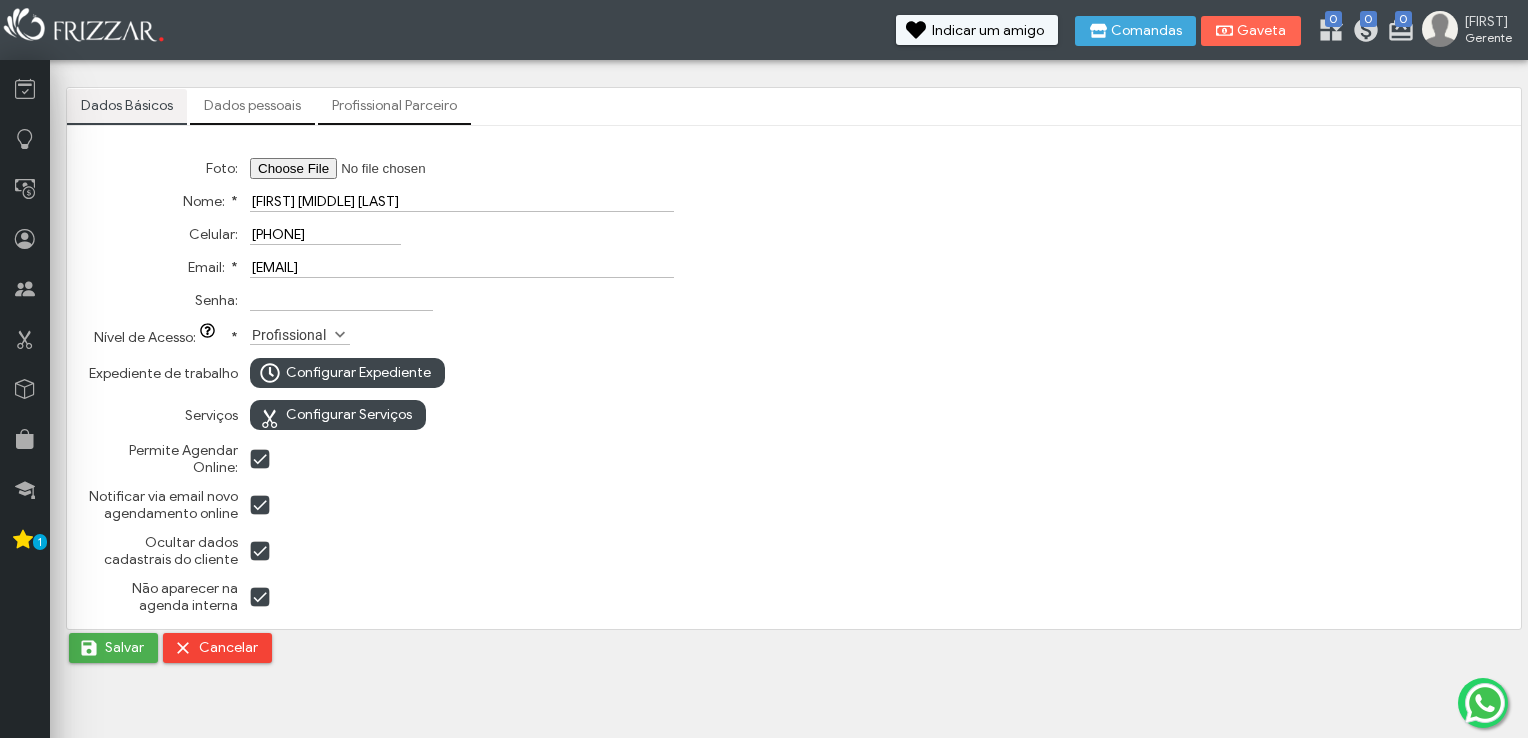 click at bounding box center (462, 168) 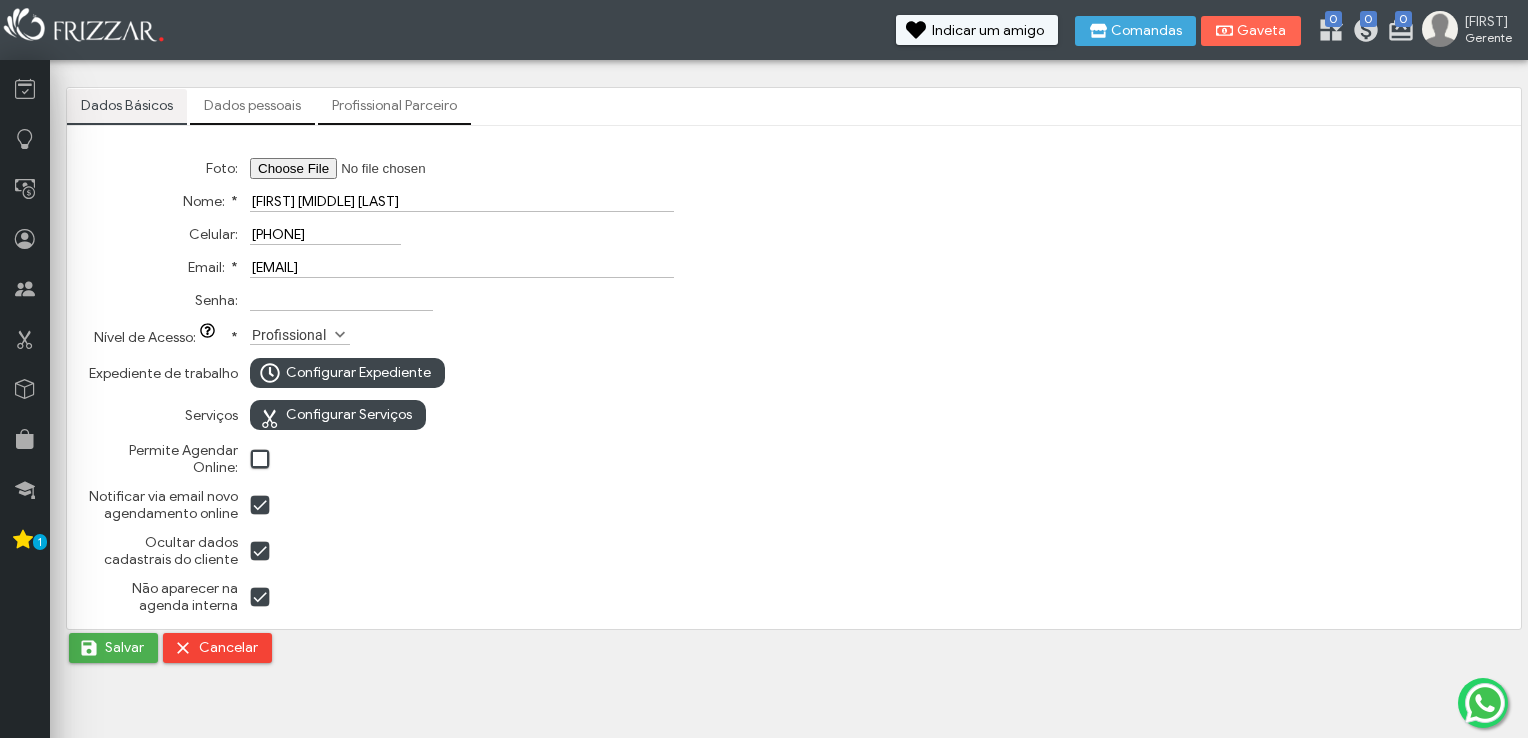 click at bounding box center [261, 460] 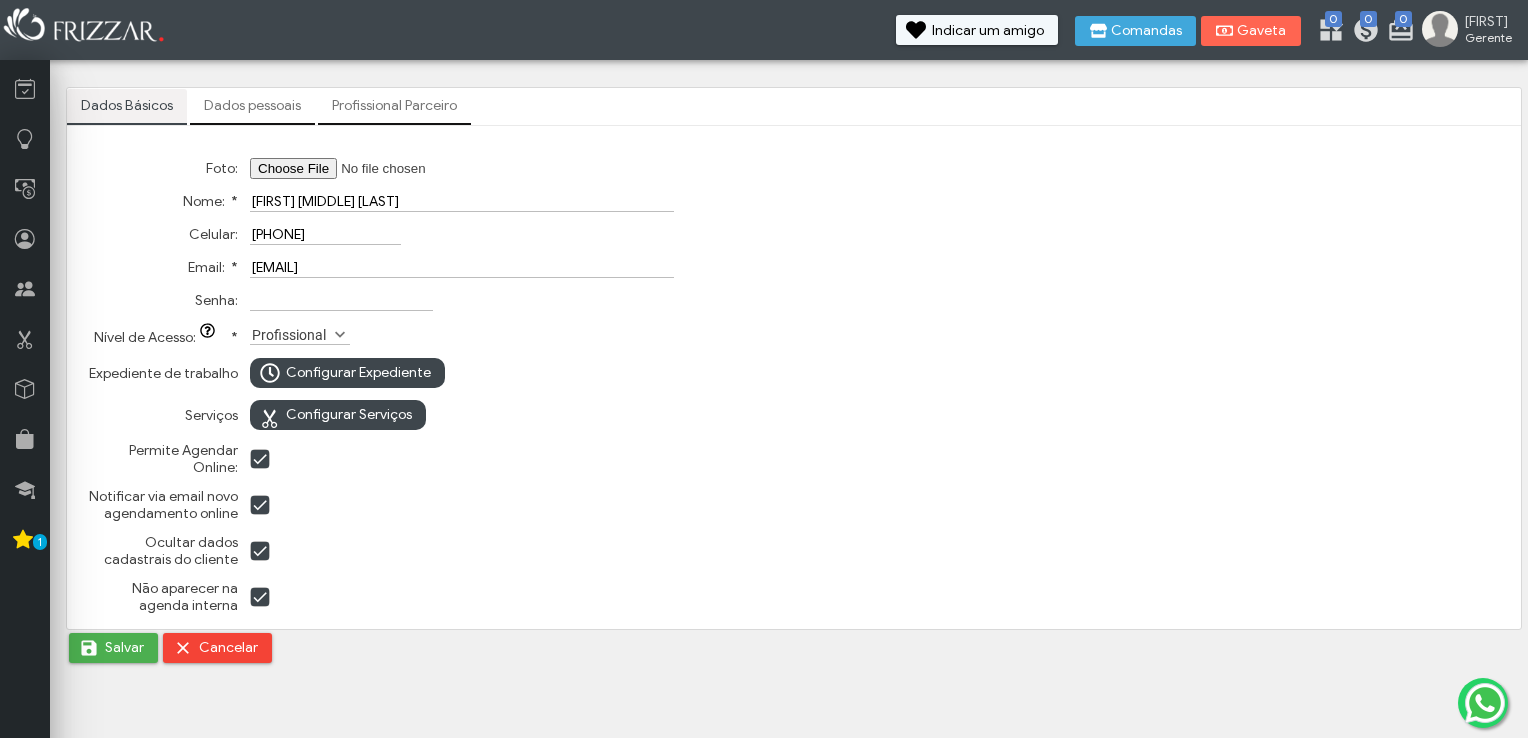 click at bounding box center [261, 552] 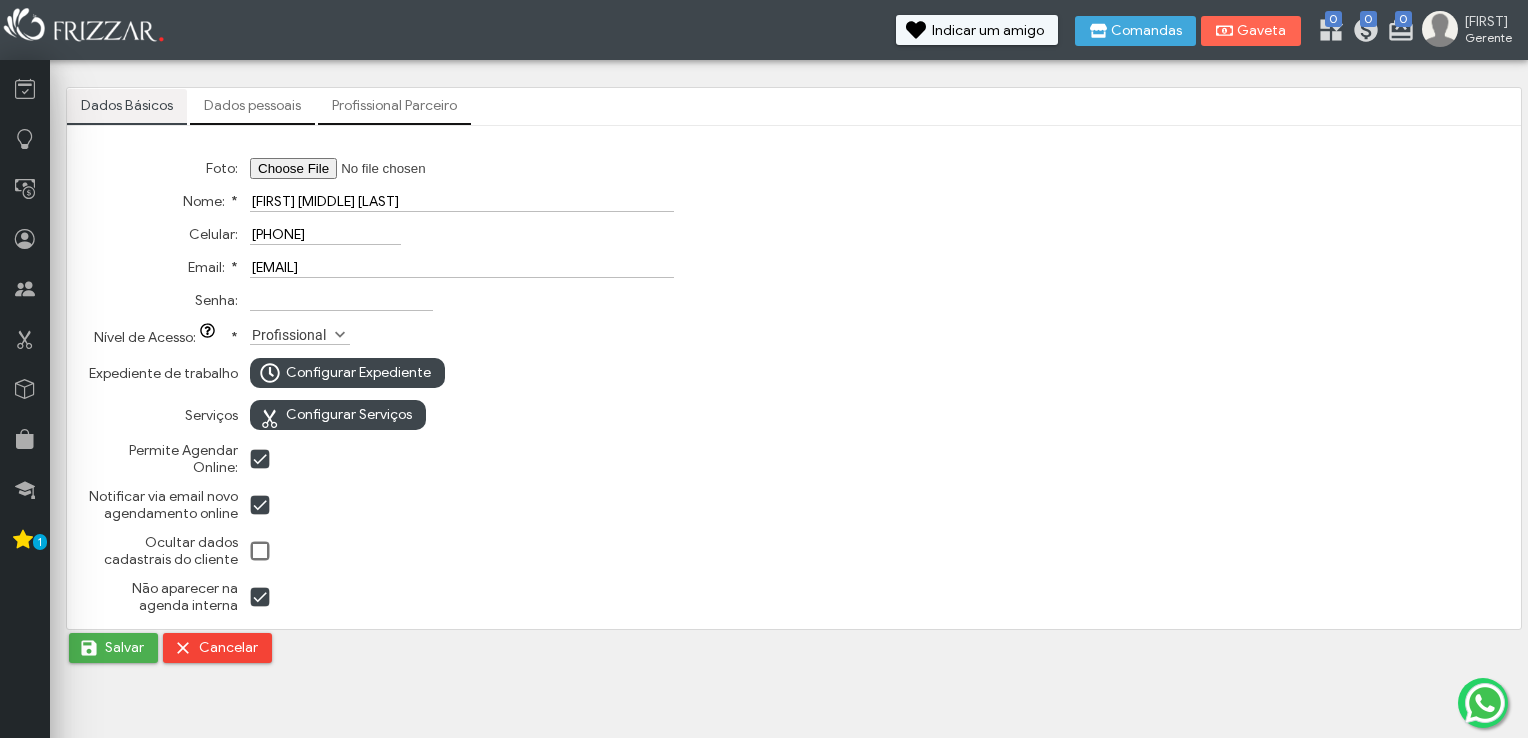 click at bounding box center (261, 552) 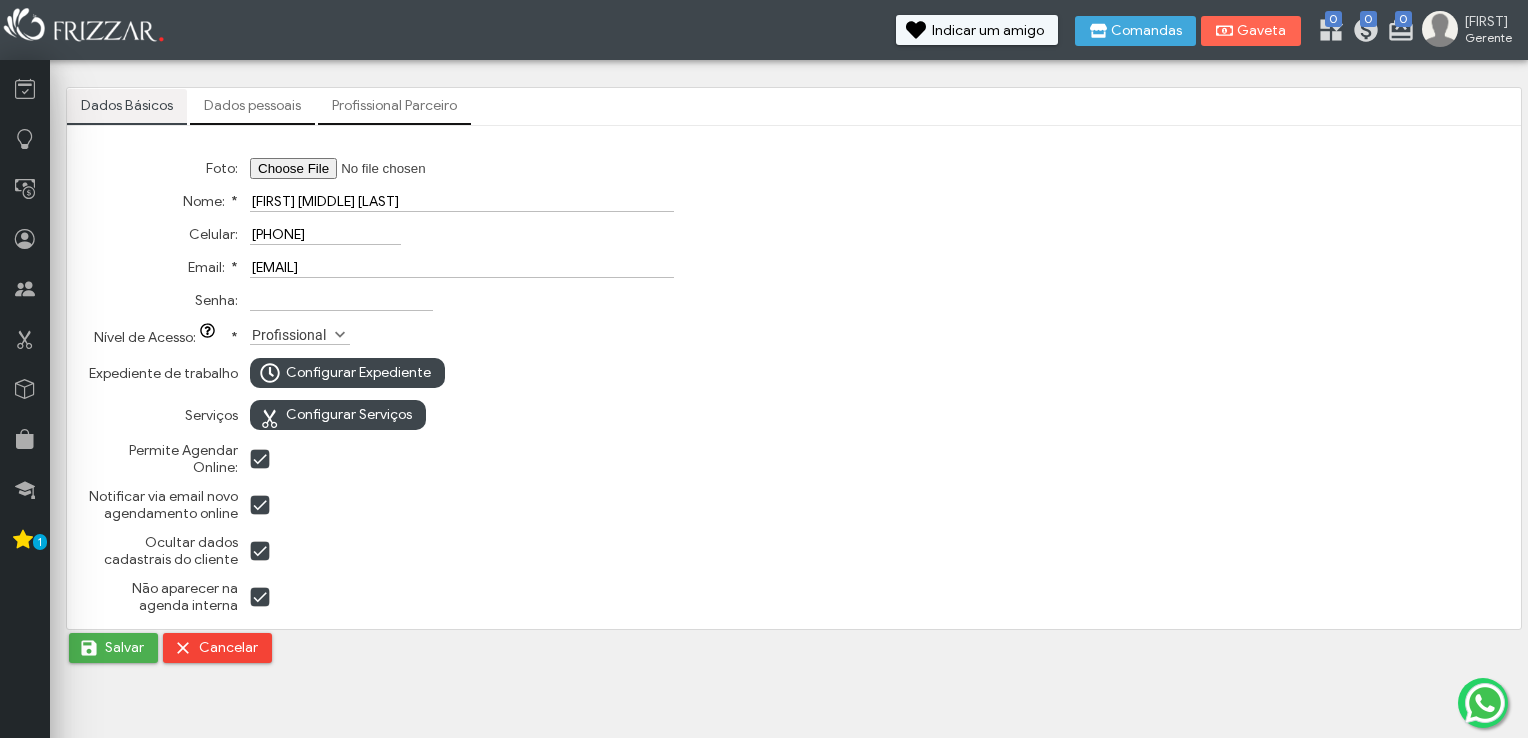 click at bounding box center (261, 598) 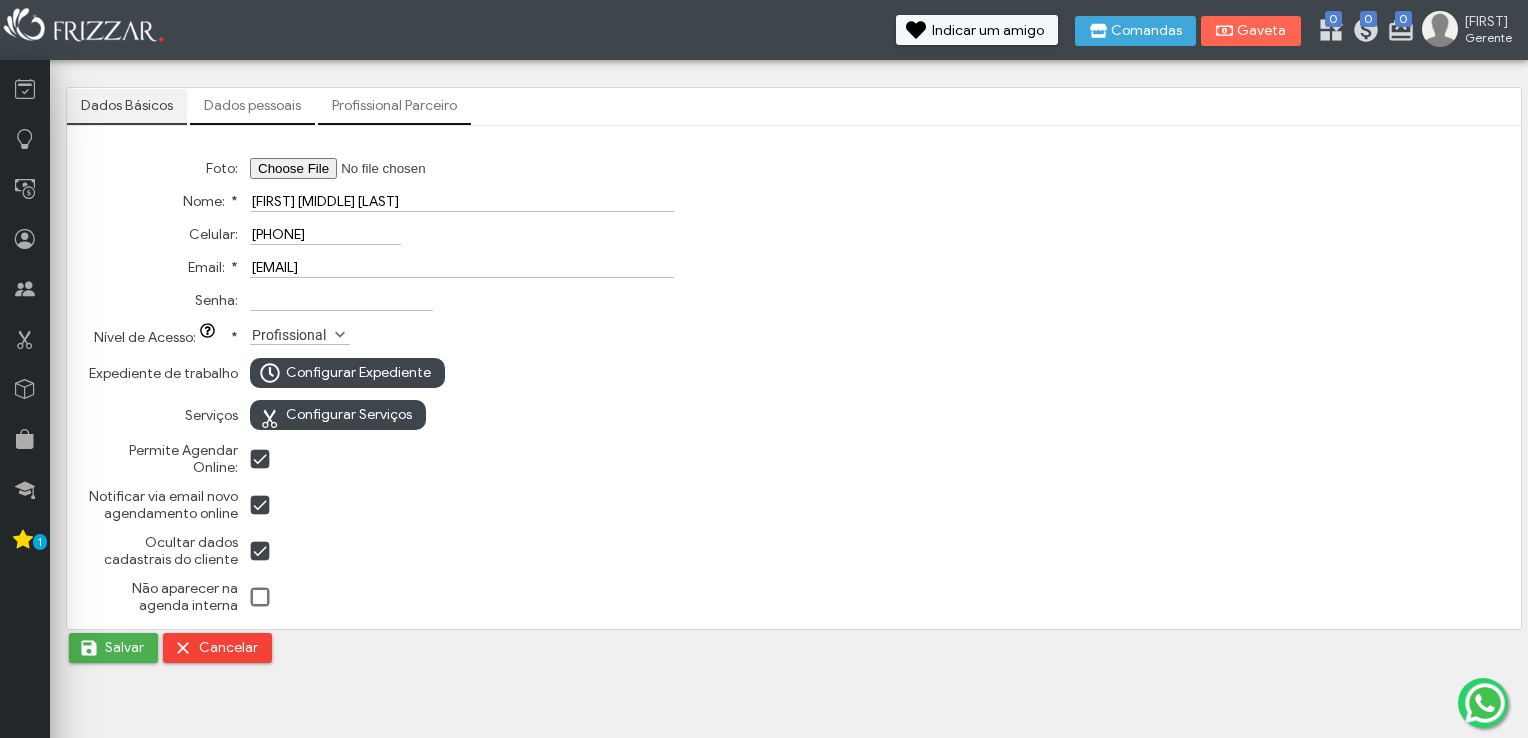click on "Profissional Parceiro" at bounding box center (394, 106) 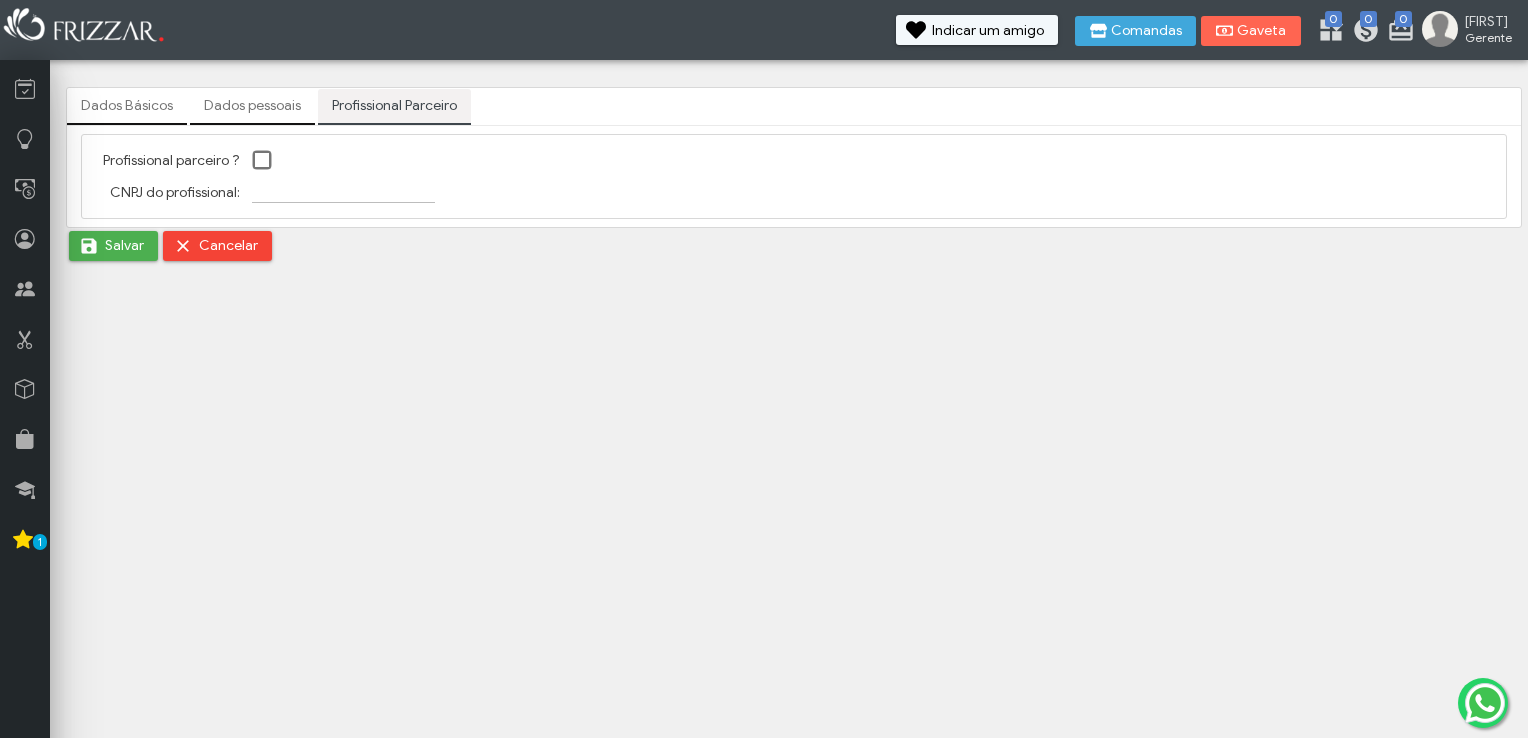 click on "Dados pessoais" at bounding box center (252, 106) 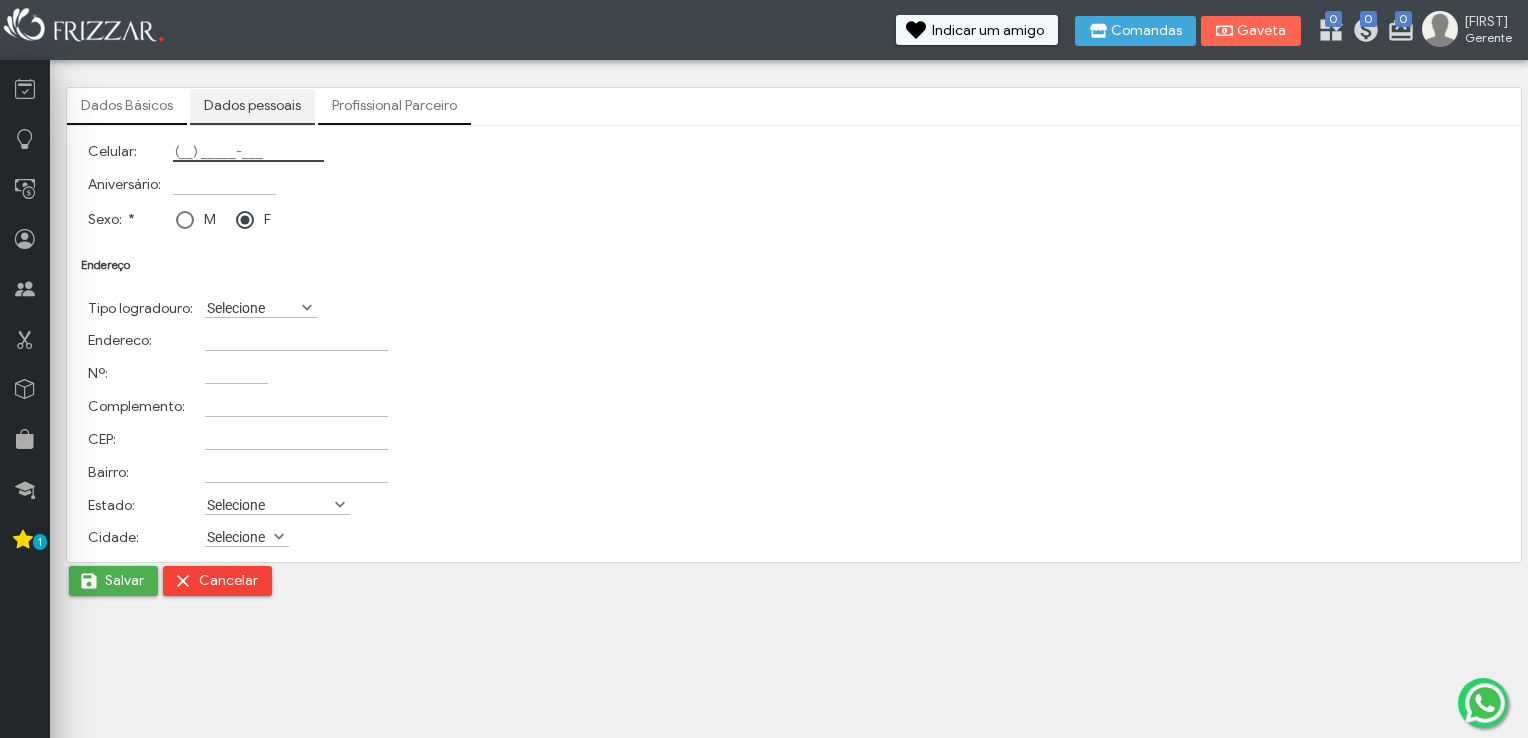click on "Celular:" at bounding box center (248, 151) 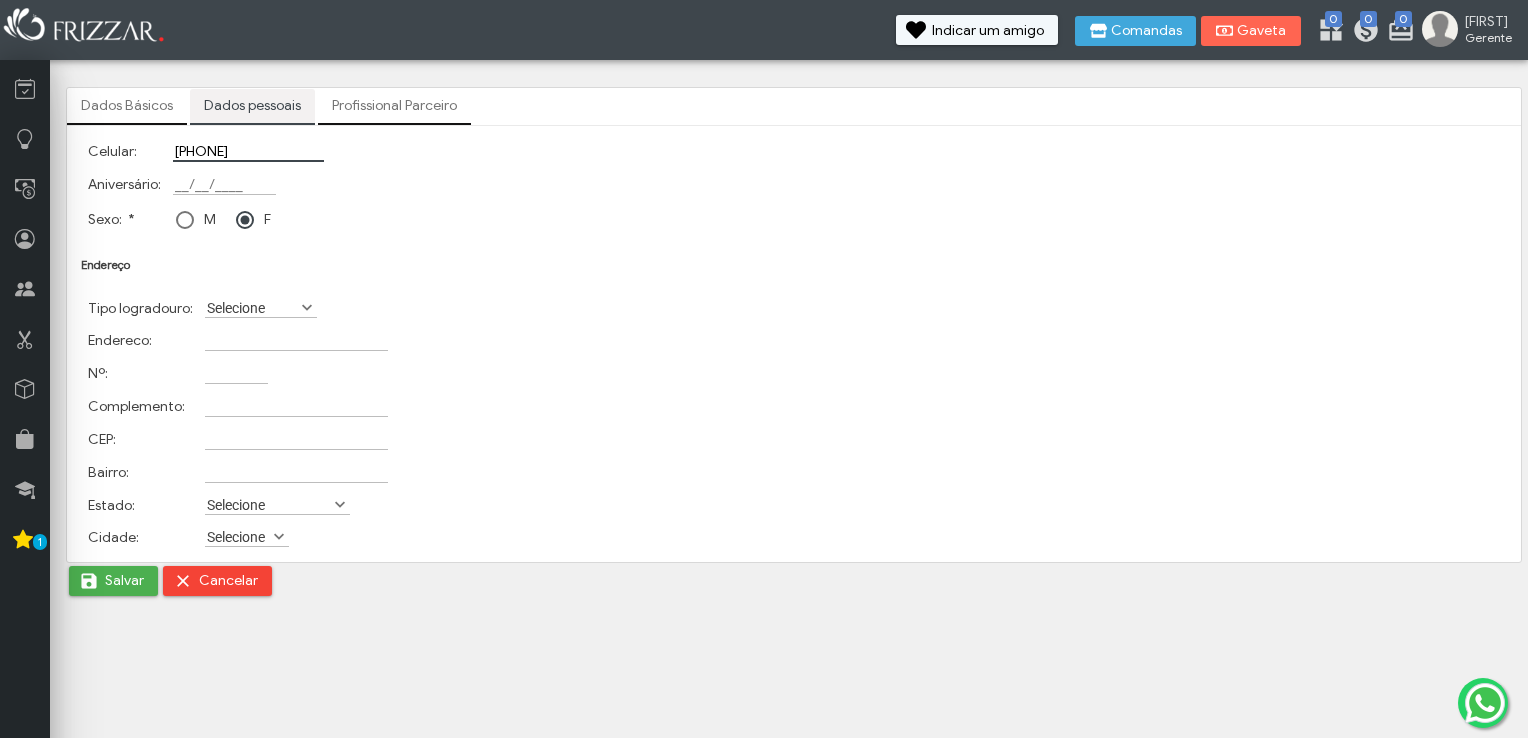 click on "Aniversário:" at bounding box center [224, 184] 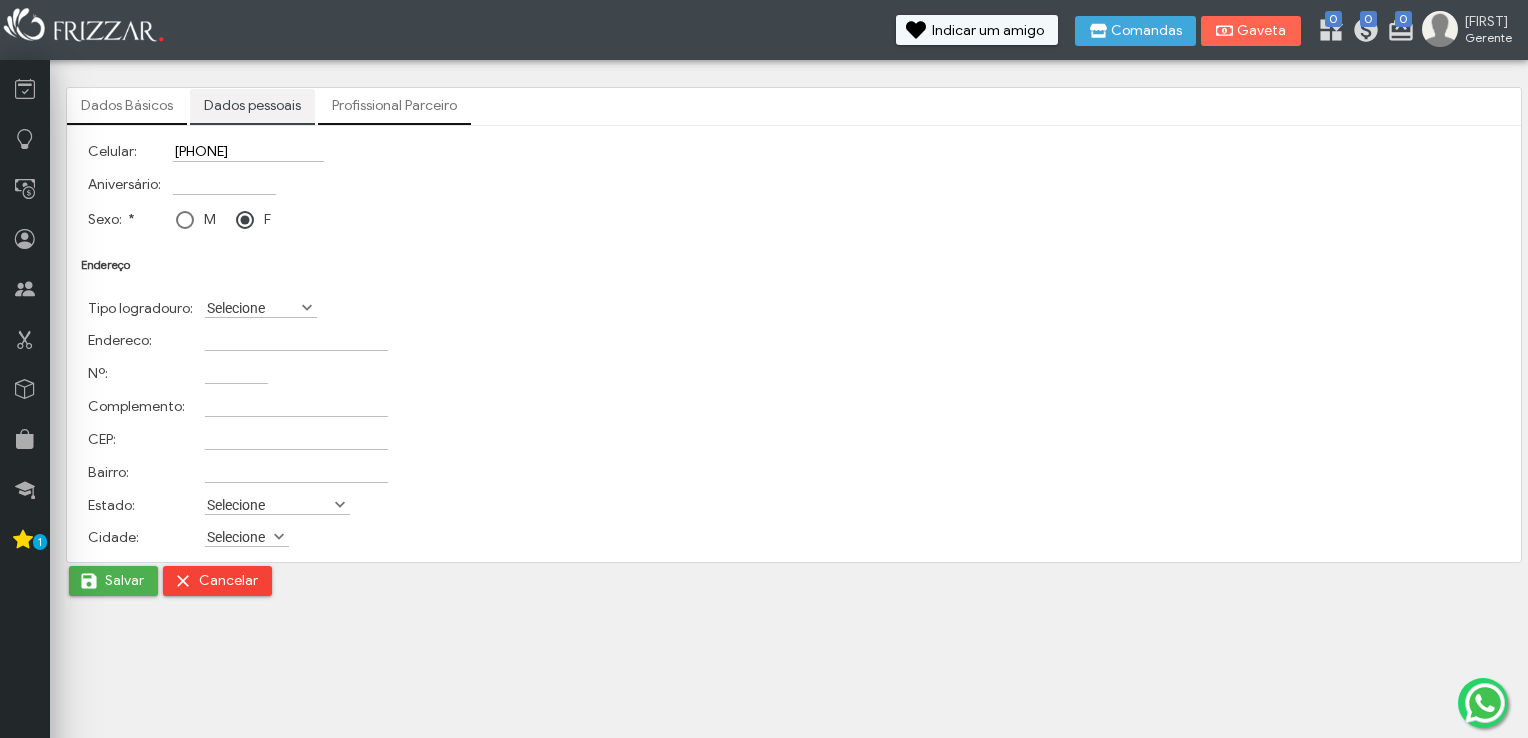 click at bounding box center (185, 220) 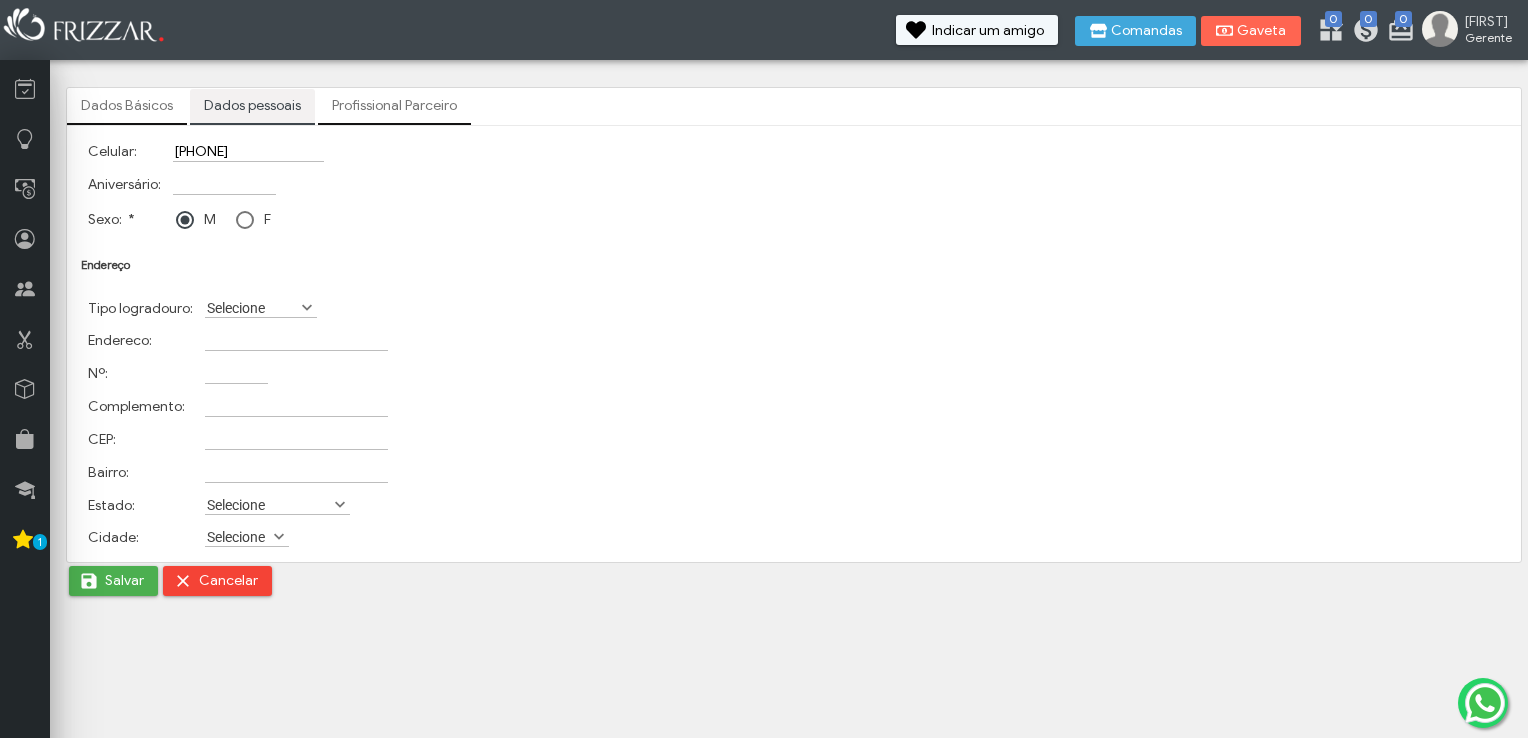click on "Selecione" at bounding box center [252, 307] 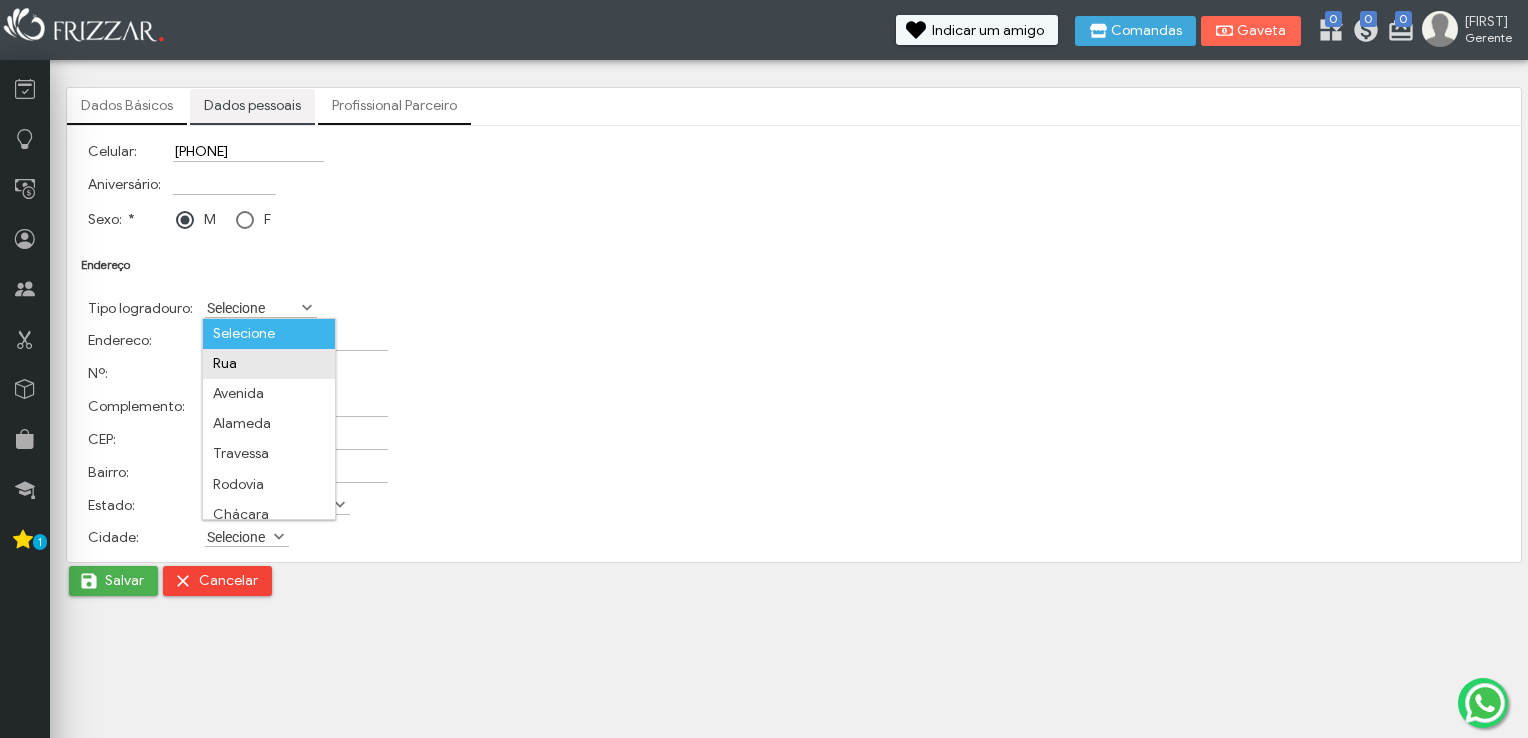 click on "Rua" at bounding box center (269, 364) 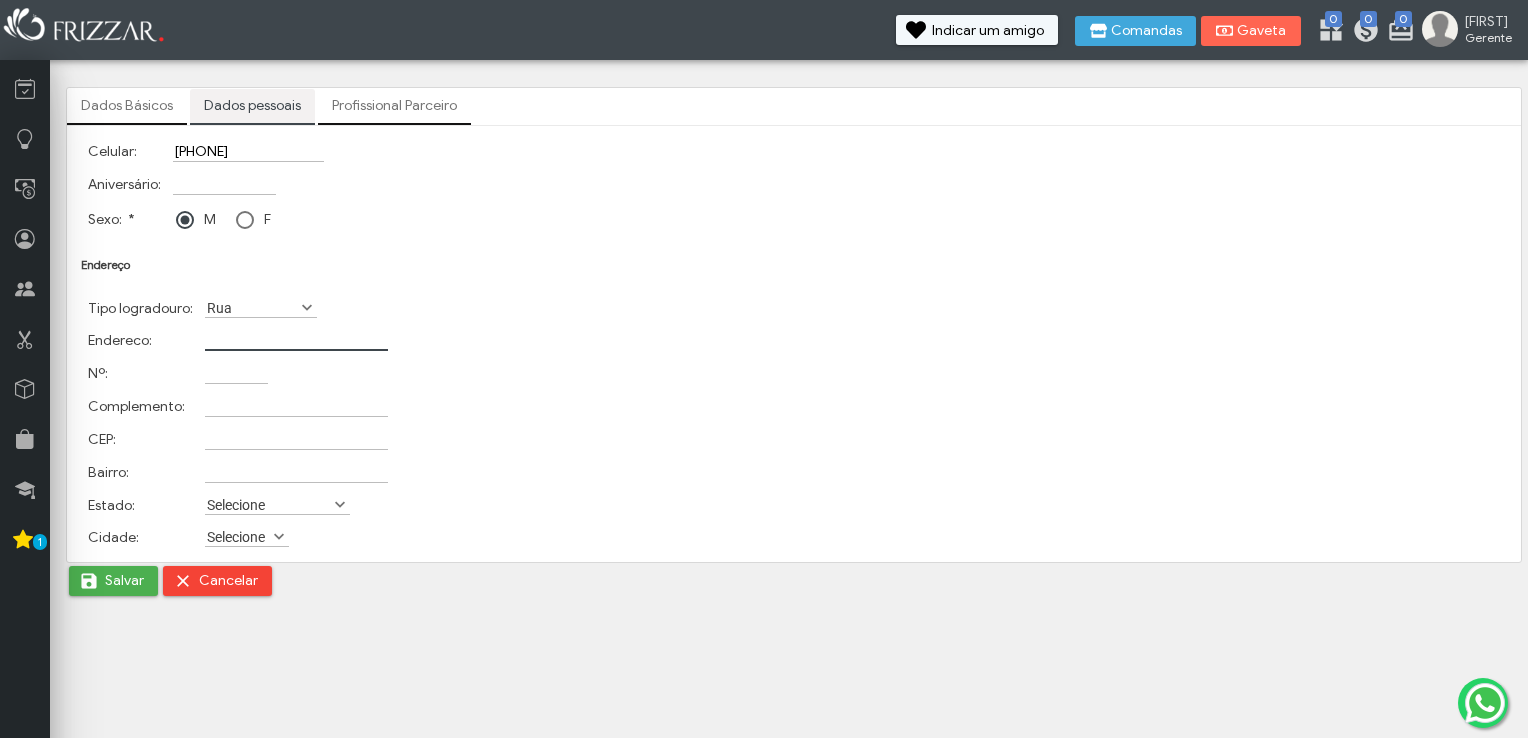 click on "Endereco:" at bounding box center (296, 340) 